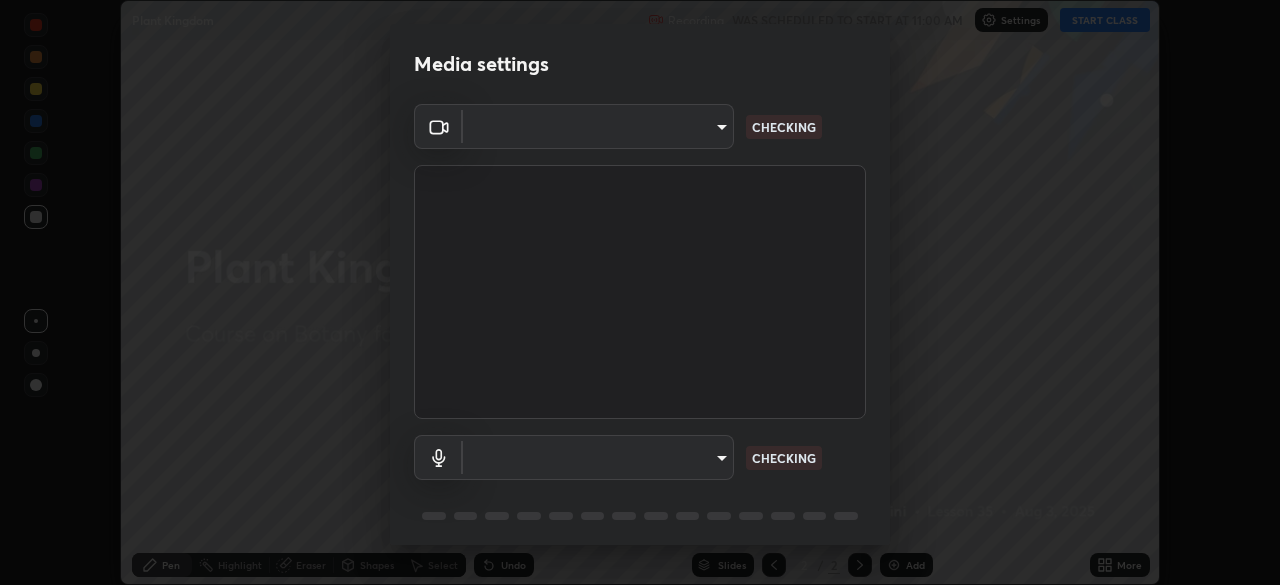 scroll, scrollTop: 0, scrollLeft: 0, axis: both 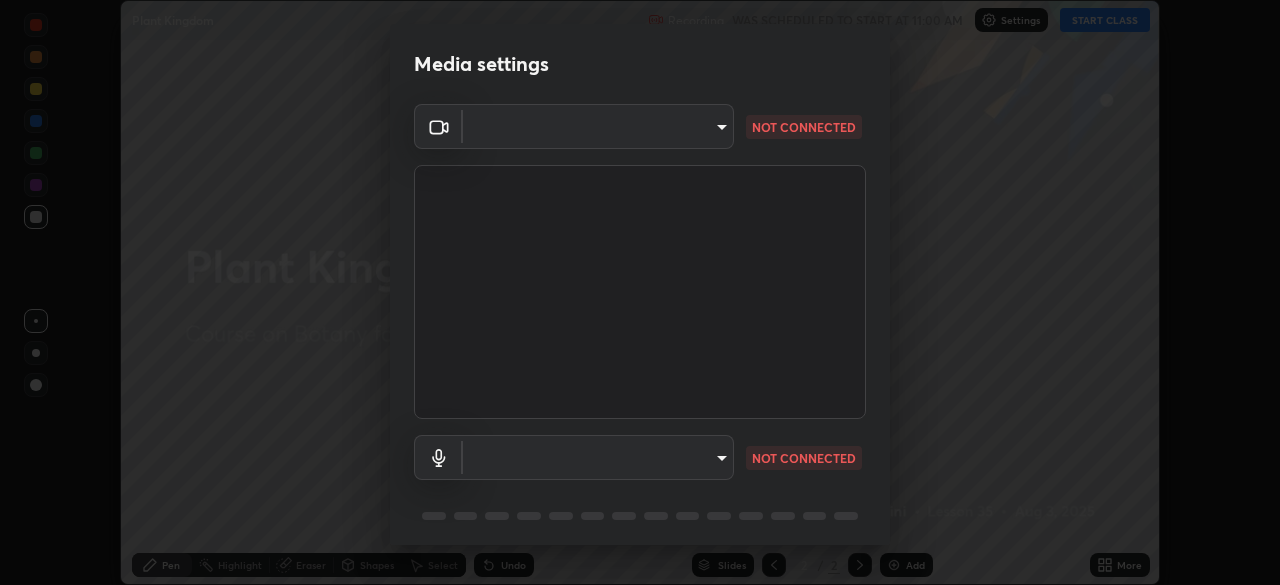 type on "c9a1120e25c89c36e8d8570cf0cb17c85750bfc17b2a205ec9a15008c0c7a0b4" 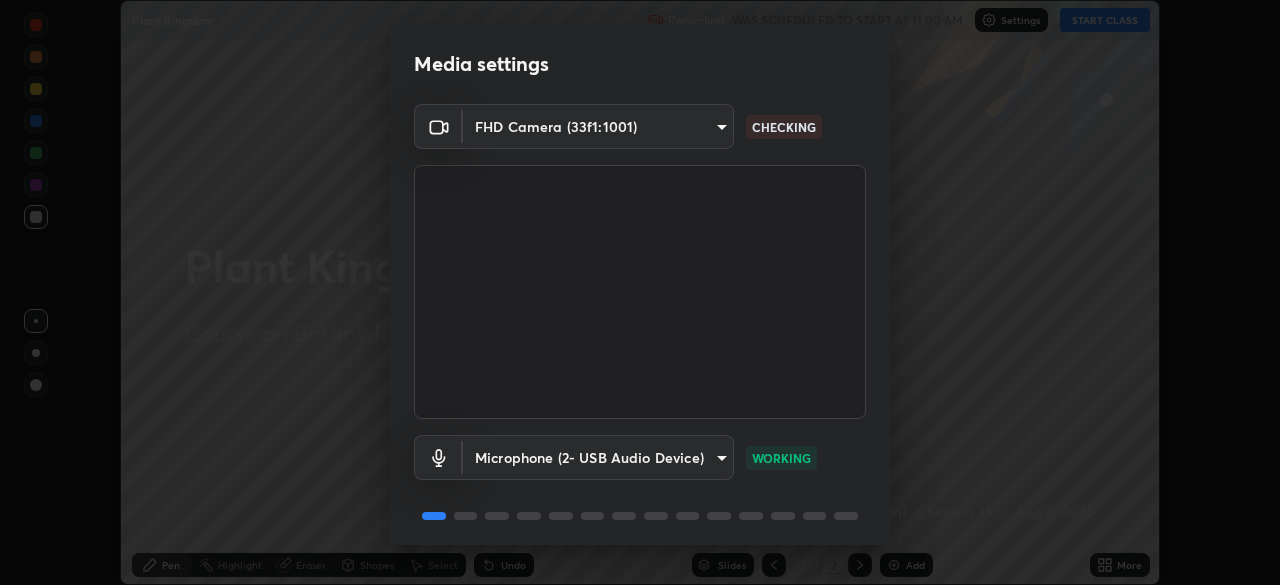 click on "Erase all Plant Kingdom Recording WAS SCHEDULED TO START AT  11:00 AM Settings START CLASS Setting up your live class Plant Kingdom • L35 of Course on Botany for NEET Conquer 1 2026 [FIRST] [LAST] Pen Highlight Eraser Shapes Select Undo Slides 2 / 2 Add More No doubts shared Encourage your learners to ask a doubt for better clarity Report an issue Reason for reporting Buffering Chat not working Audio - Video sync issue Educator video quality low ​ Attach an image Report Media settings FHD Camera (33f1:1001) c9a1120e25c89c36e8d8570cf0cb17c85750bfc17b2a205ec9a15008c0c7a0b4 CHECKING Microphone (2- USB Audio Device) f2691d7b7a1631acd8c2b2389c757aad4c5fd2a22799db9204f918ced836459a WORKING 1 / 5 Next" at bounding box center [640, 292] 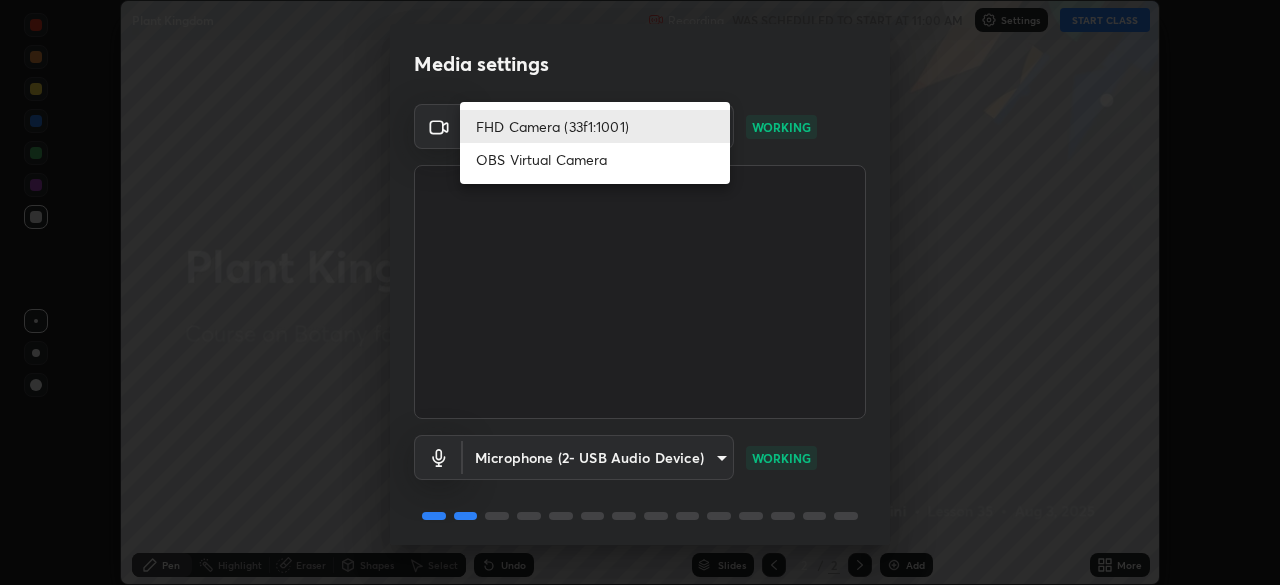 click at bounding box center (640, 292) 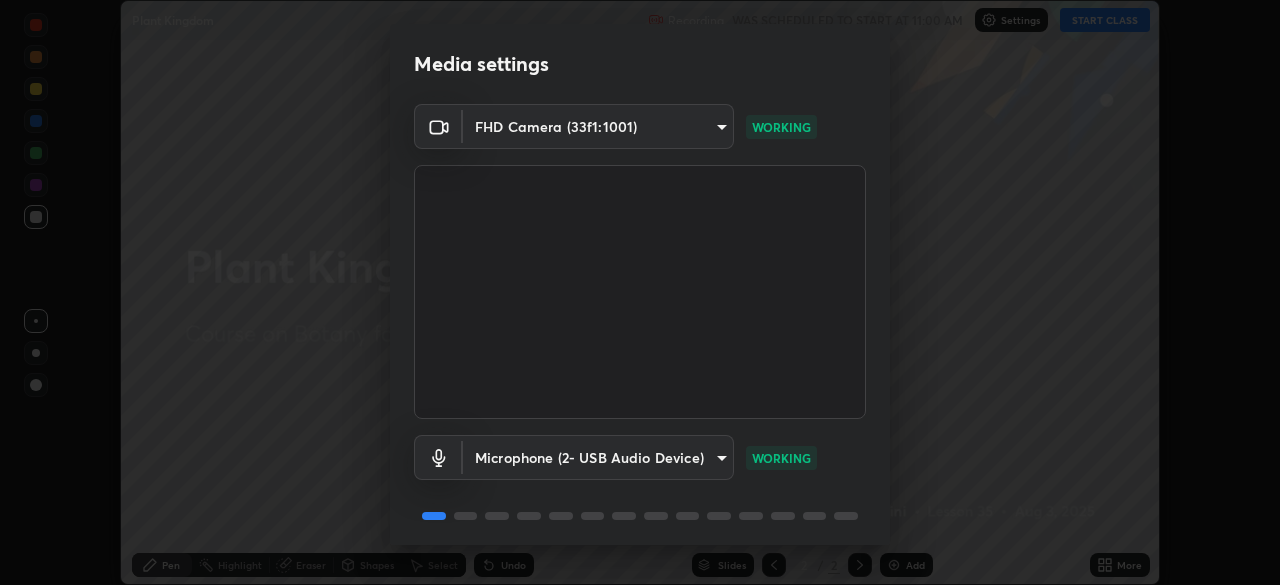 click on "Erase all Plant Kingdom Recording WAS SCHEDULED TO START AT  11:00 AM Settings START CLASS Setting up your live class Plant Kingdom • L35 of Course on Botany for NEET Conquer 1 2026 [FIRST] [LAST] Pen Highlight Eraser Shapes Select Undo Slides 2 / 2 Add More No doubts shared Encourage your learners to ask a doubt for better clarity Report an issue Reason for reporting Buffering Chat not working Audio - Video sync issue Educator video quality low ​ Attach an image Report Media settings FHD Camera (33f1:1001) c9a1120e25c89c36e8d8570cf0cb17c85750bfc17b2a205ec9a15008c0c7a0b4 WORKING Microphone (2- USB Audio Device) f2691d7b7a1631acd8c2b2389c757aad4c5fd2a22799db9204f918ced836459a WORKING 1 / 5 Next" at bounding box center [640, 292] 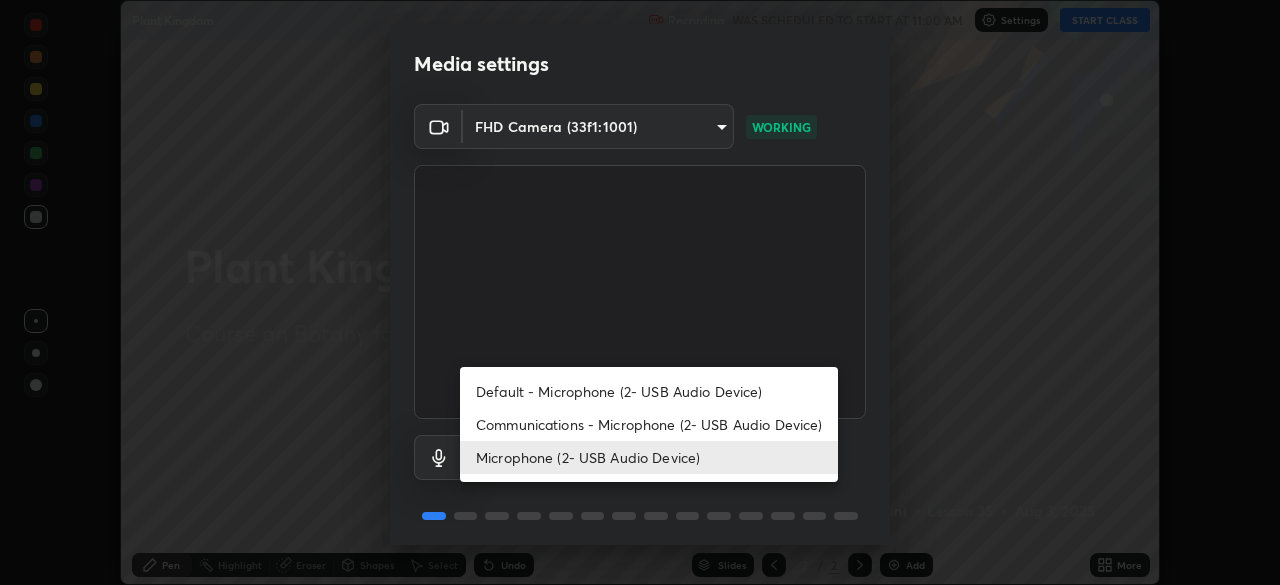 click at bounding box center [640, 292] 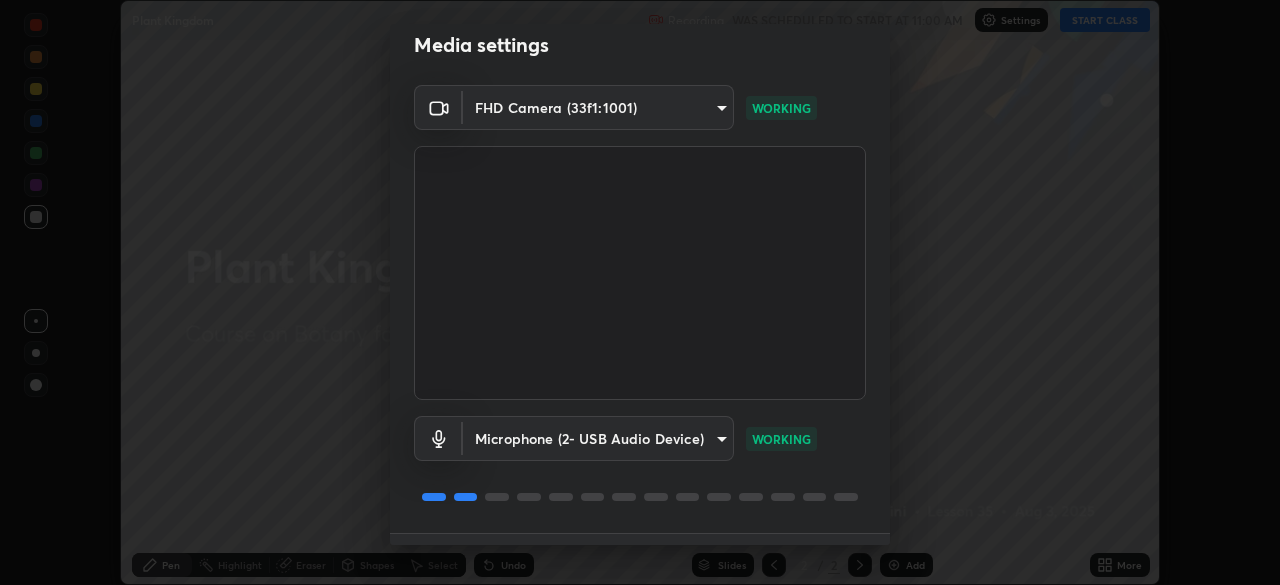 scroll, scrollTop: 71, scrollLeft: 0, axis: vertical 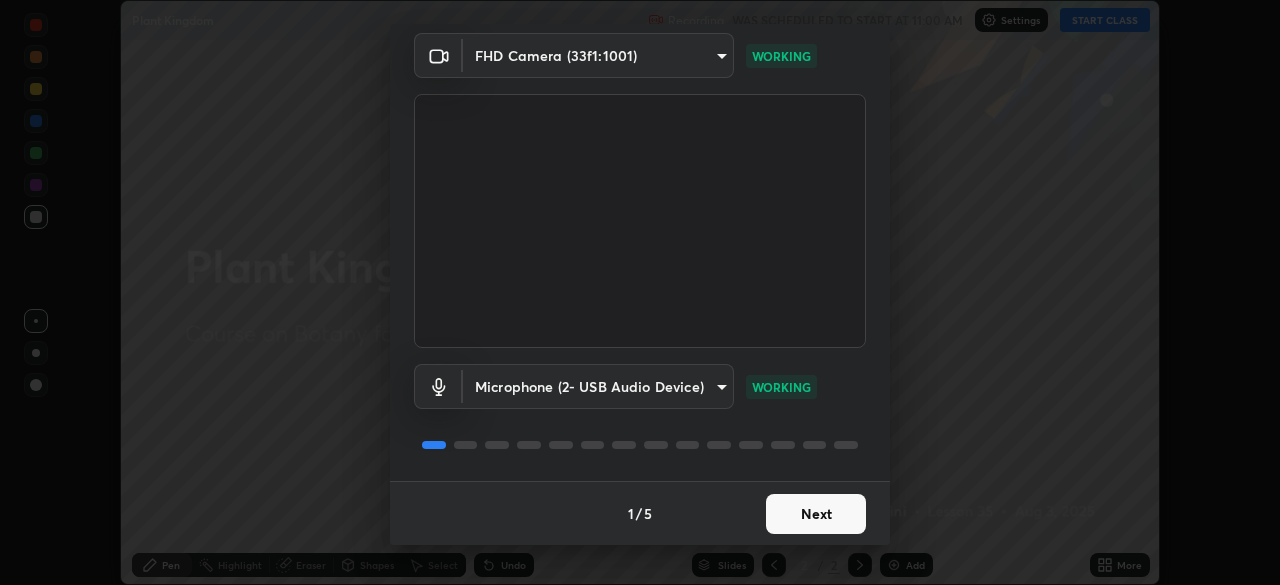 click on "Next" at bounding box center [816, 514] 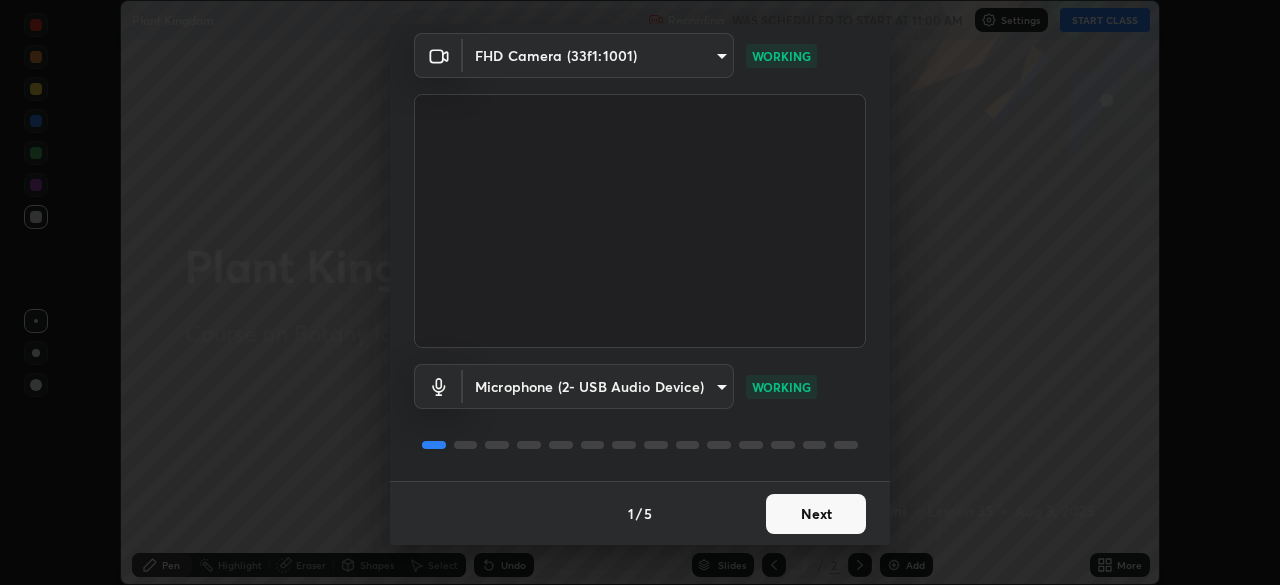 scroll, scrollTop: 0, scrollLeft: 0, axis: both 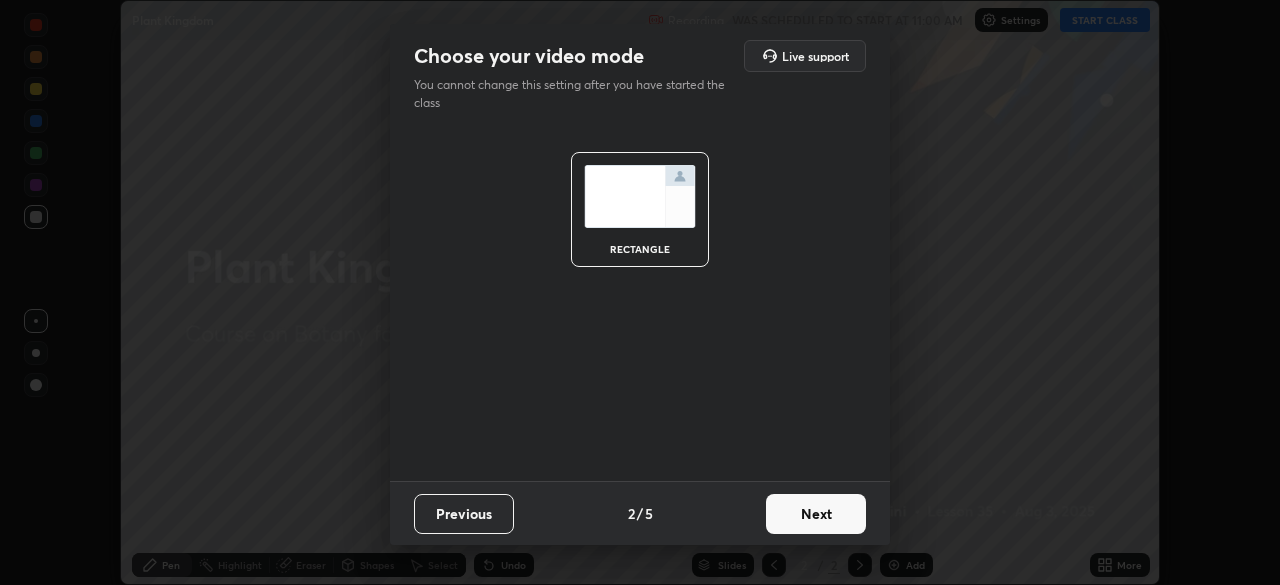 click on "Next" at bounding box center (816, 514) 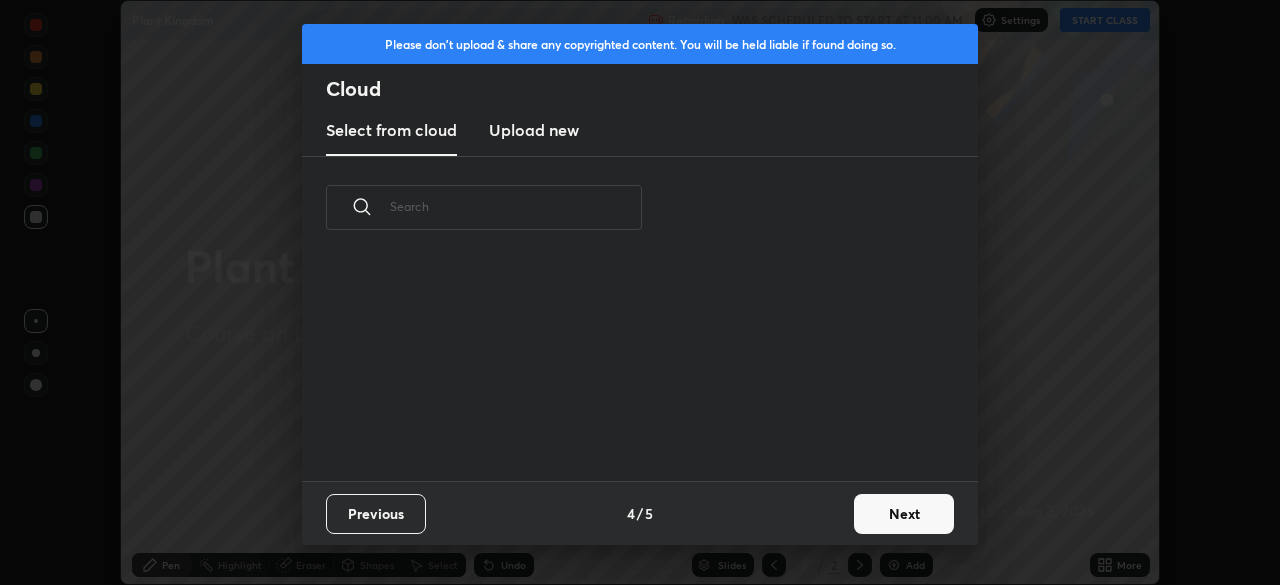 click on "Previous 4 / 5 Next" at bounding box center [640, 513] 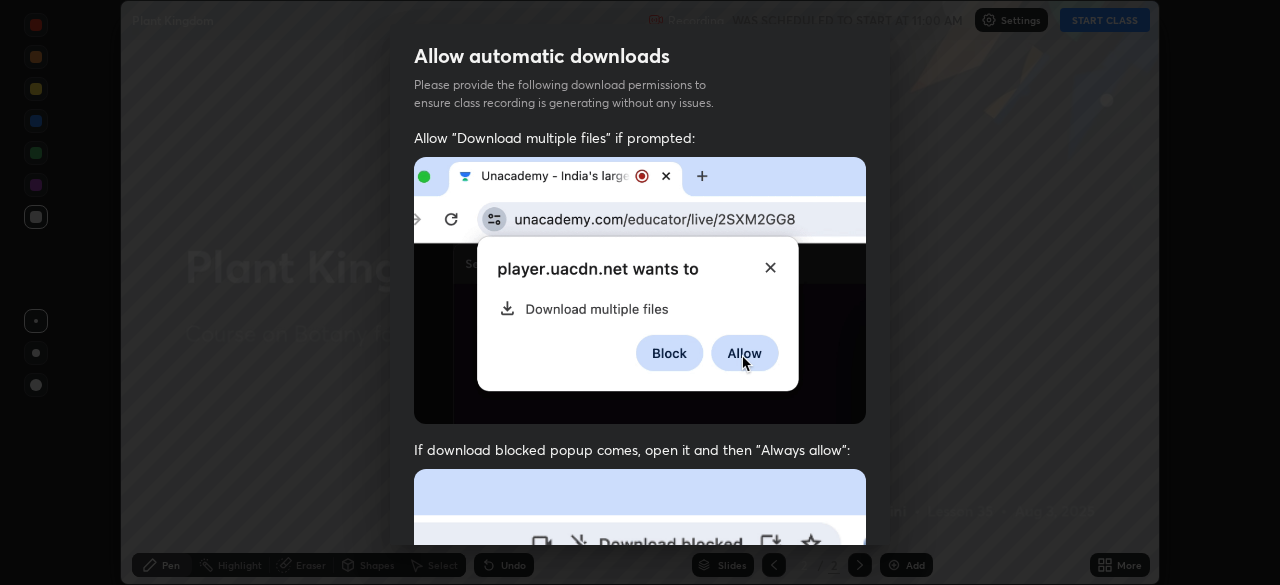 click on "Previous 5 / 5 Done" at bounding box center [640, 1002] 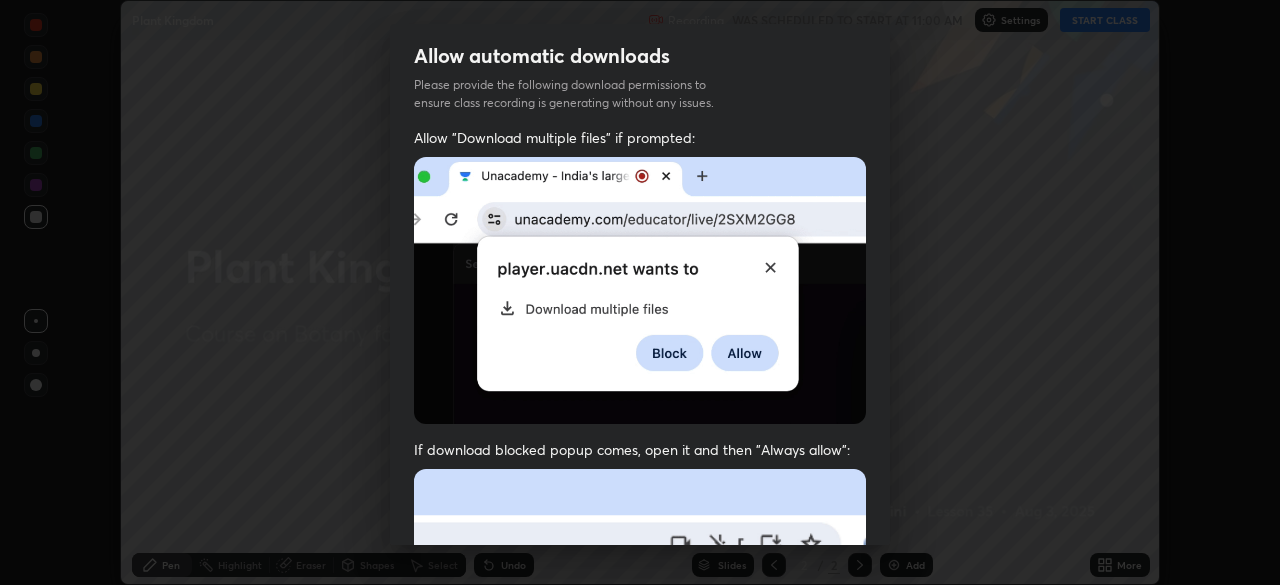 click on "Previous 5 / 5 Done" at bounding box center [640, 1002] 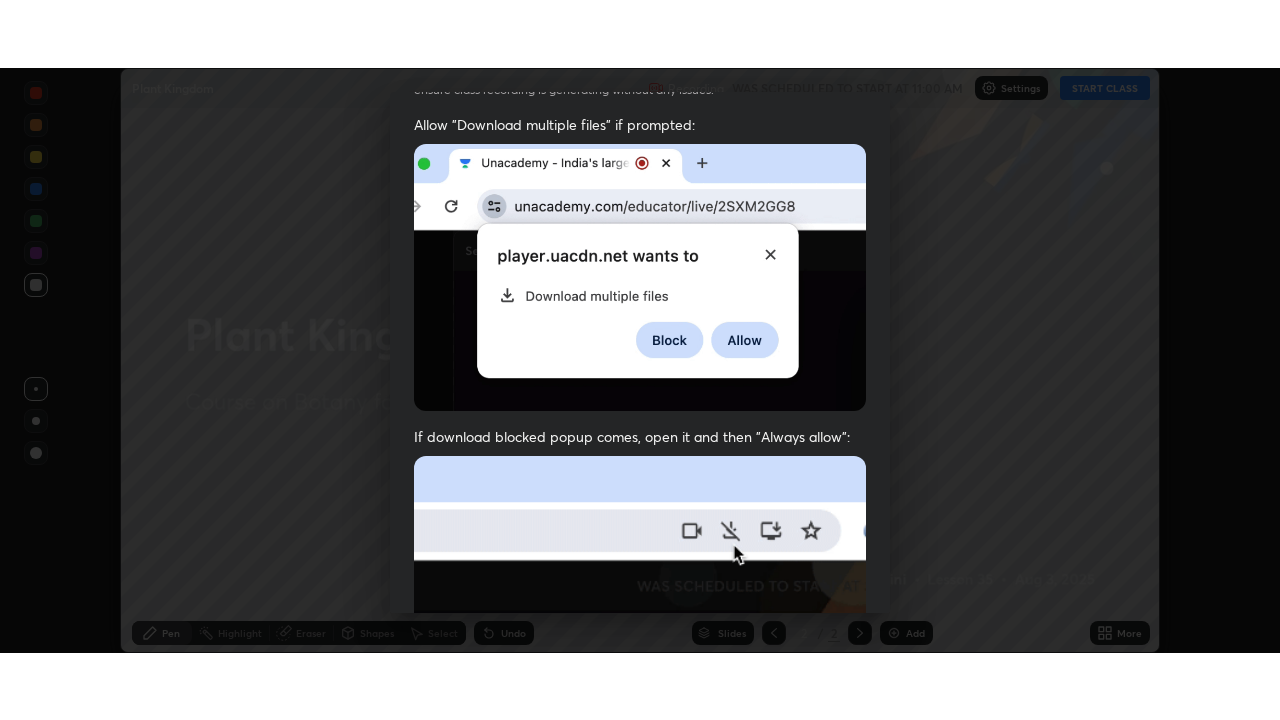 scroll, scrollTop: 479, scrollLeft: 0, axis: vertical 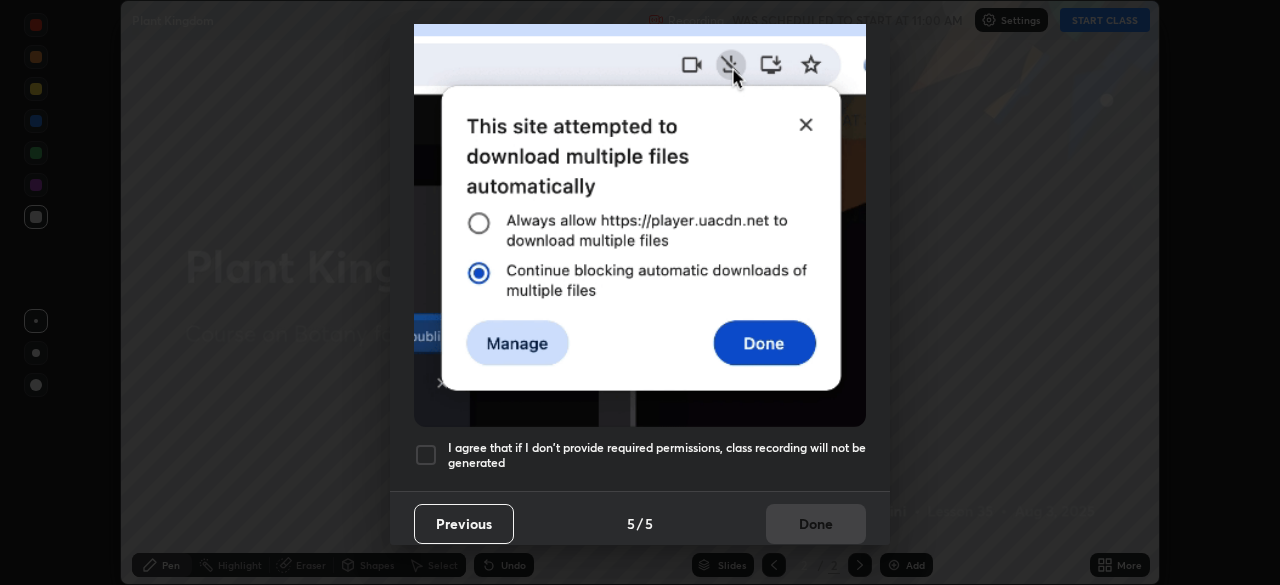 click on "I agree that if I don't provide required permissions, class recording will not be generated" at bounding box center [657, 455] 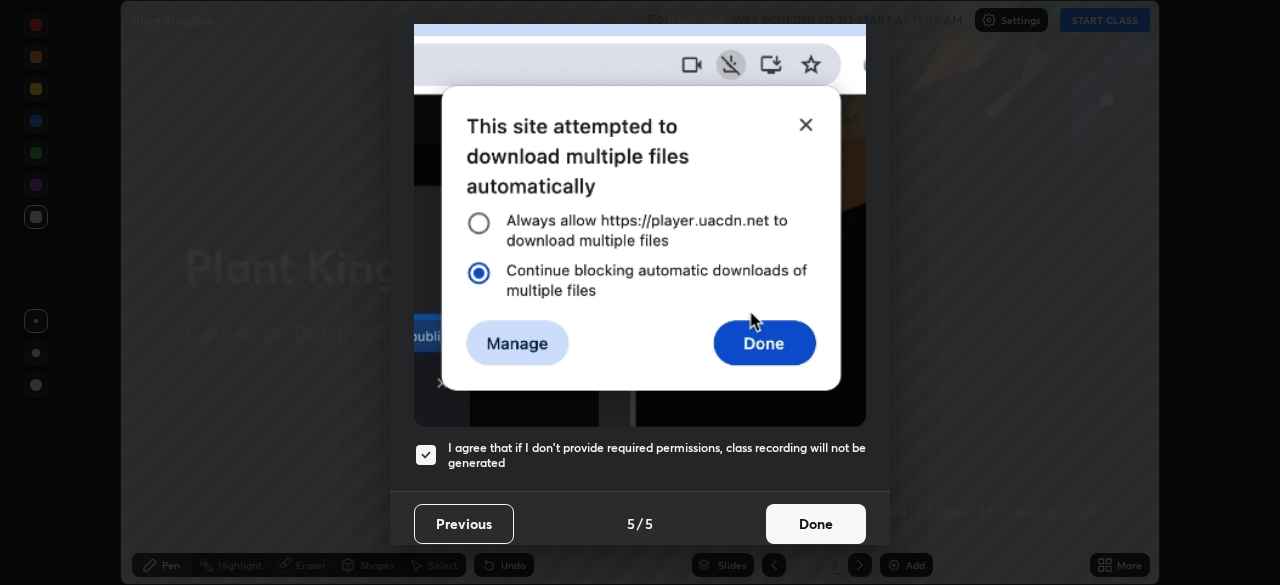 click on "I agree that if I don't provide required permissions, class recording will not be generated" at bounding box center (657, 455) 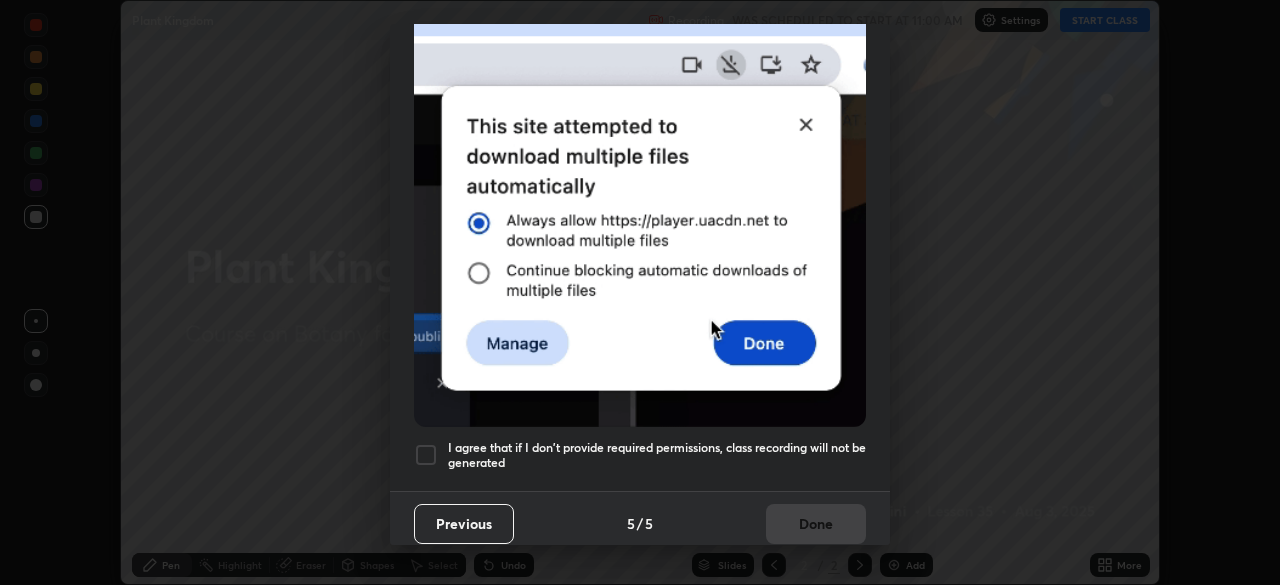 click on "Previous 5 / 5 Done" at bounding box center [640, 523] 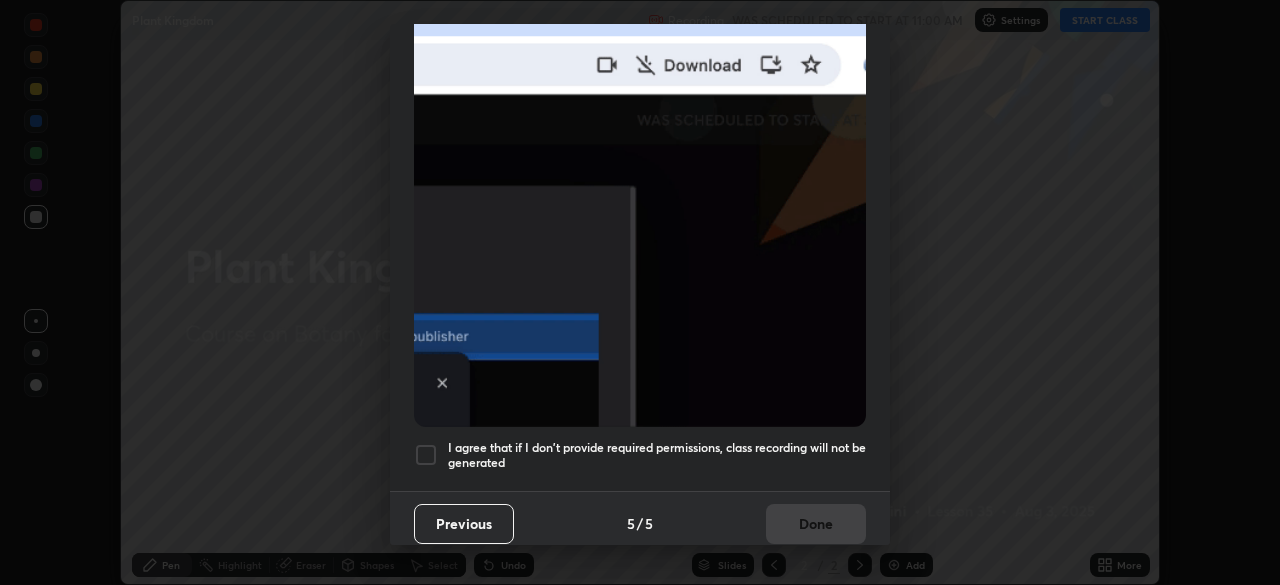 click on "I agree that if I don't provide required permissions, class recording will not be generated" at bounding box center (657, 455) 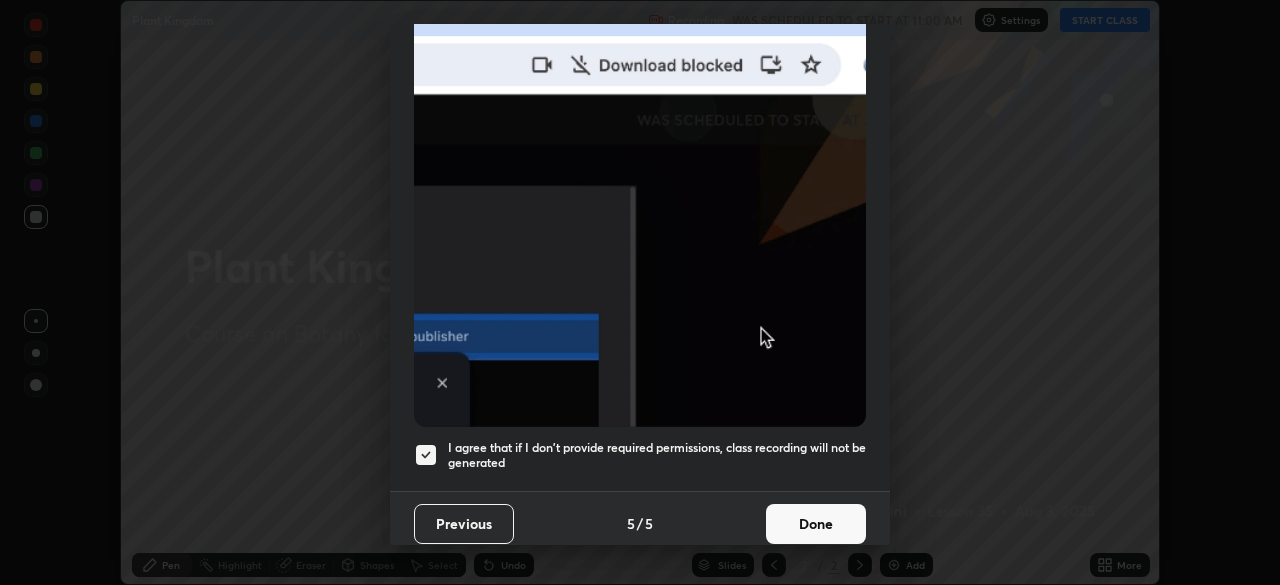 click on "Done" at bounding box center [816, 524] 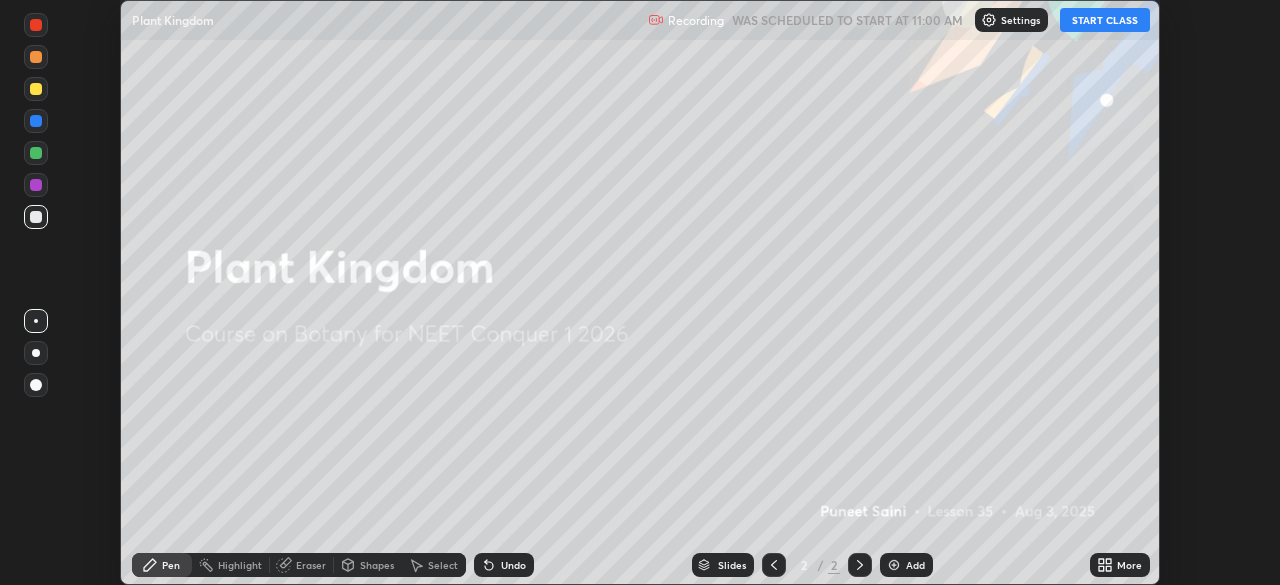 click on "START CLASS" at bounding box center [1105, 20] 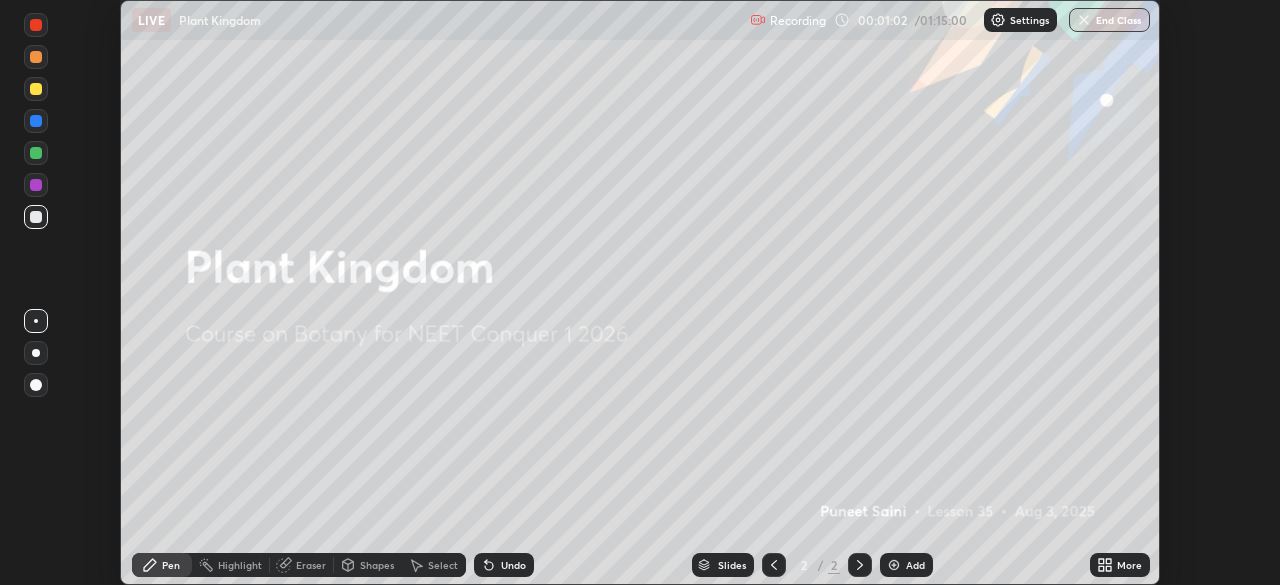 click at bounding box center [36, 353] 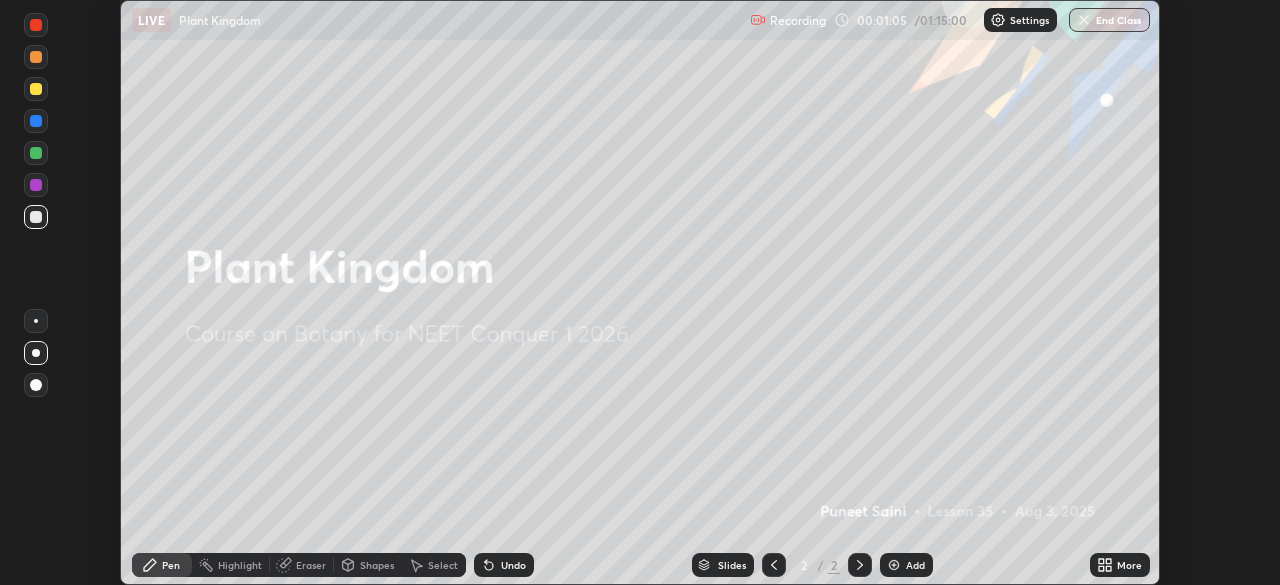 click at bounding box center (36, 353) 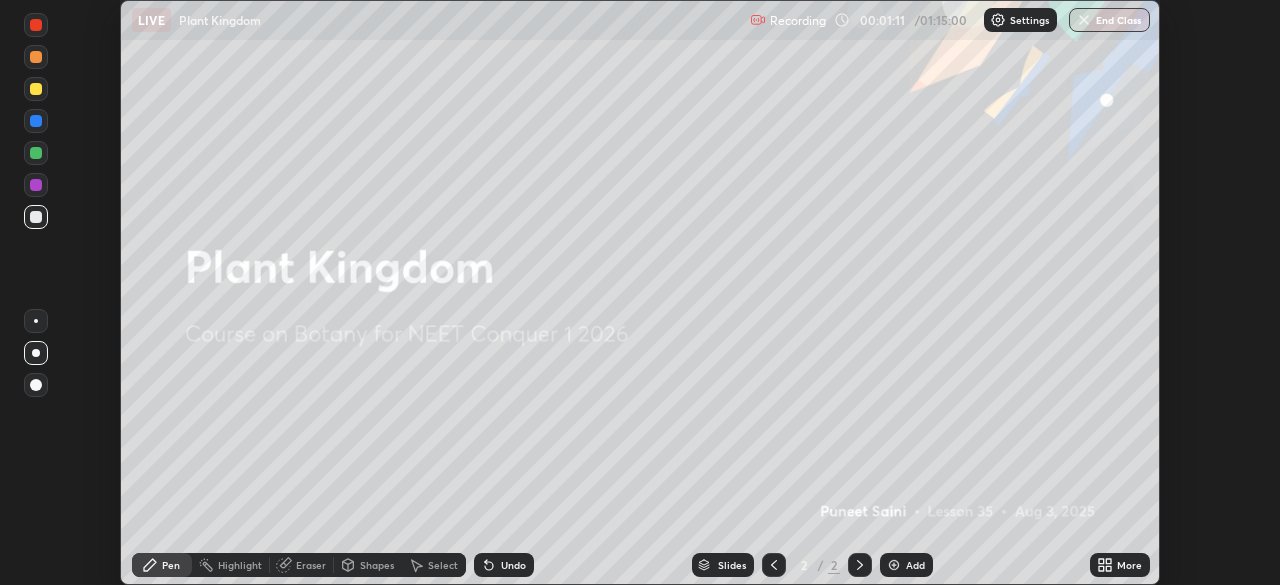 click at bounding box center [36, 89] 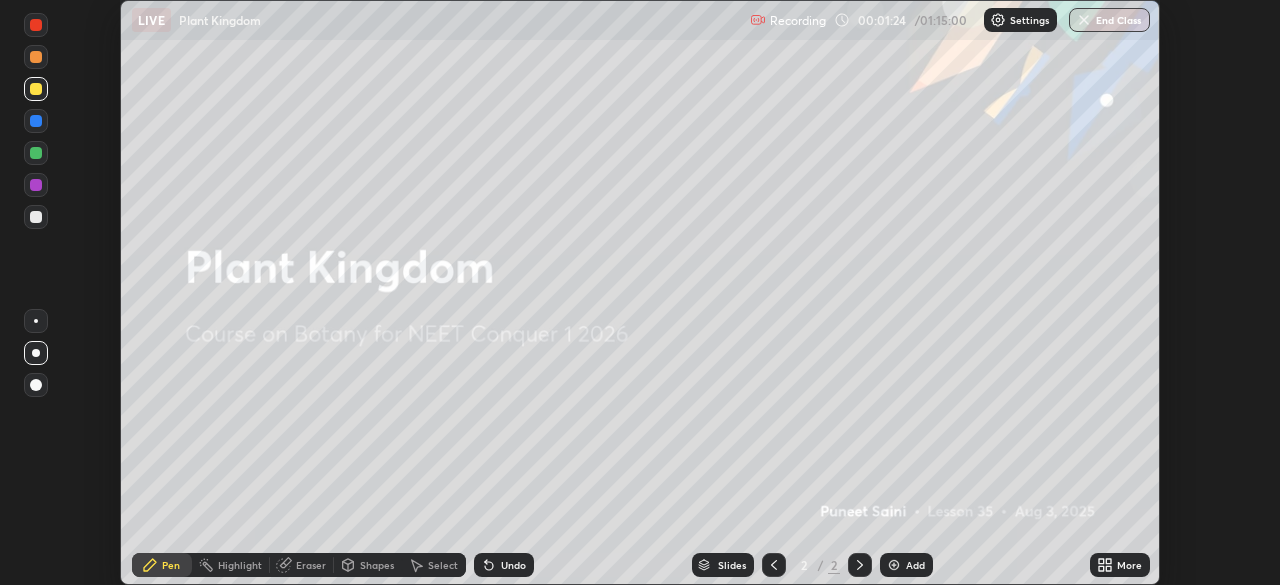 click 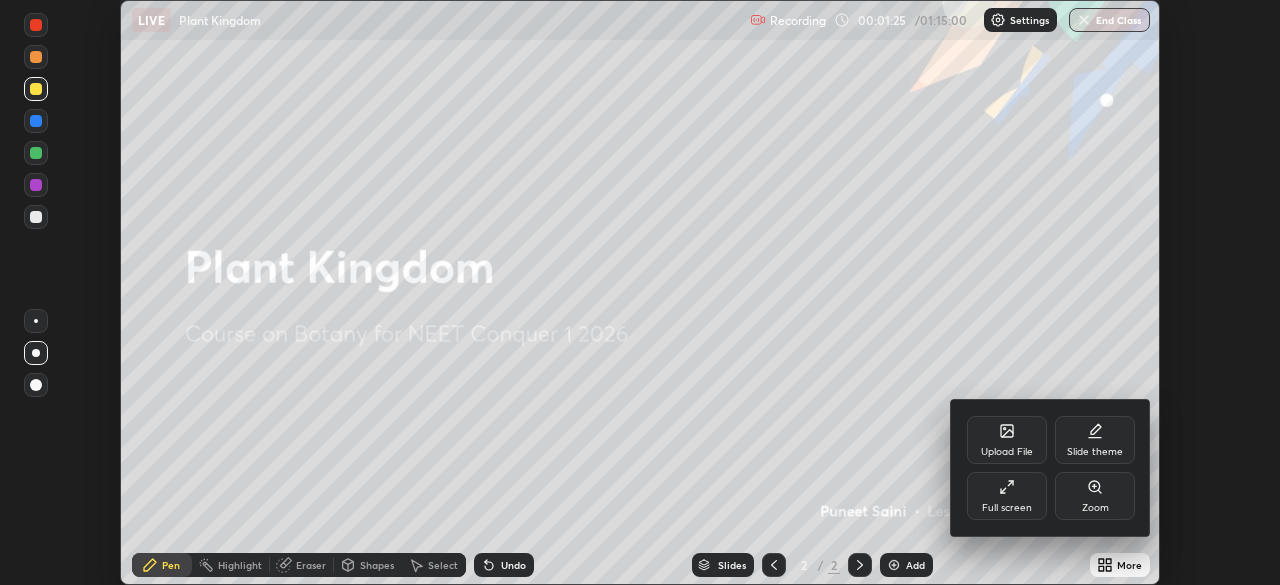 click on "Full screen" at bounding box center (1007, 496) 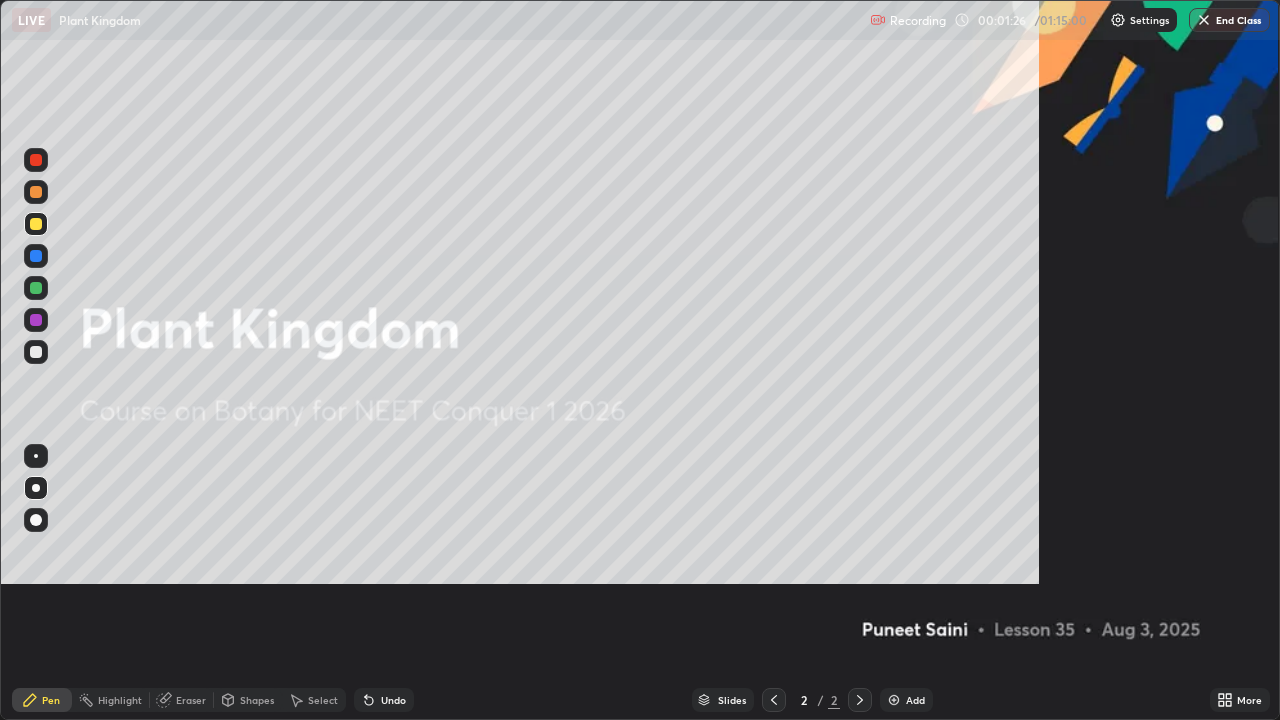 scroll, scrollTop: 99280, scrollLeft: 98720, axis: both 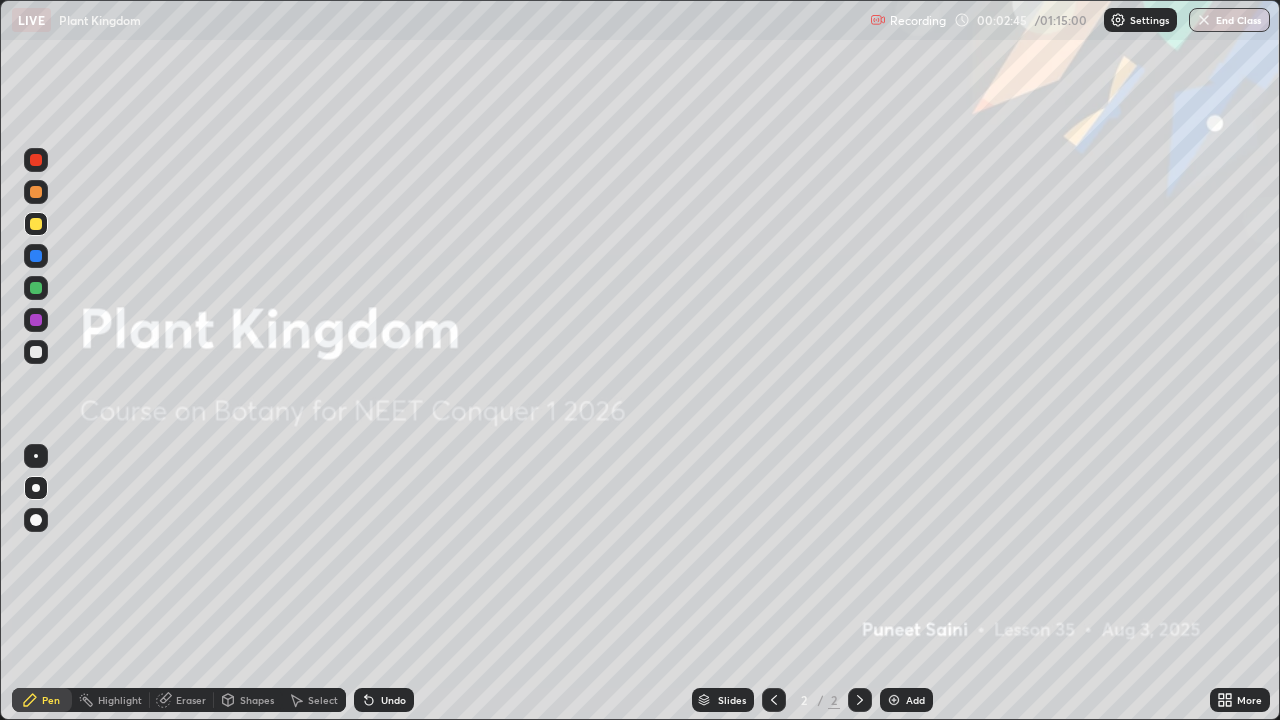 click on "Settings" at bounding box center (1149, 20) 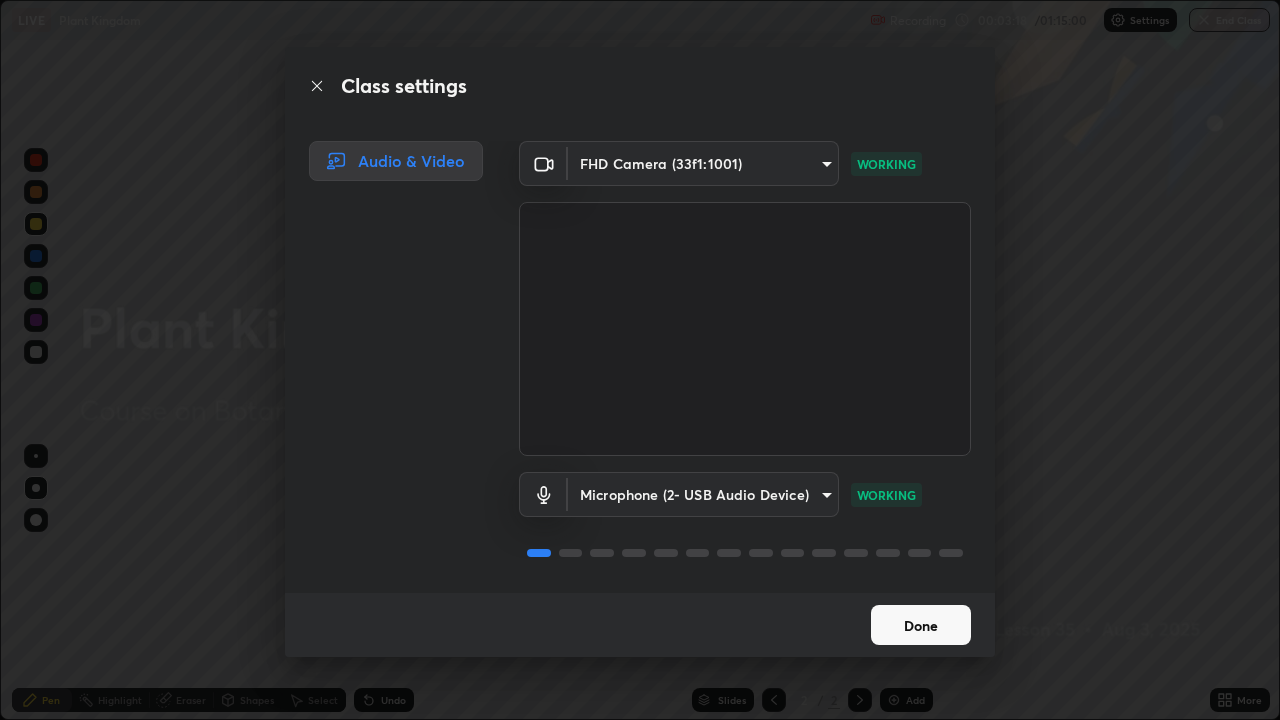 scroll, scrollTop: 2, scrollLeft: 0, axis: vertical 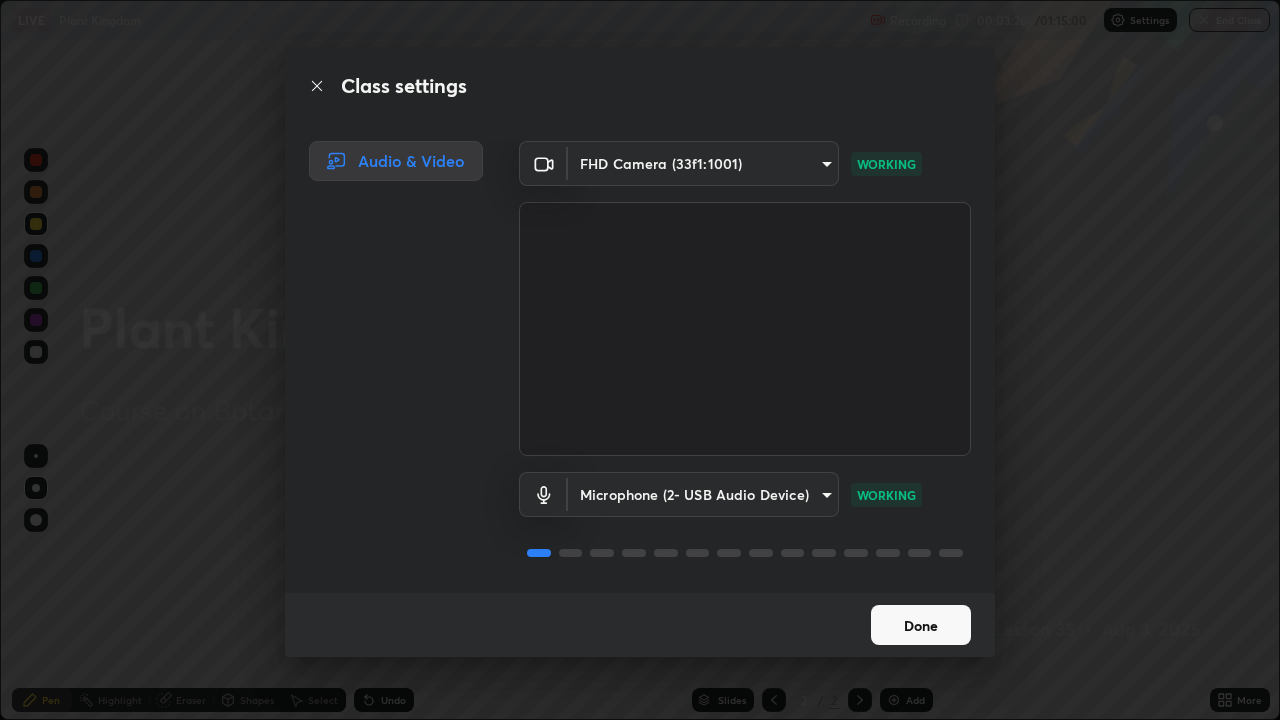click on "Done" at bounding box center [921, 625] 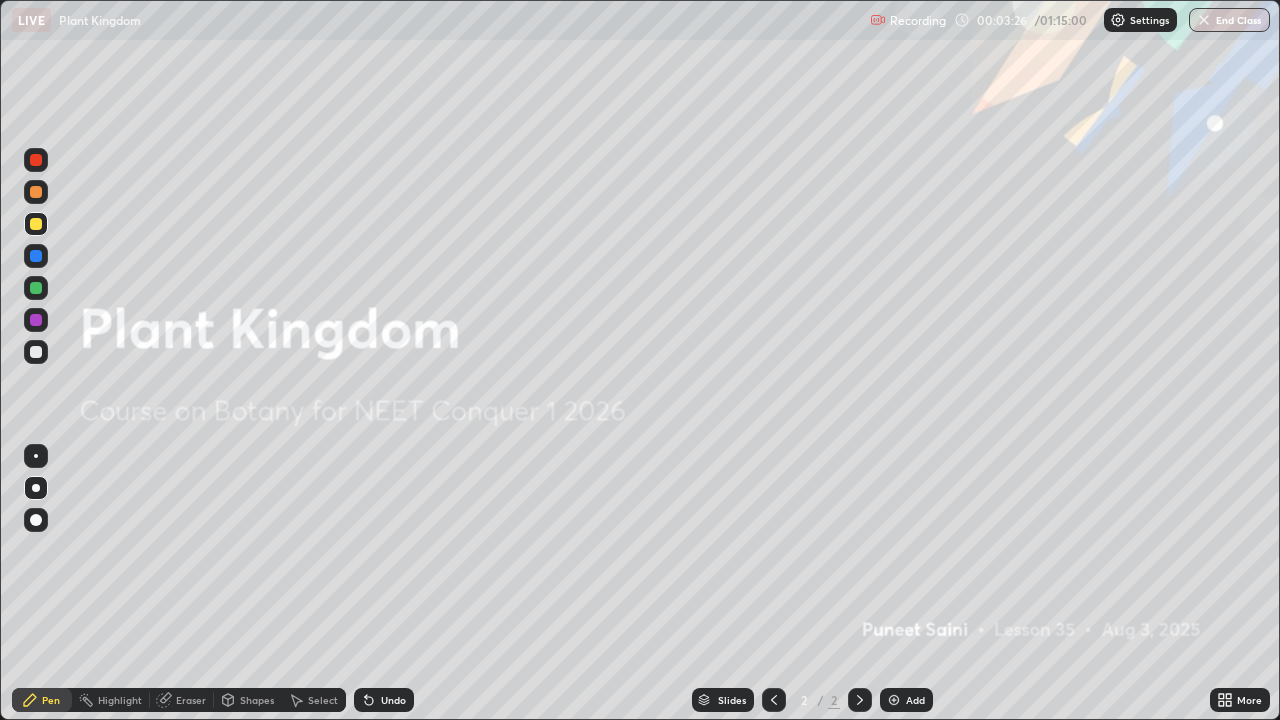 click on "Done" at bounding box center (921, 625) 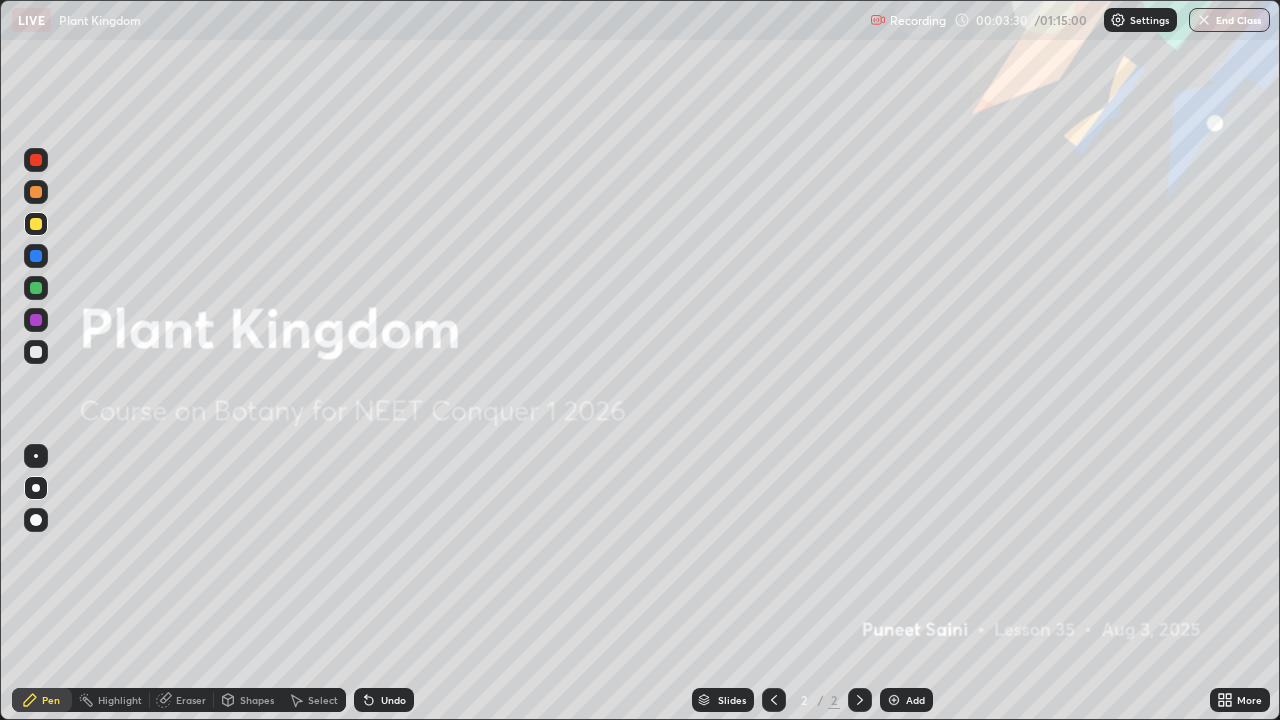 click on "Add" at bounding box center (906, 700) 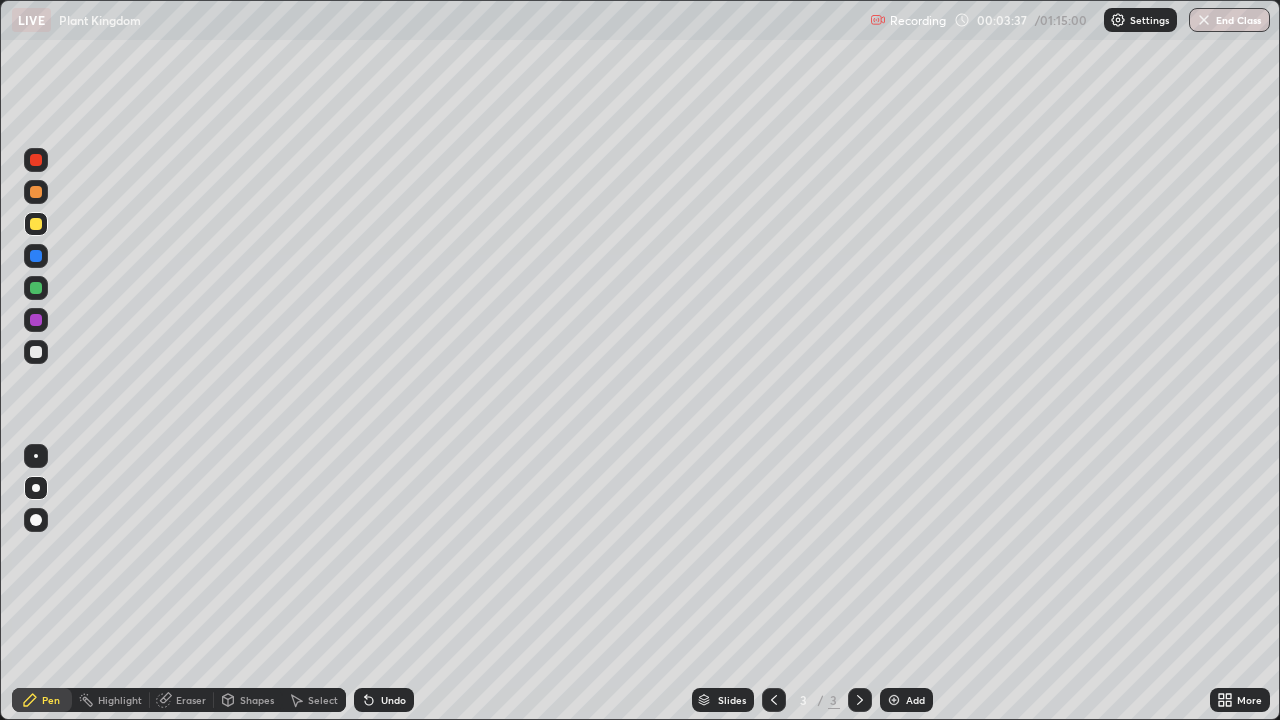 click at bounding box center (36, 224) 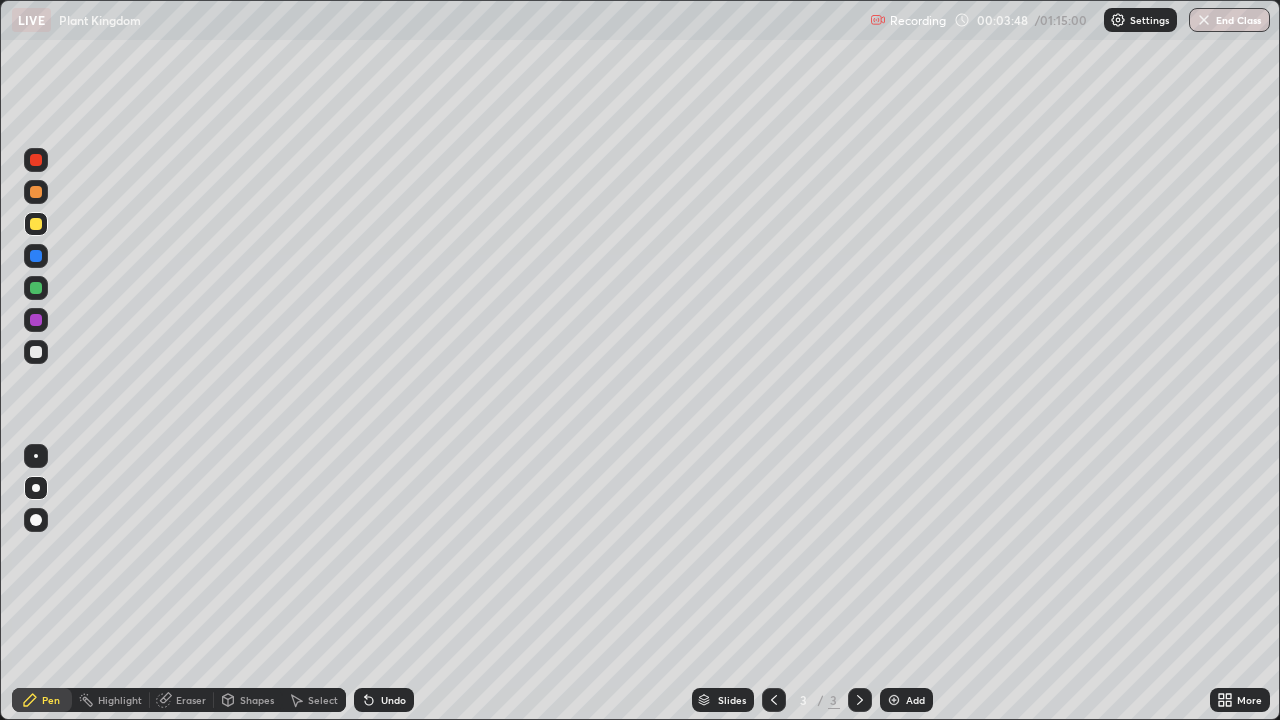 click at bounding box center [36, 352] 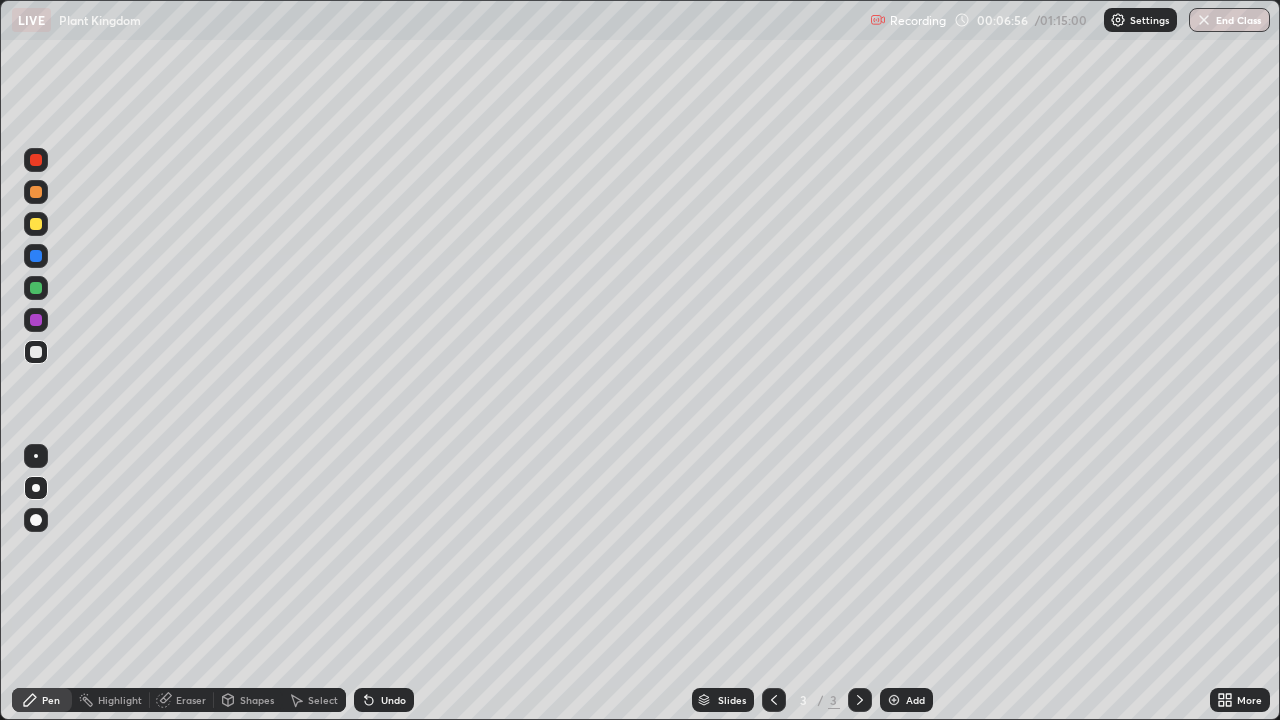 click at bounding box center [36, 352] 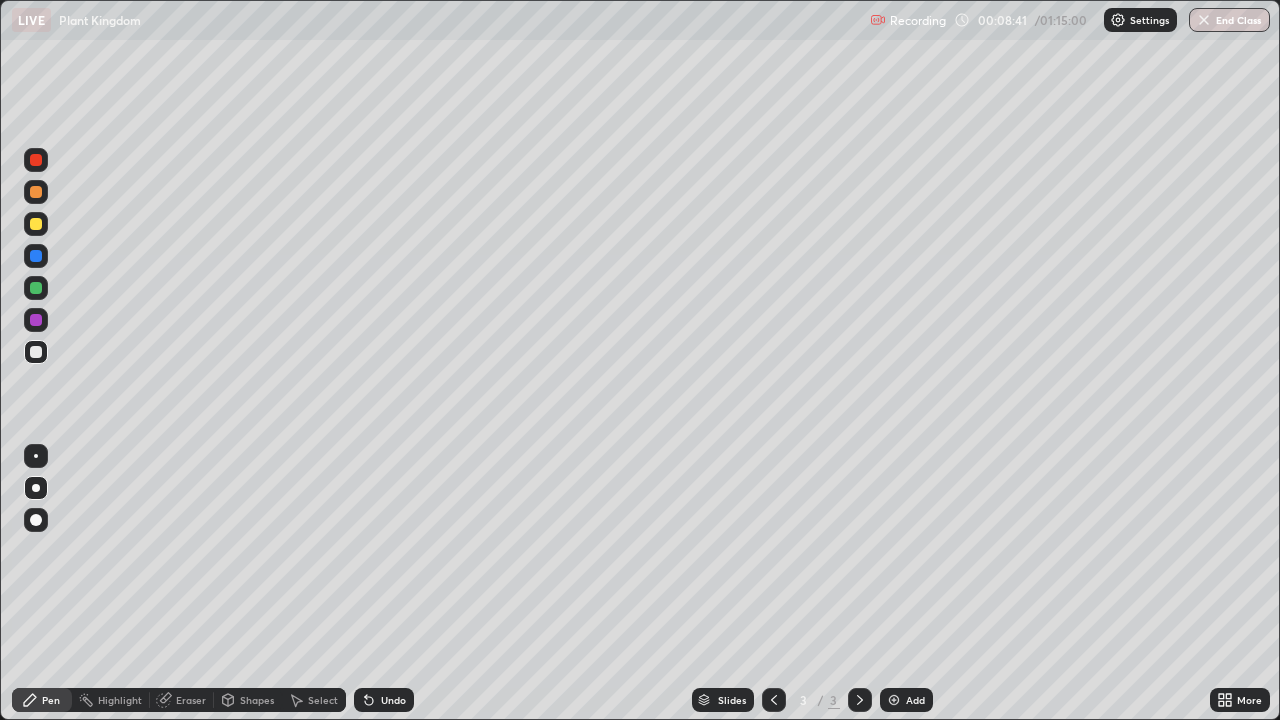 click on "Undo" at bounding box center [393, 700] 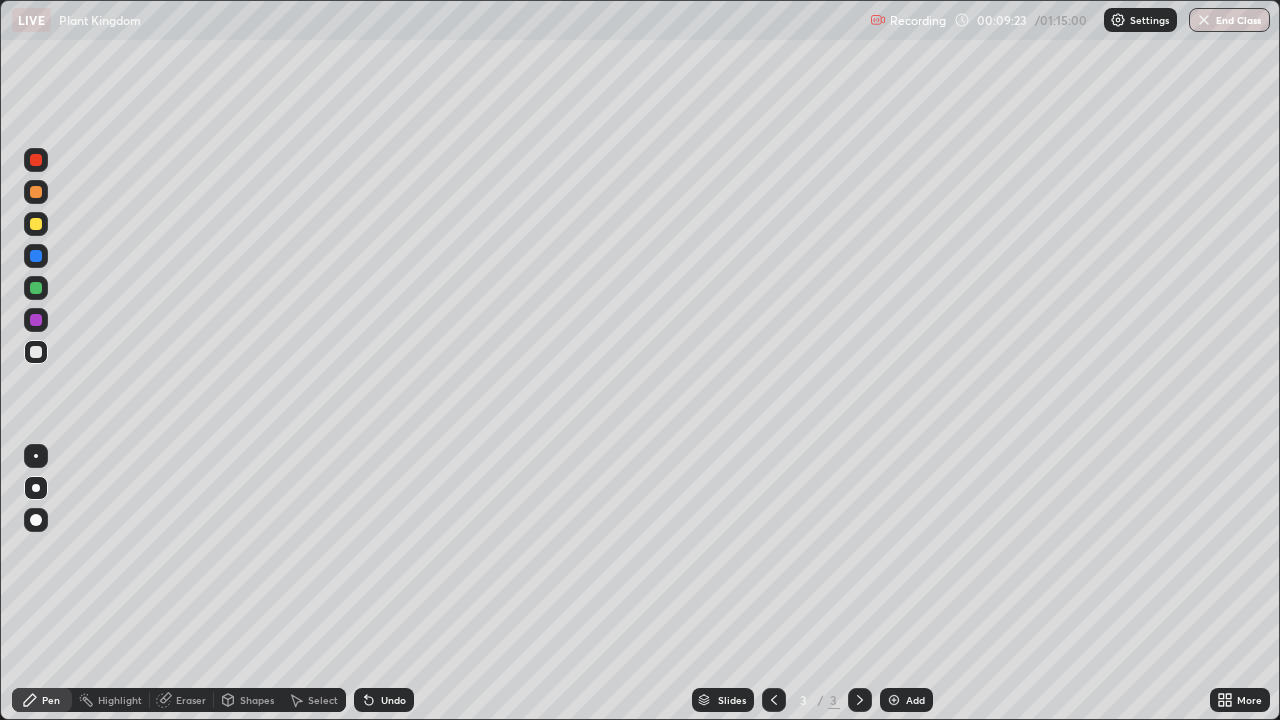 click on "Eraser" at bounding box center (191, 700) 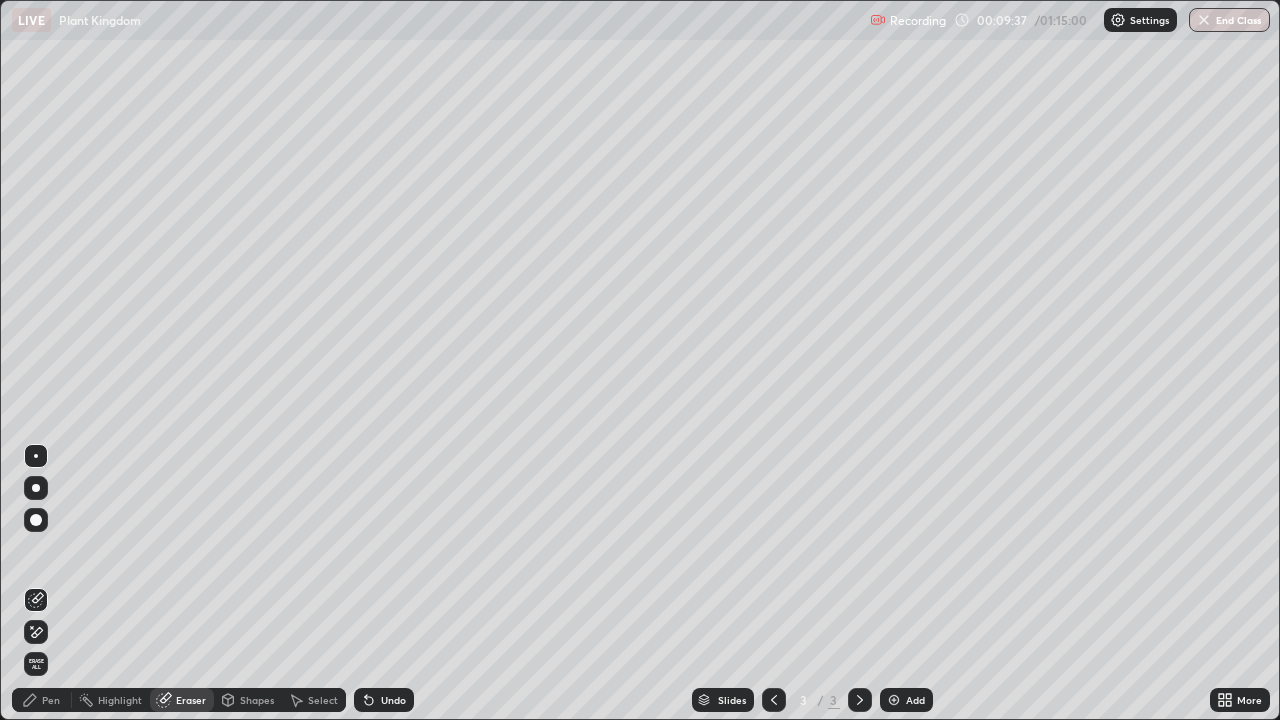 click on "Pen" at bounding box center [51, 700] 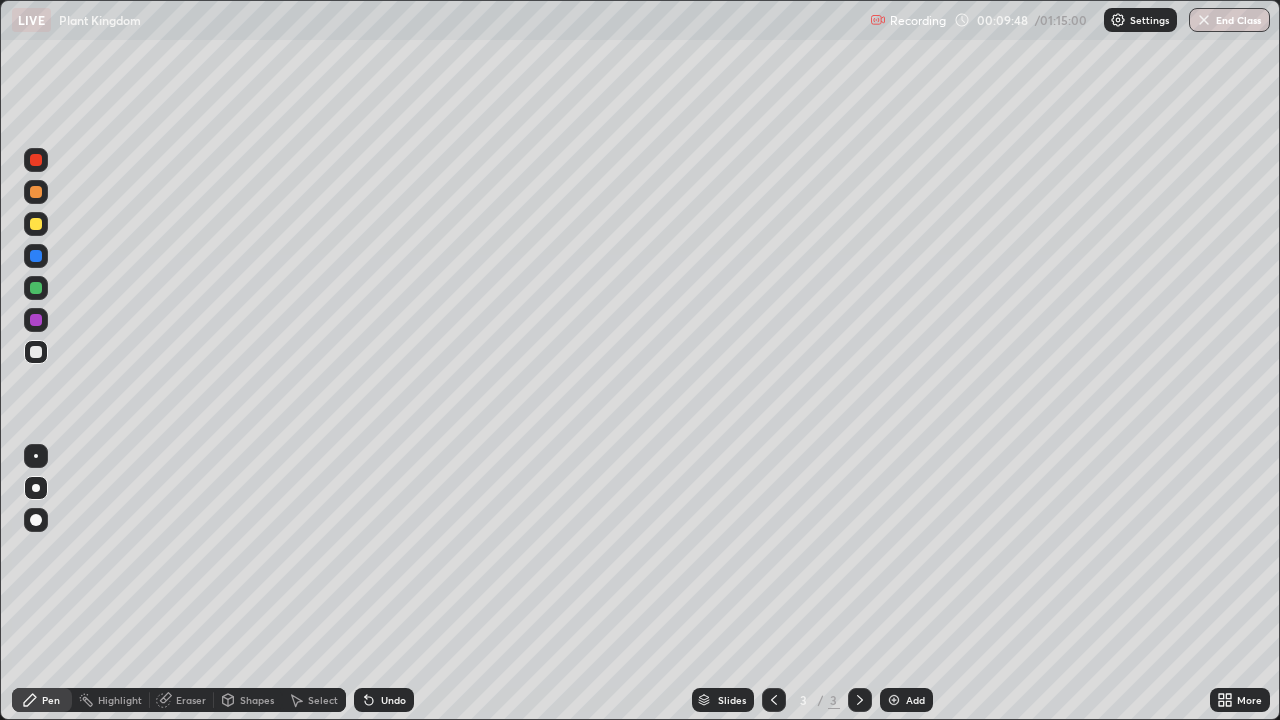 click at bounding box center [36, 256] 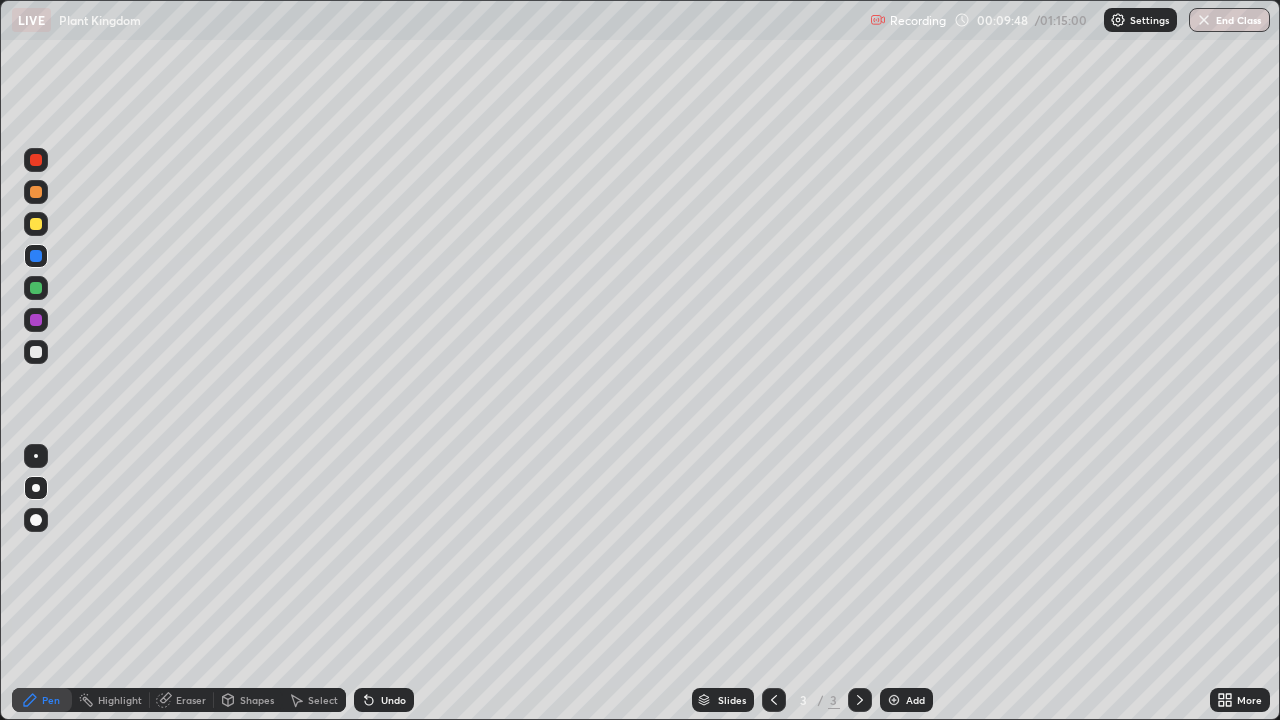click at bounding box center [36, 256] 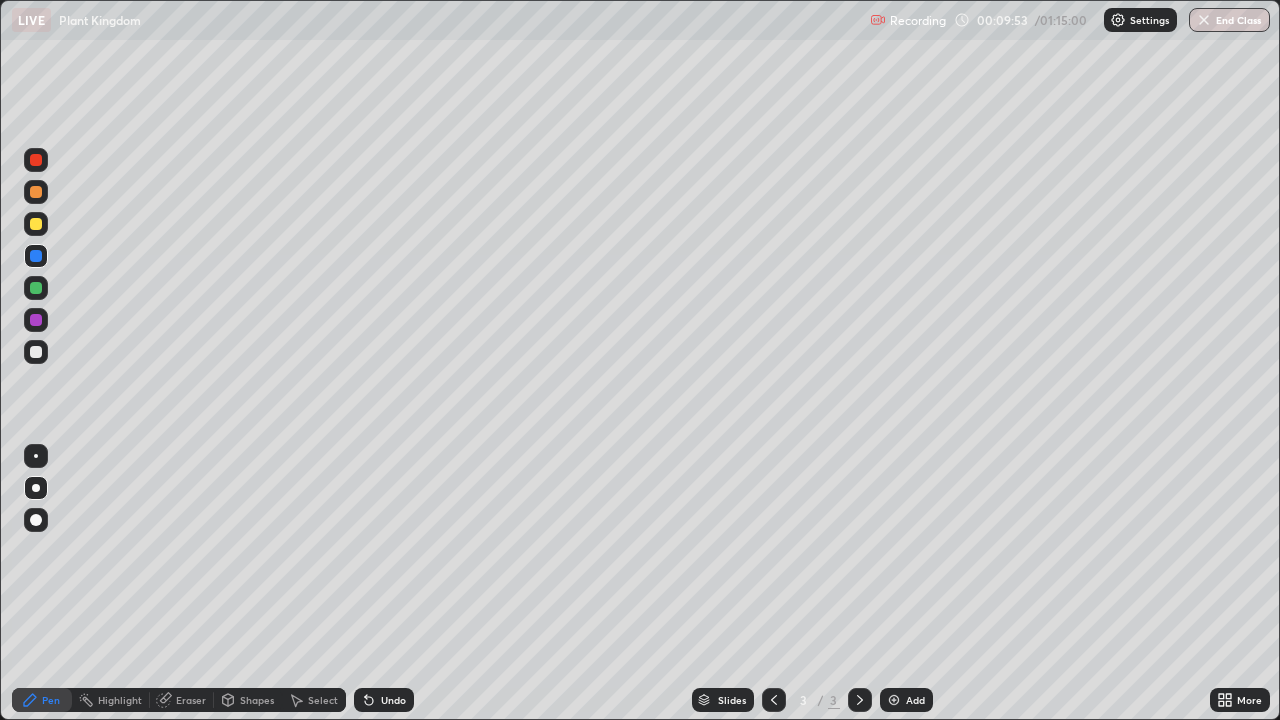 click at bounding box center [36, 352] 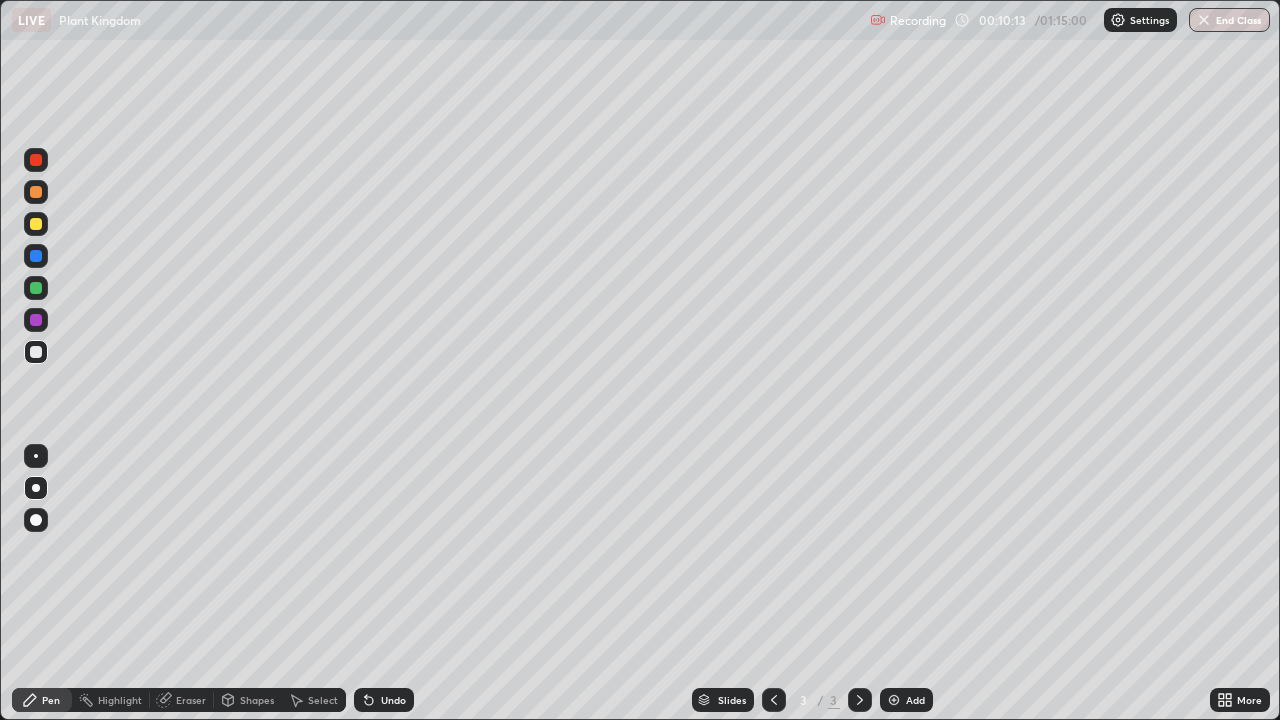 click at bounding box center (36, 224) 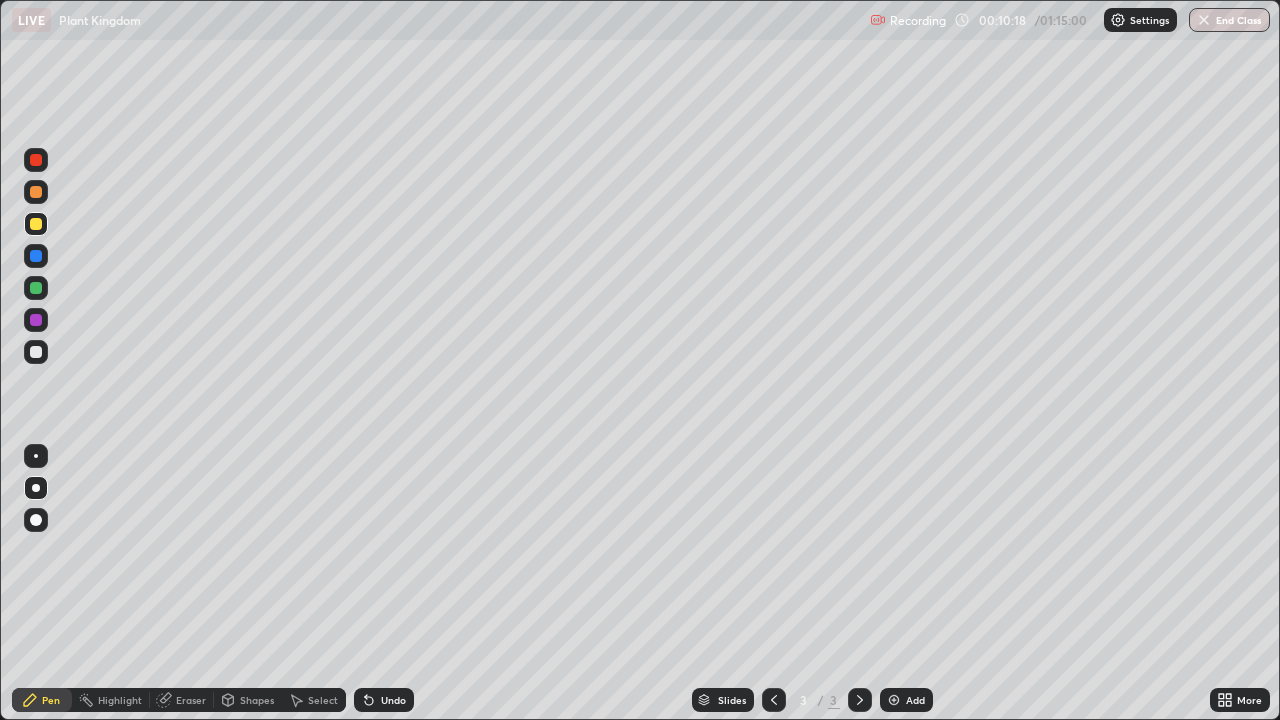 click at bounding box center [36, 288] 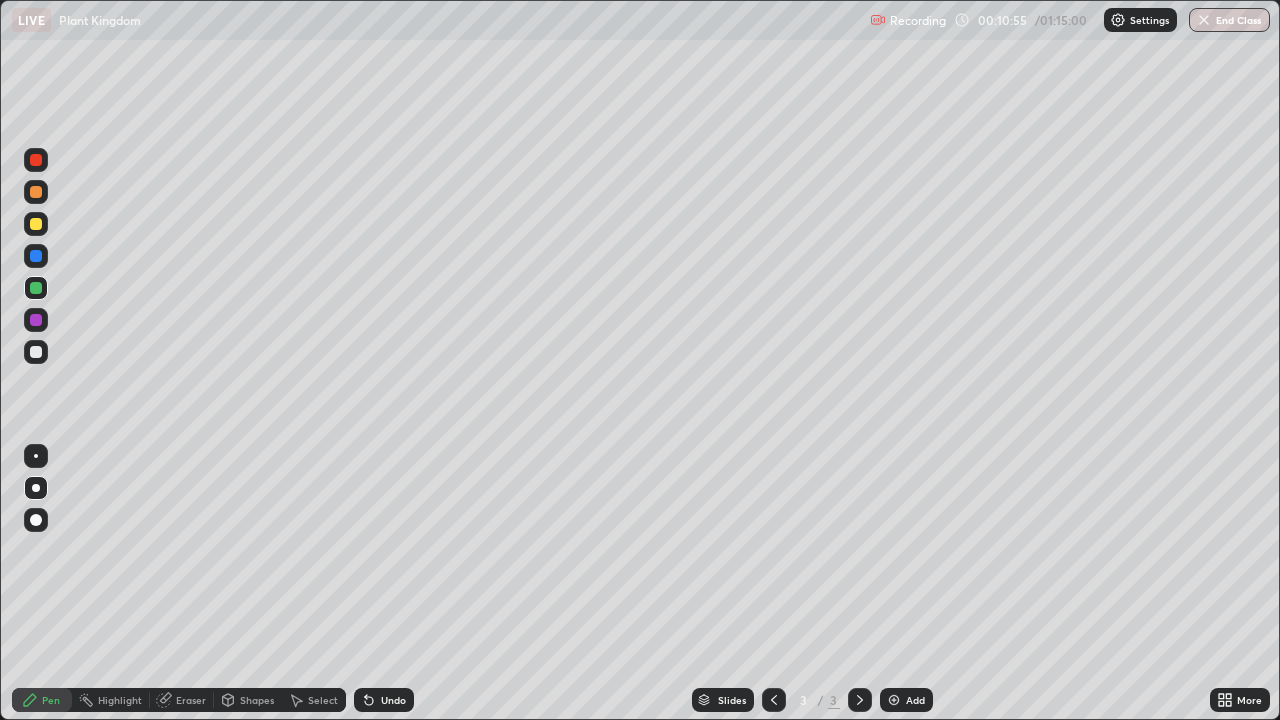 click at bounding box center [36, 352] 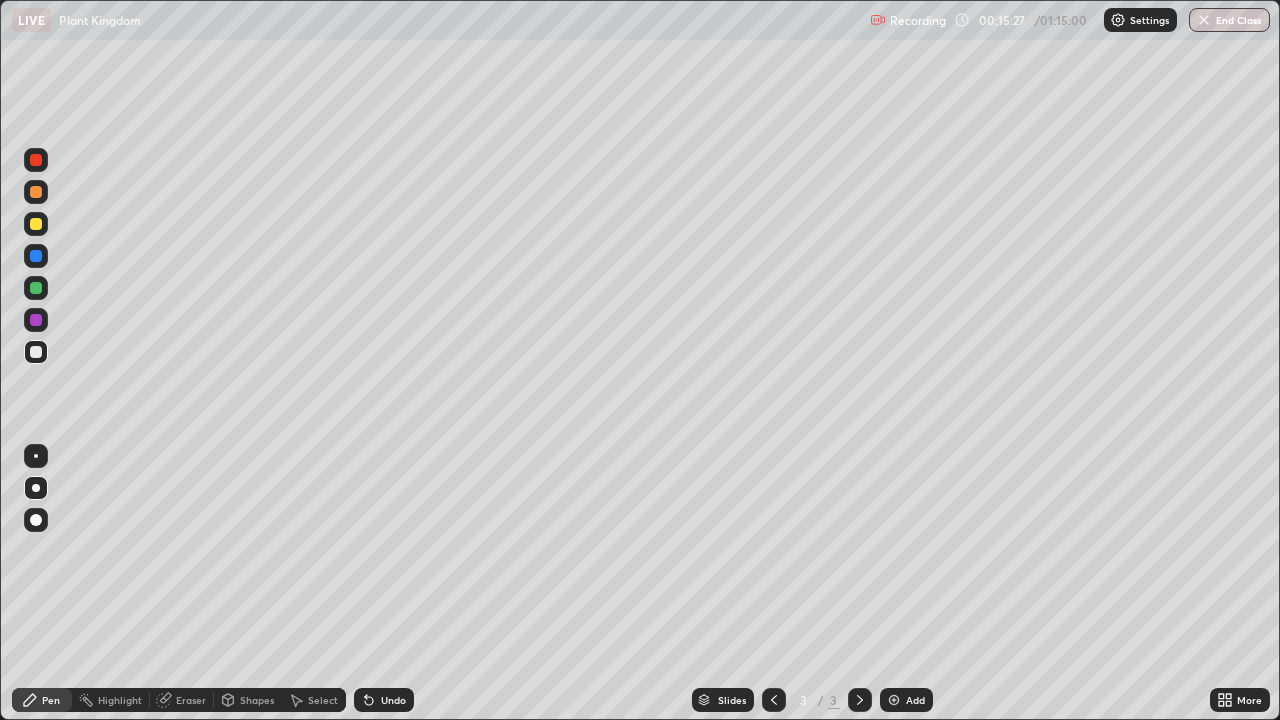 click at bounding box center [36, 224] 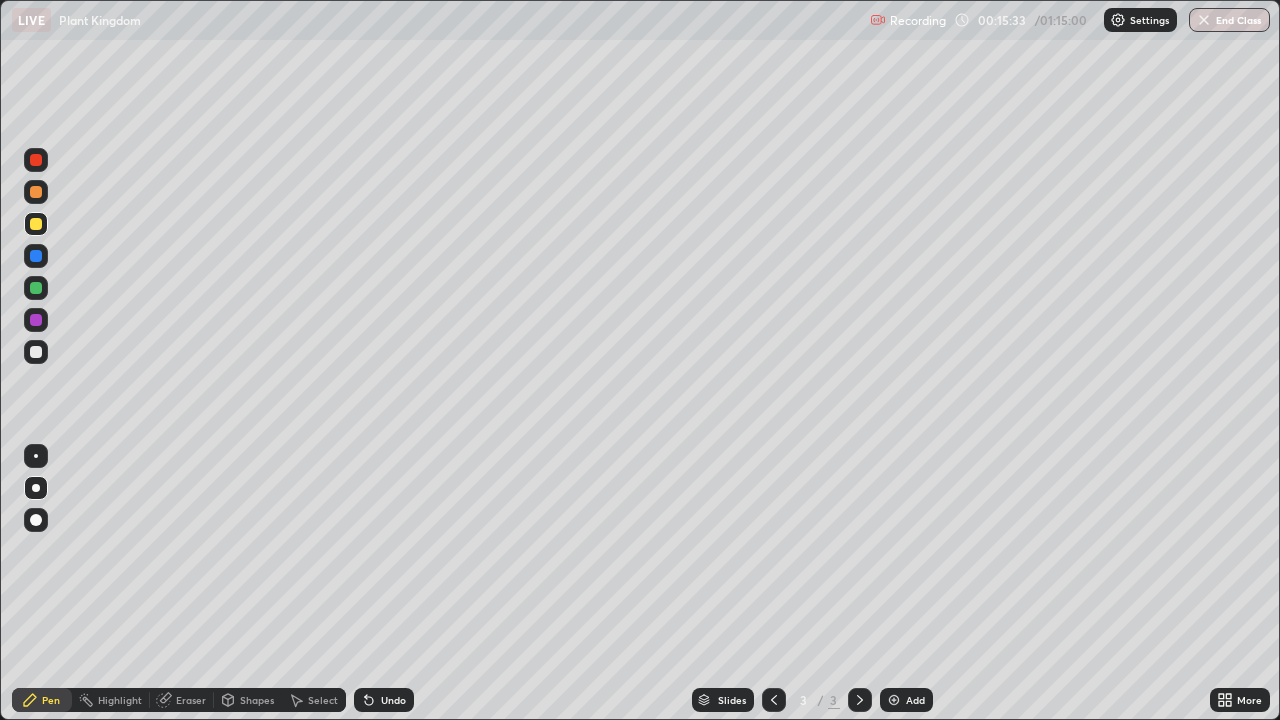 click at bounding box center (36, 352) 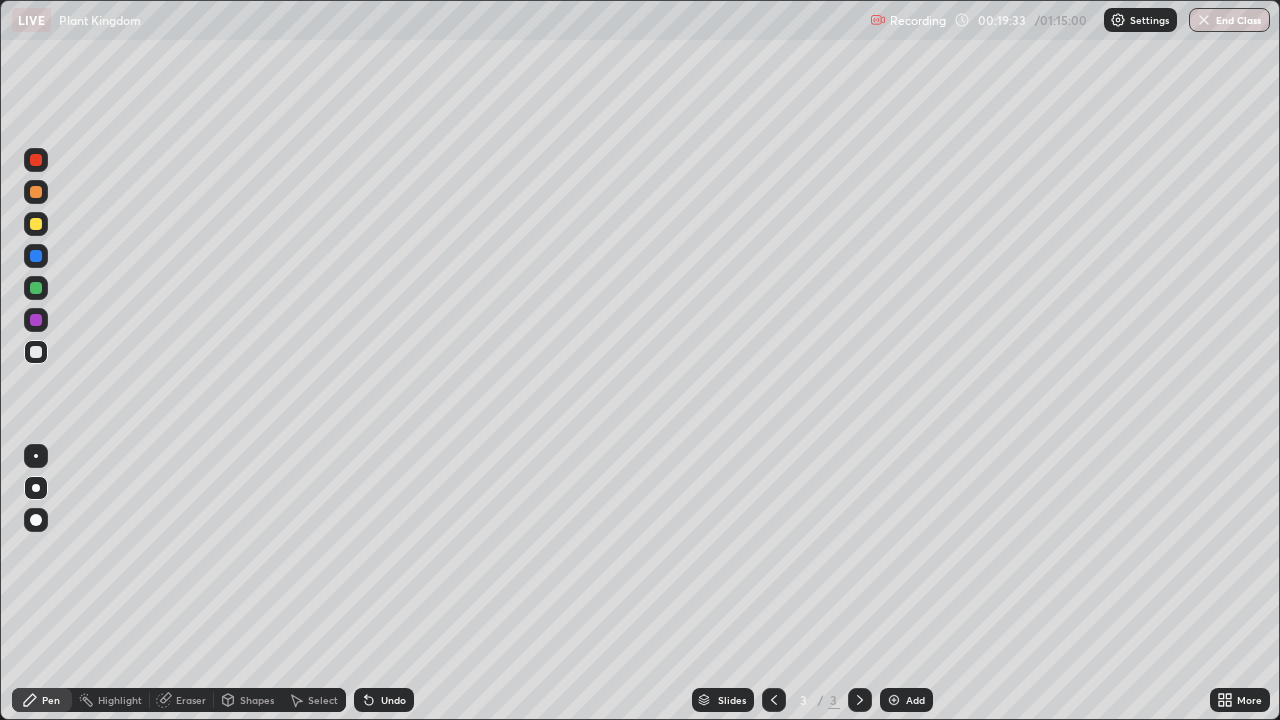 click on "Add" at bounding box center (915, 700) 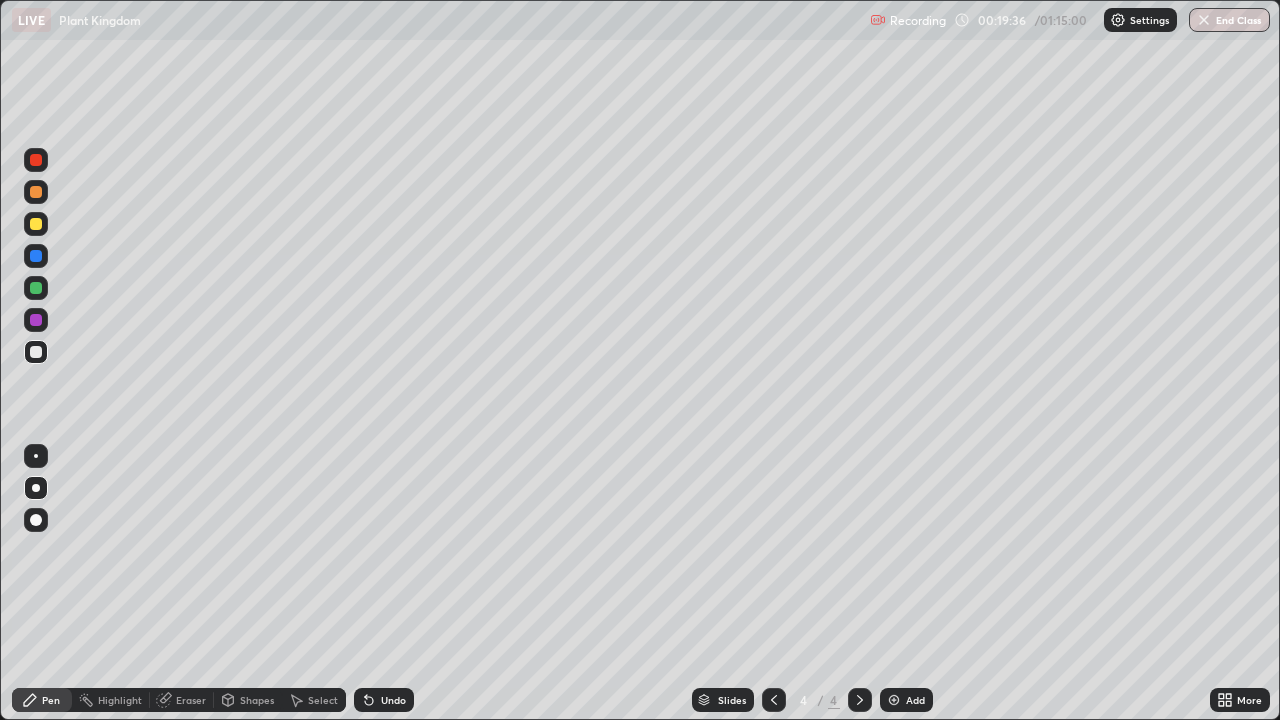 click at bounding box center [36, 224] 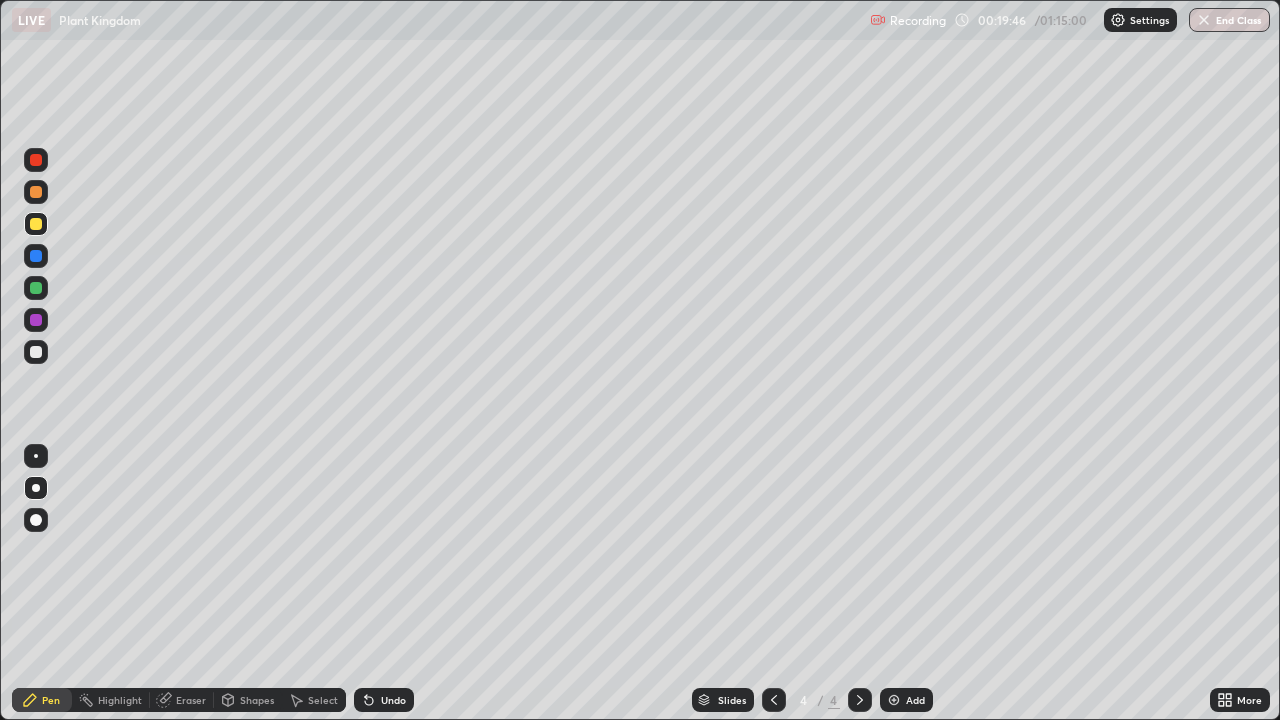 click at bounding box center [36, 352] 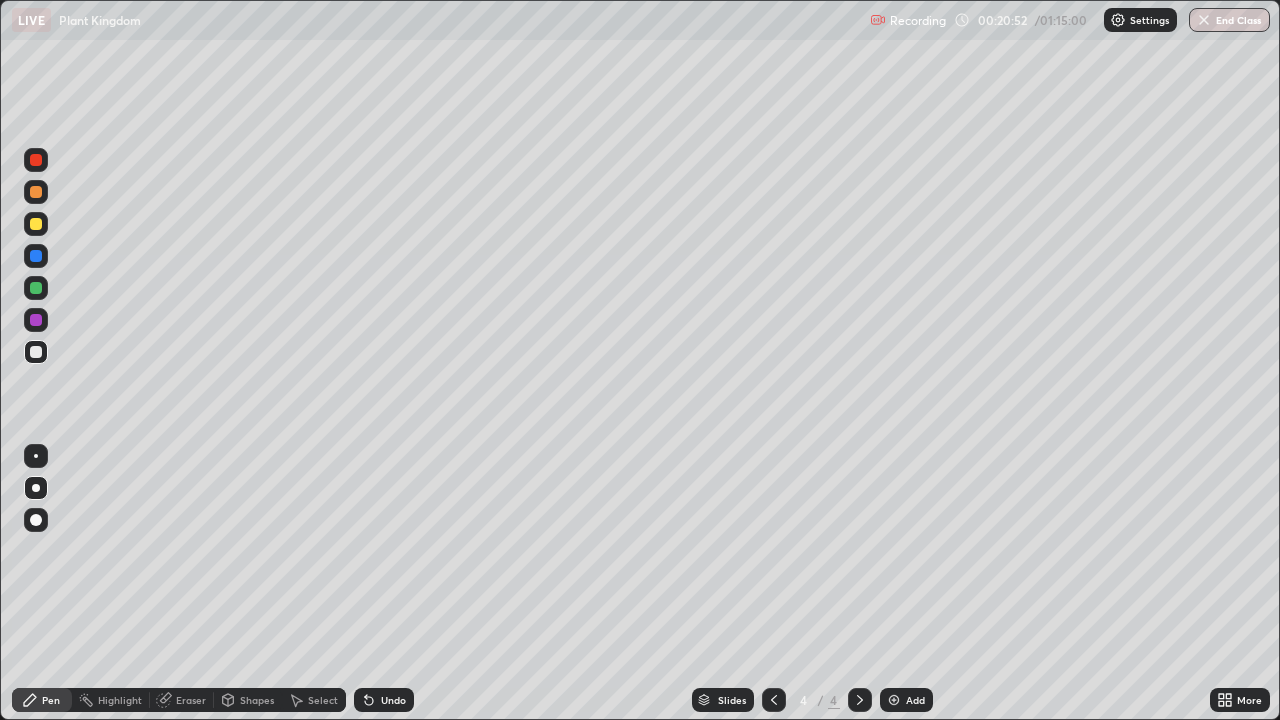 click at bounding box center [36, 224] 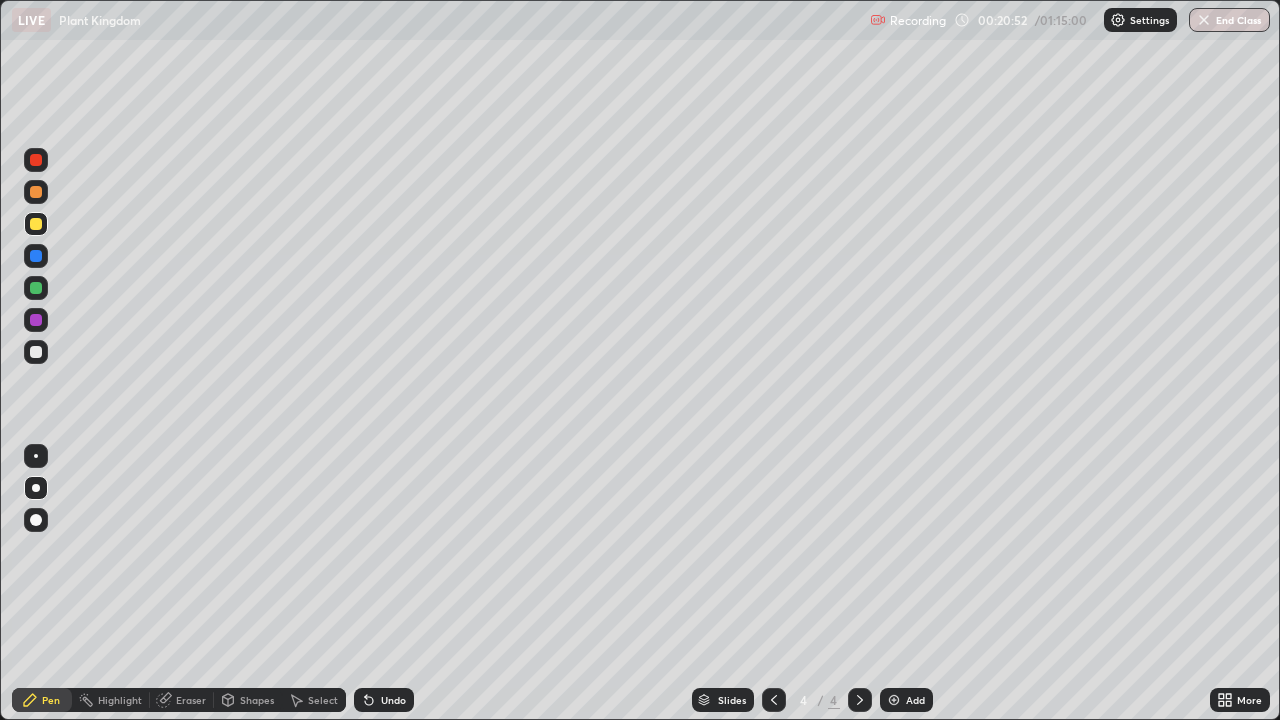 click at bounding box center (36, 224) 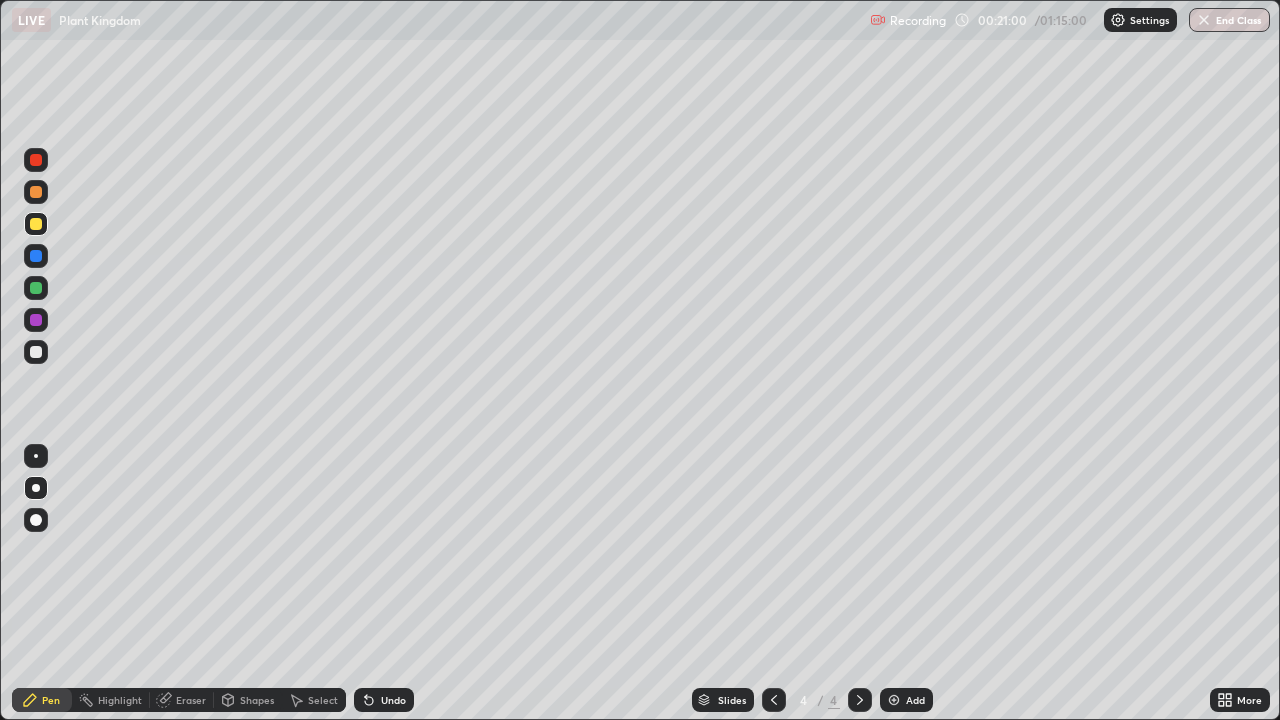 click at bounding box center [36, 352] 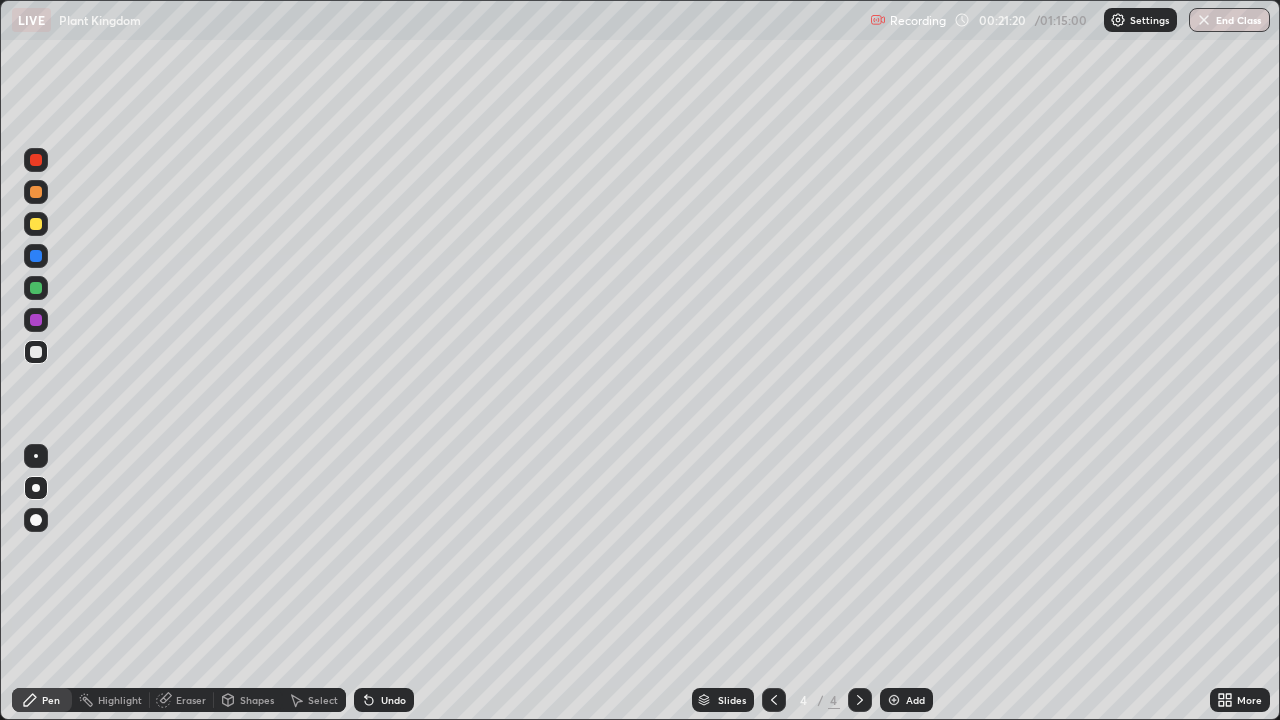 click at bounding box center [36, 352] 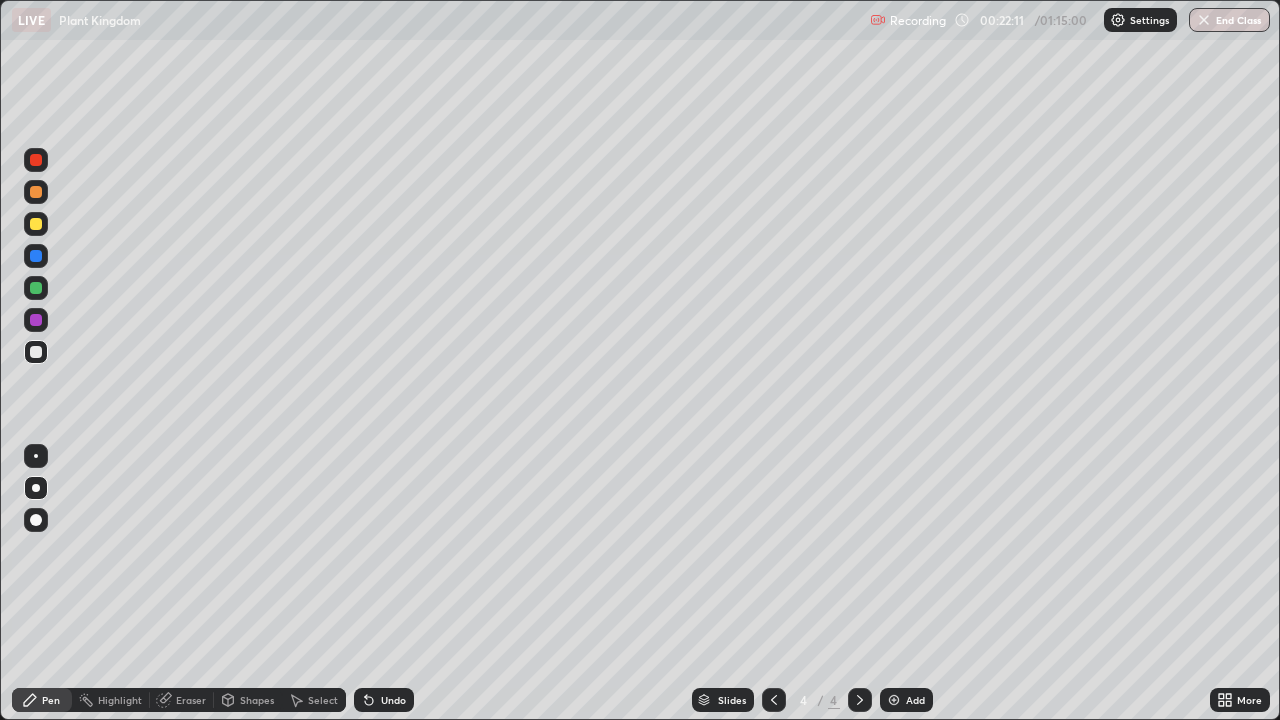 click on "Undo" at bounding box center (393, 700) 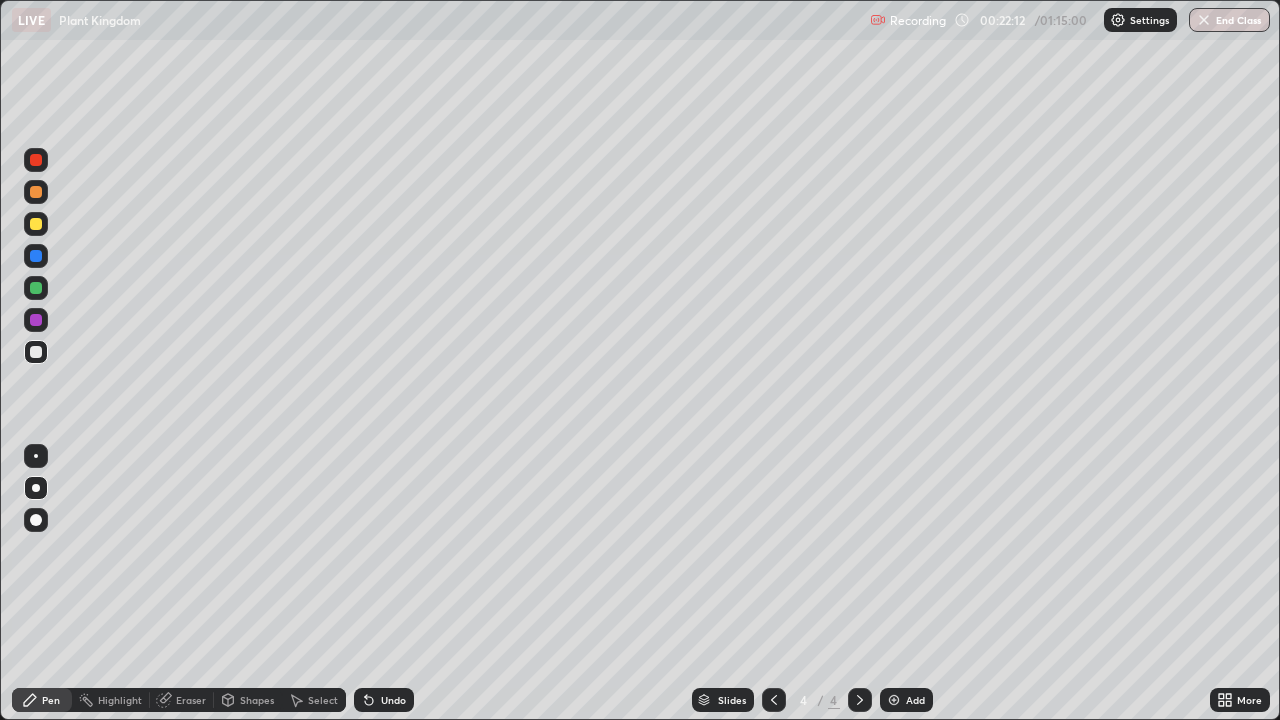 click on "Undo" at bounding box center [384, 700] 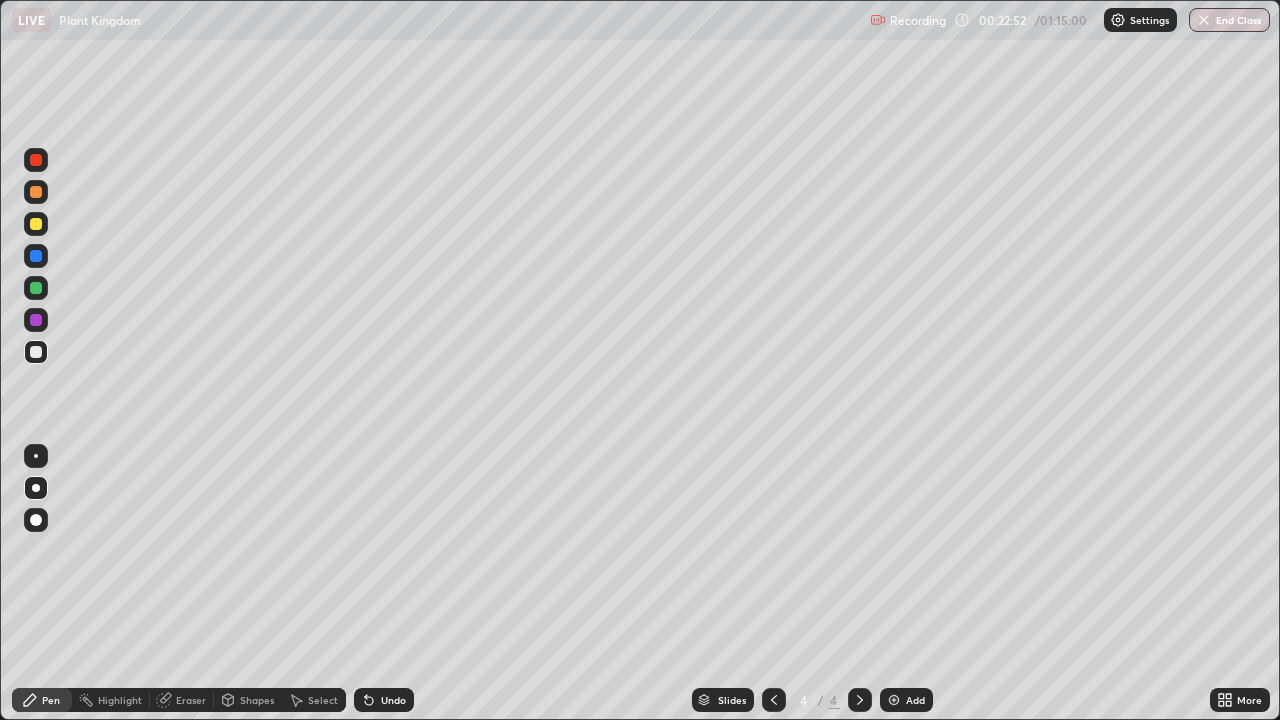 click on "Undo" at bounding box center [393, 700] 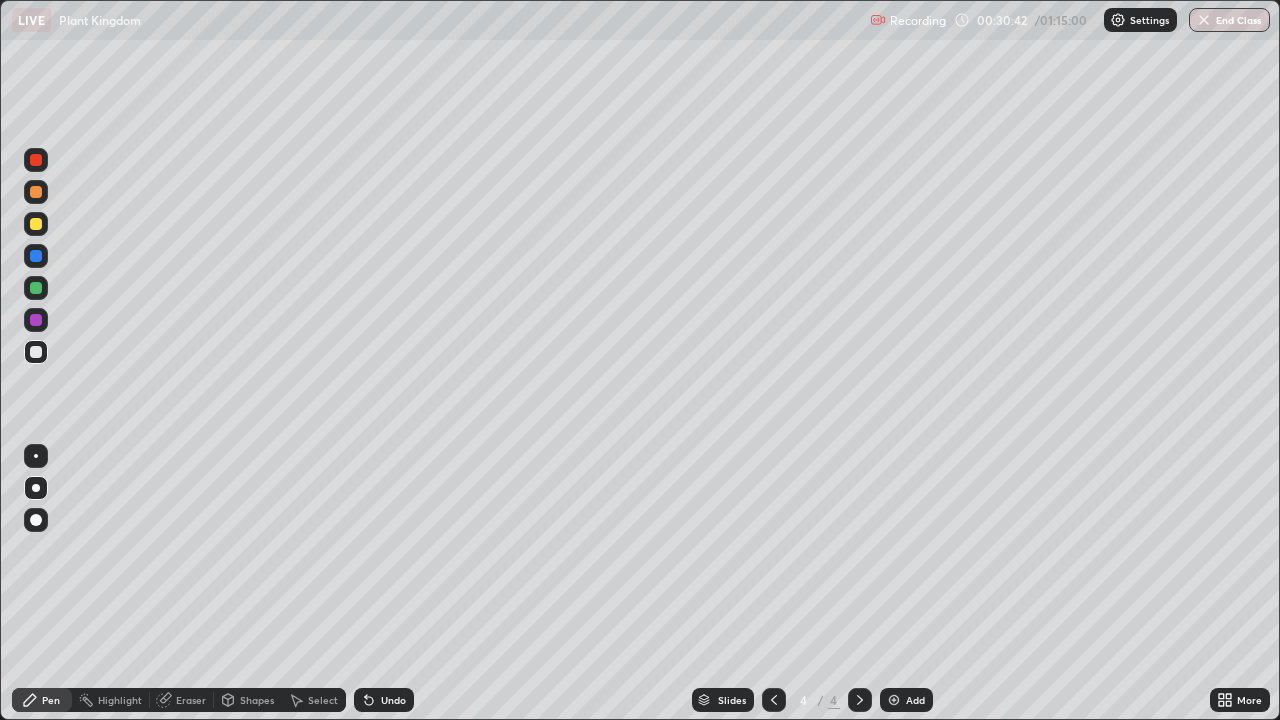 click at bounding box center (894, 700) 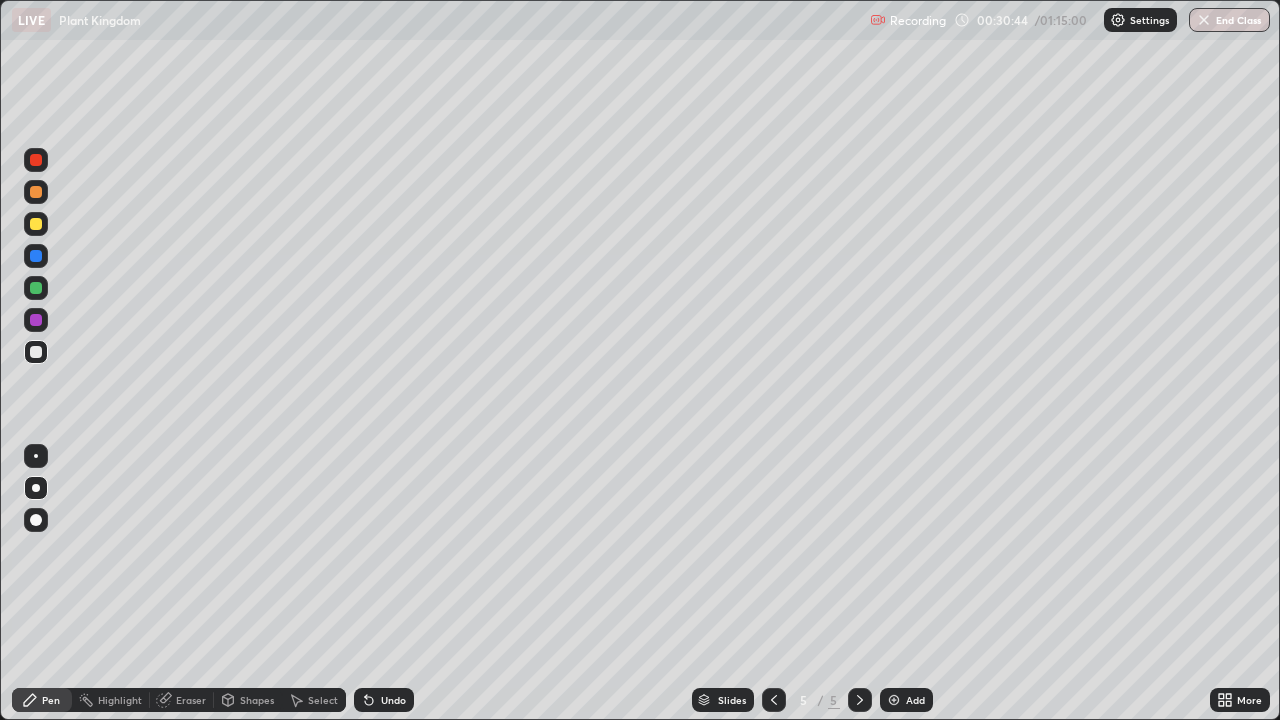 click at bounding box center [36, 224] 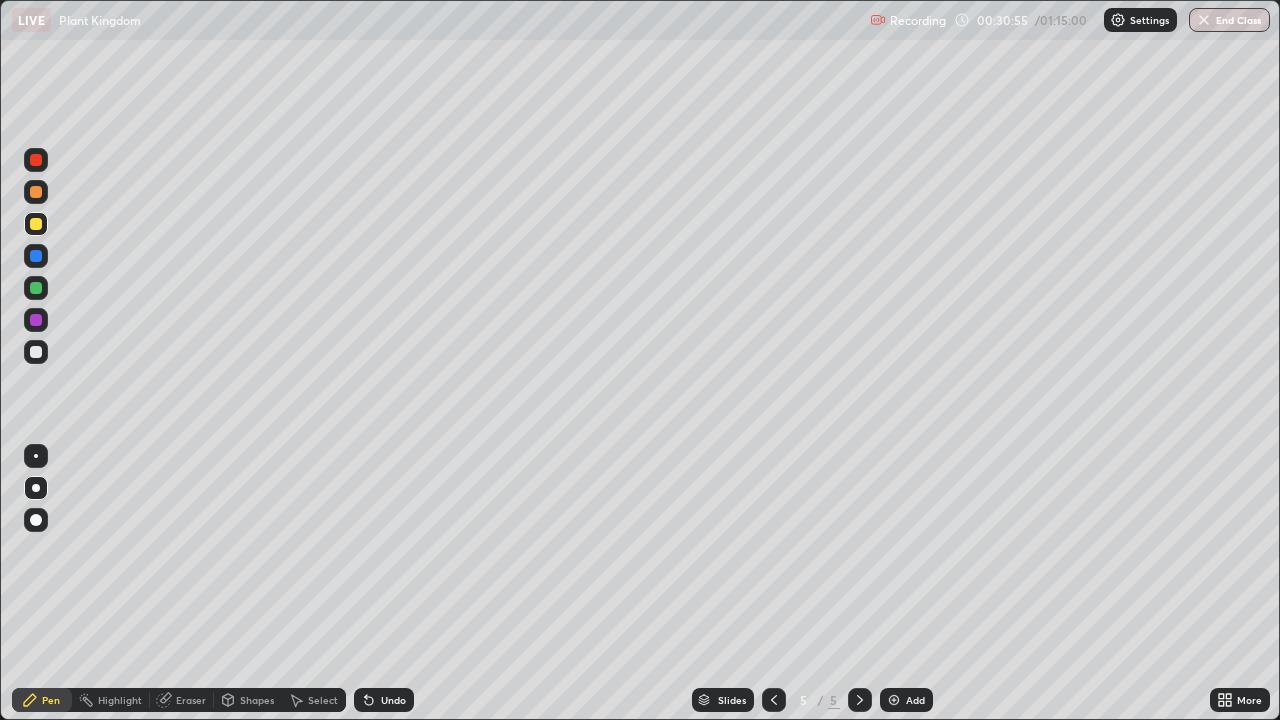 click at bounding box center [36, 352] 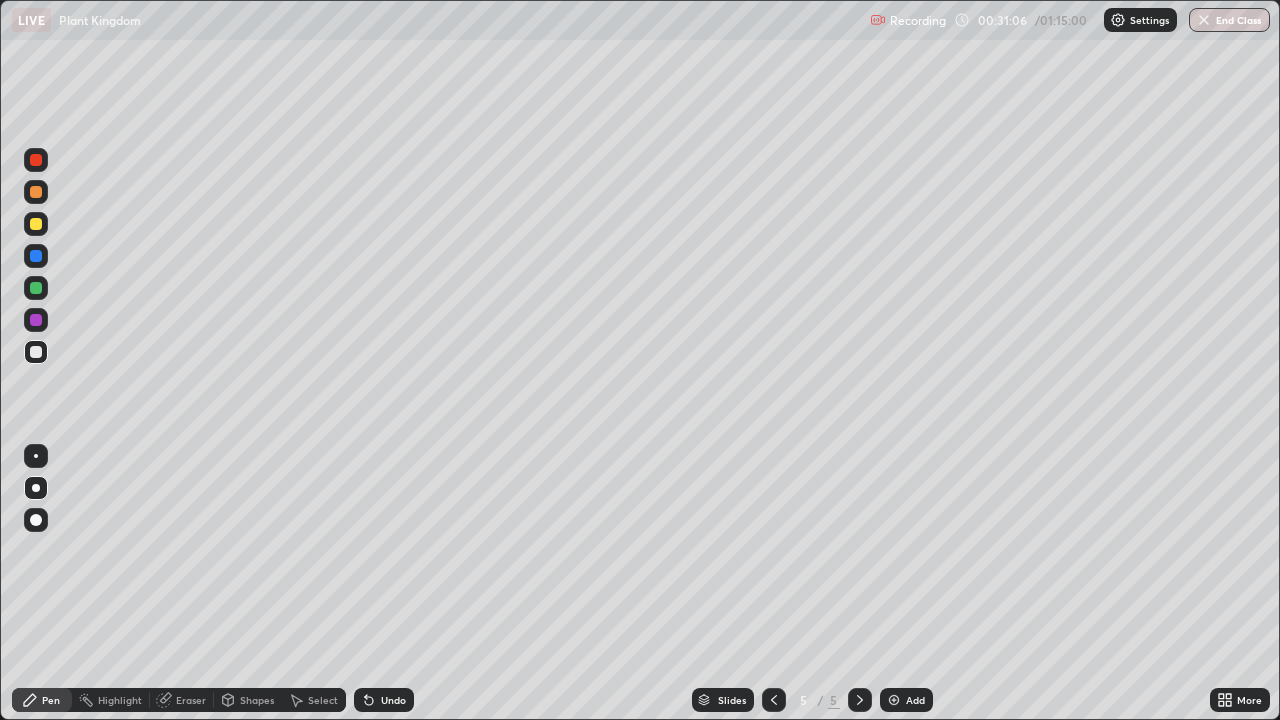 click at bounding box center [36, 224] 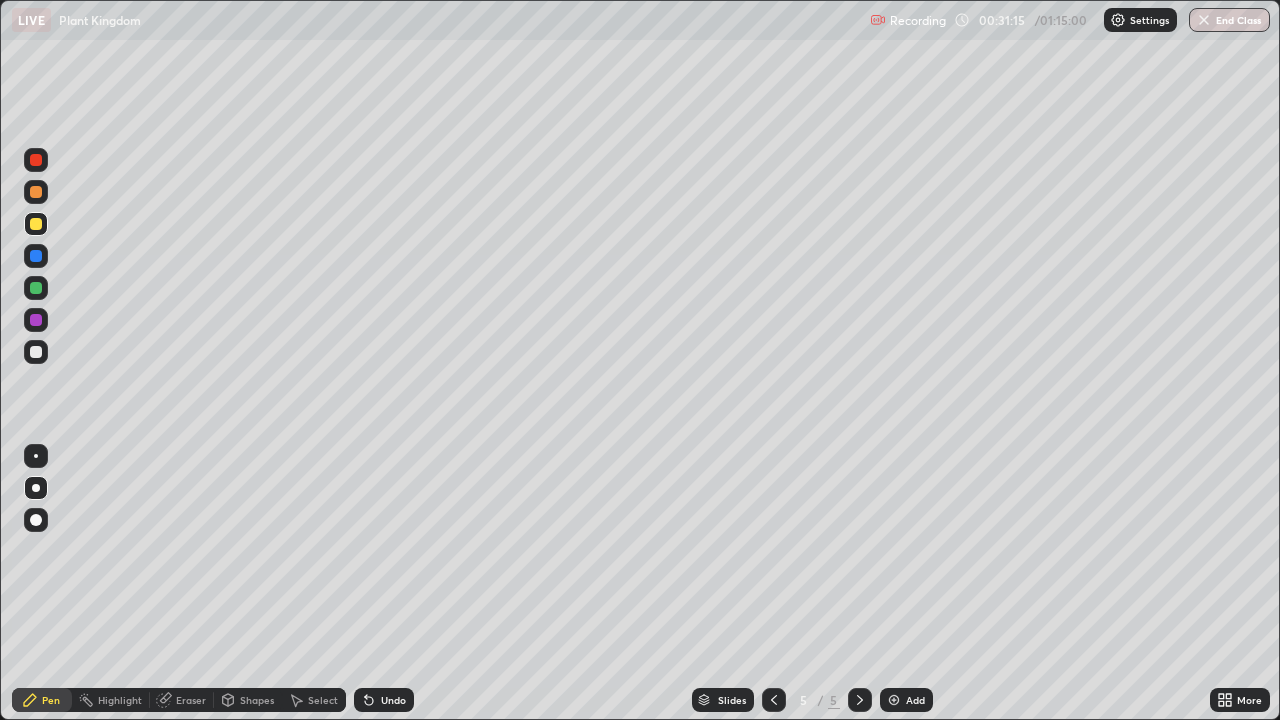 click at bounding box center (36, 352) 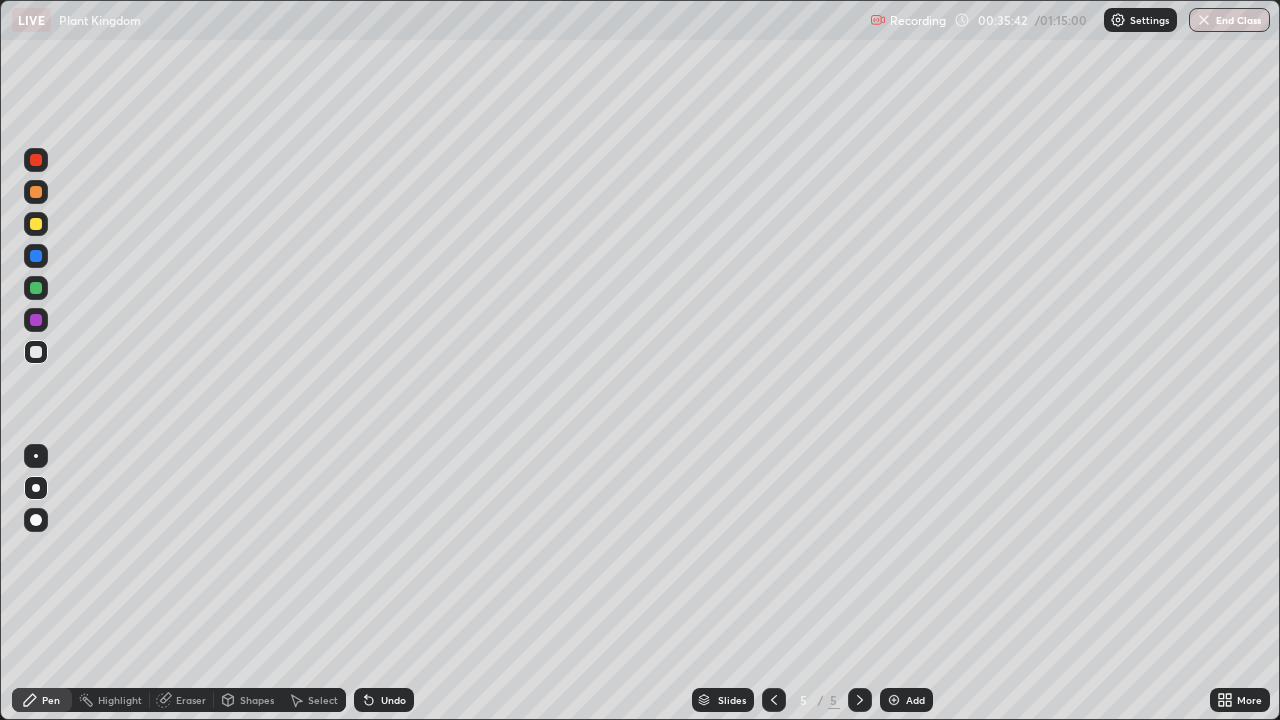 click on "Undo" at bounding box center [393, 700] 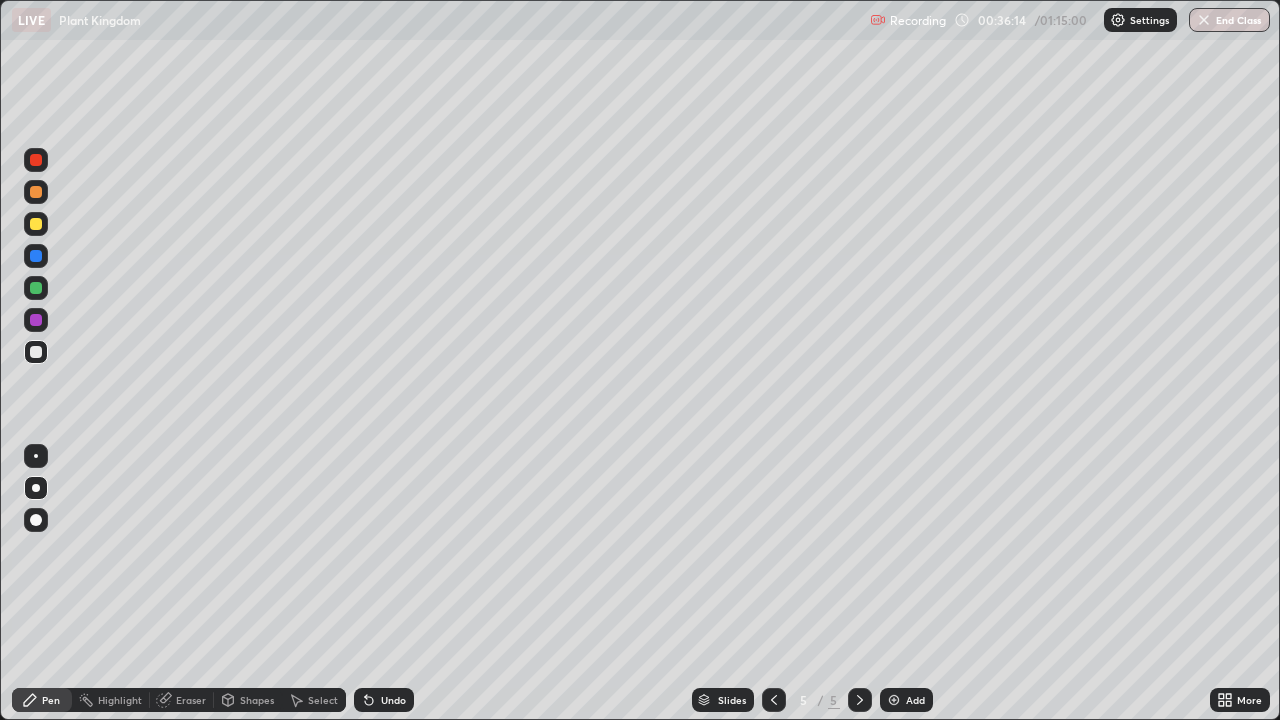 click at bounding box center (36, 224) 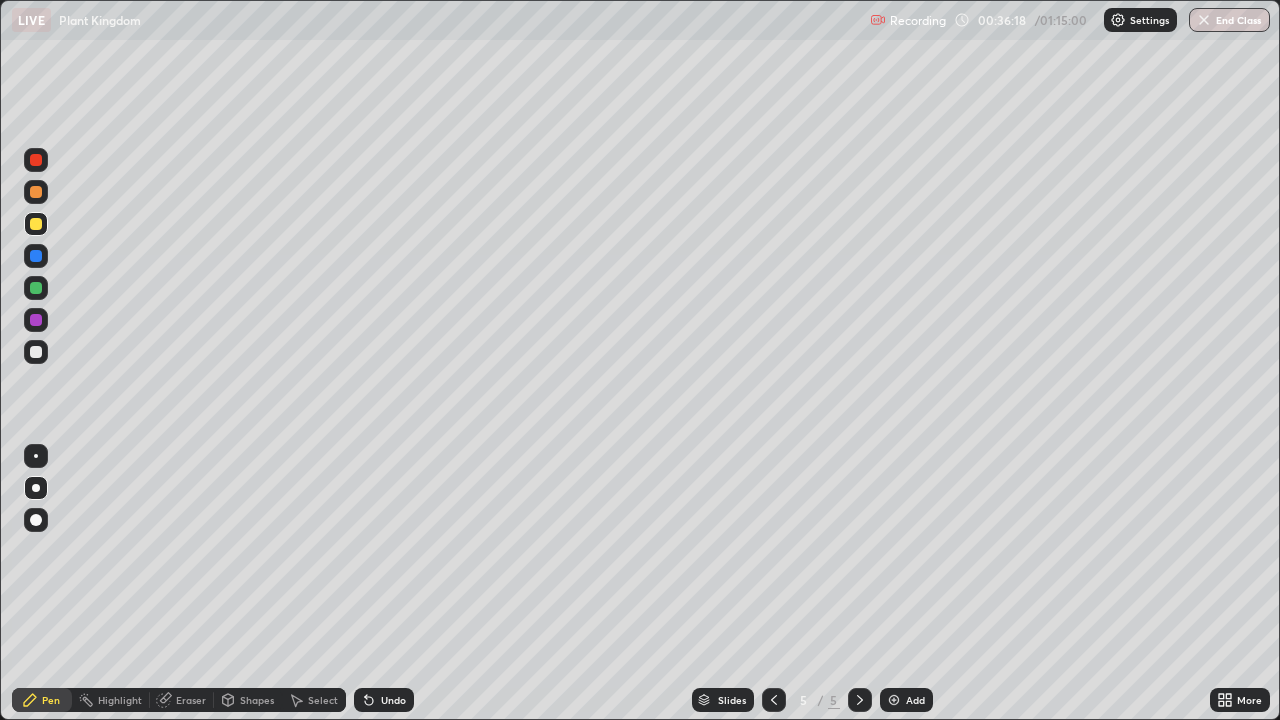 click at bounding box center [36, 352] 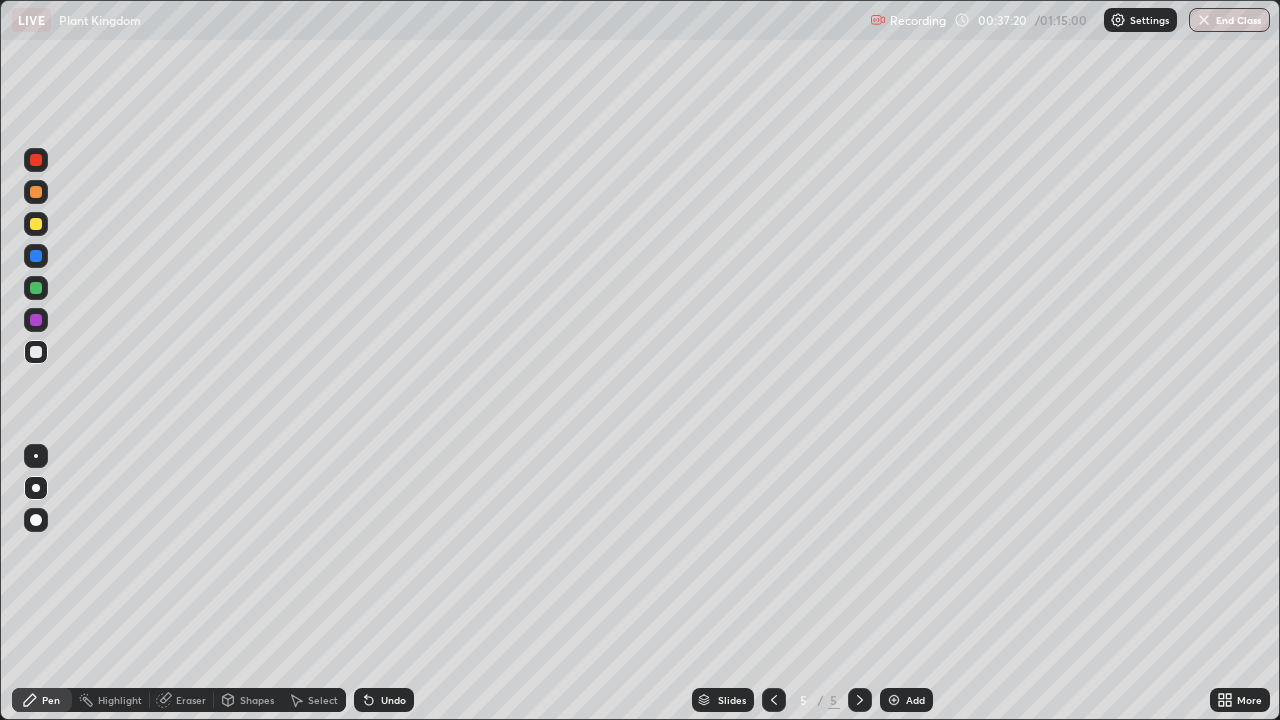 click at bounding box center [36, 352] 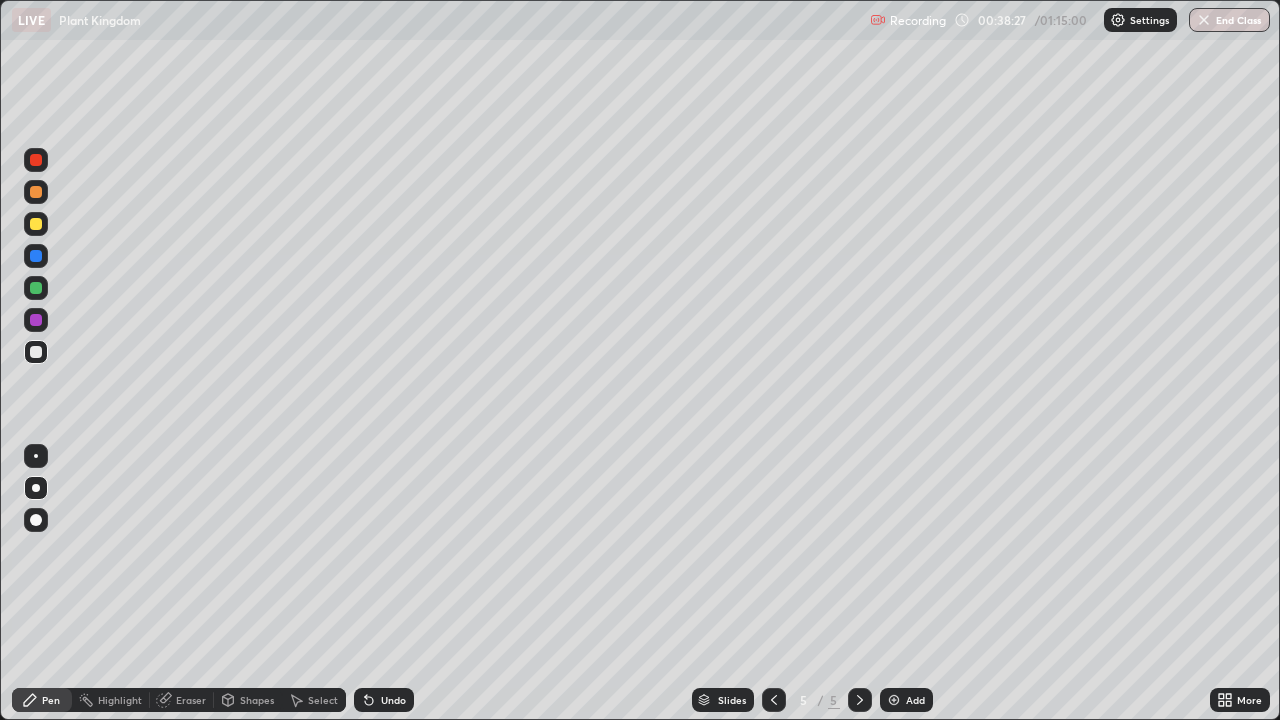 click at bounding box center [36, 224] 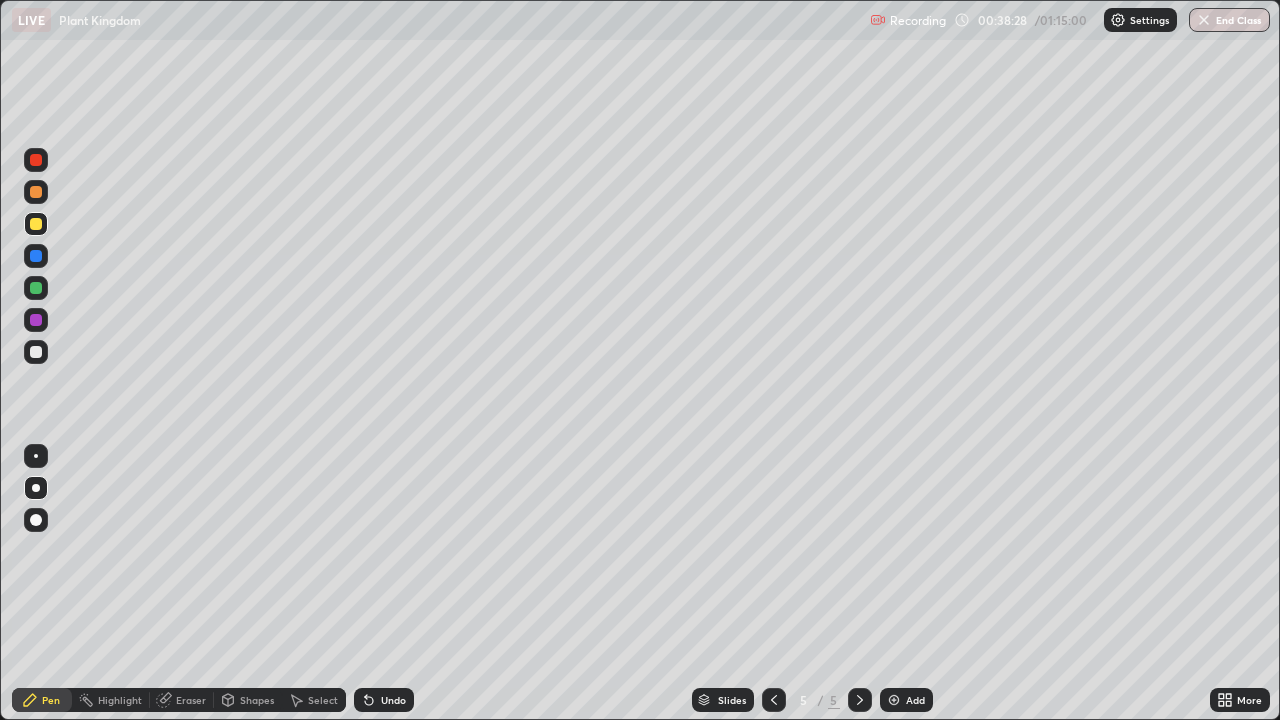 click at bounding box center (36, 224) 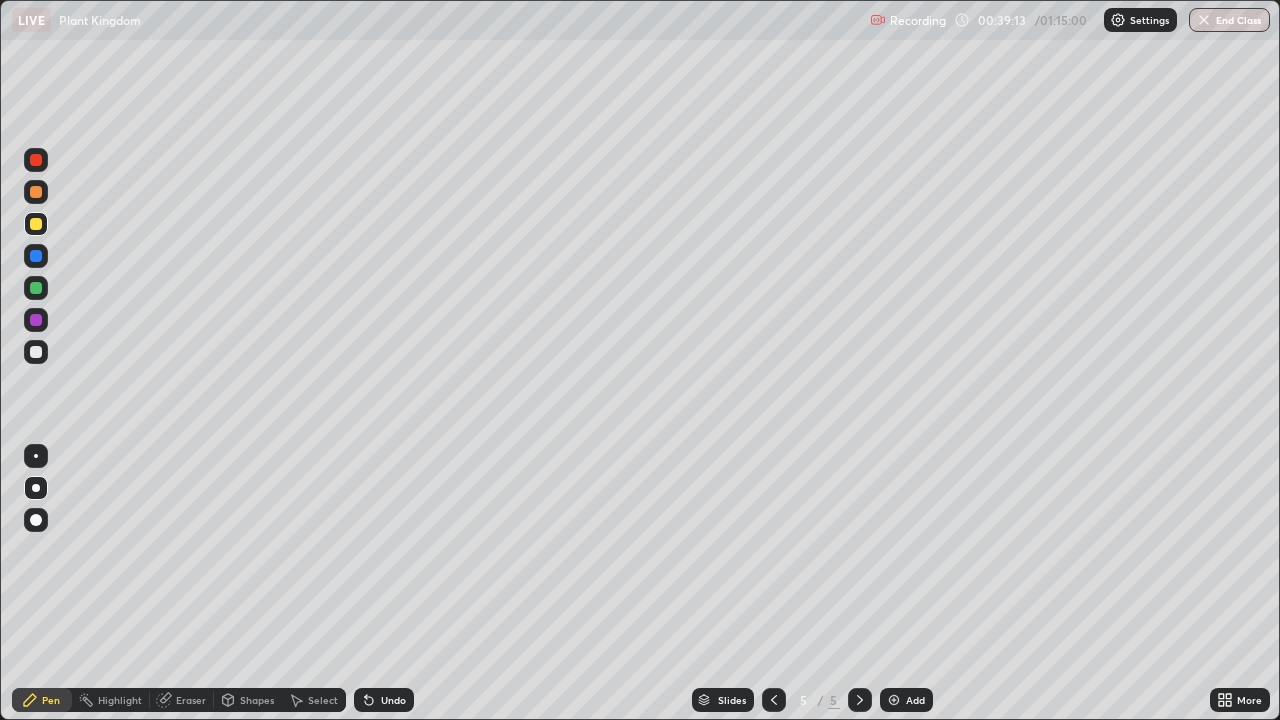 click at bounding box center (36, 352) 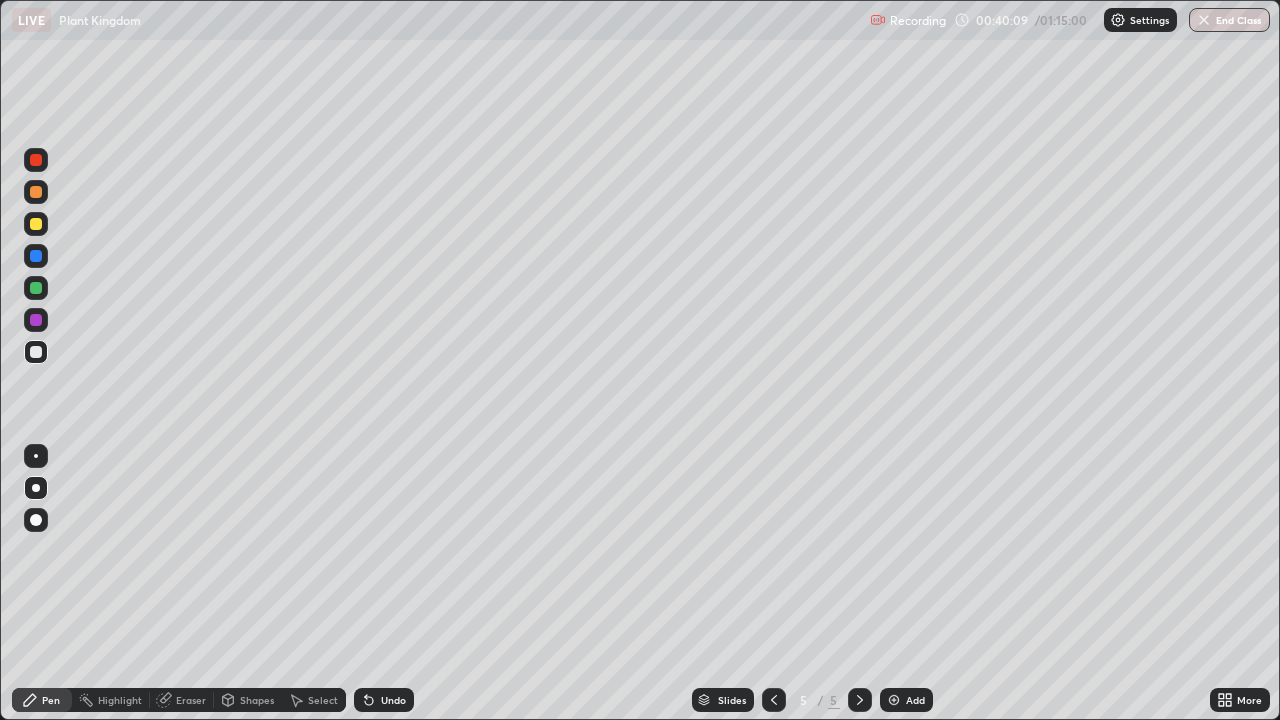 click on "Eraser" at bounding box center [182, 700] 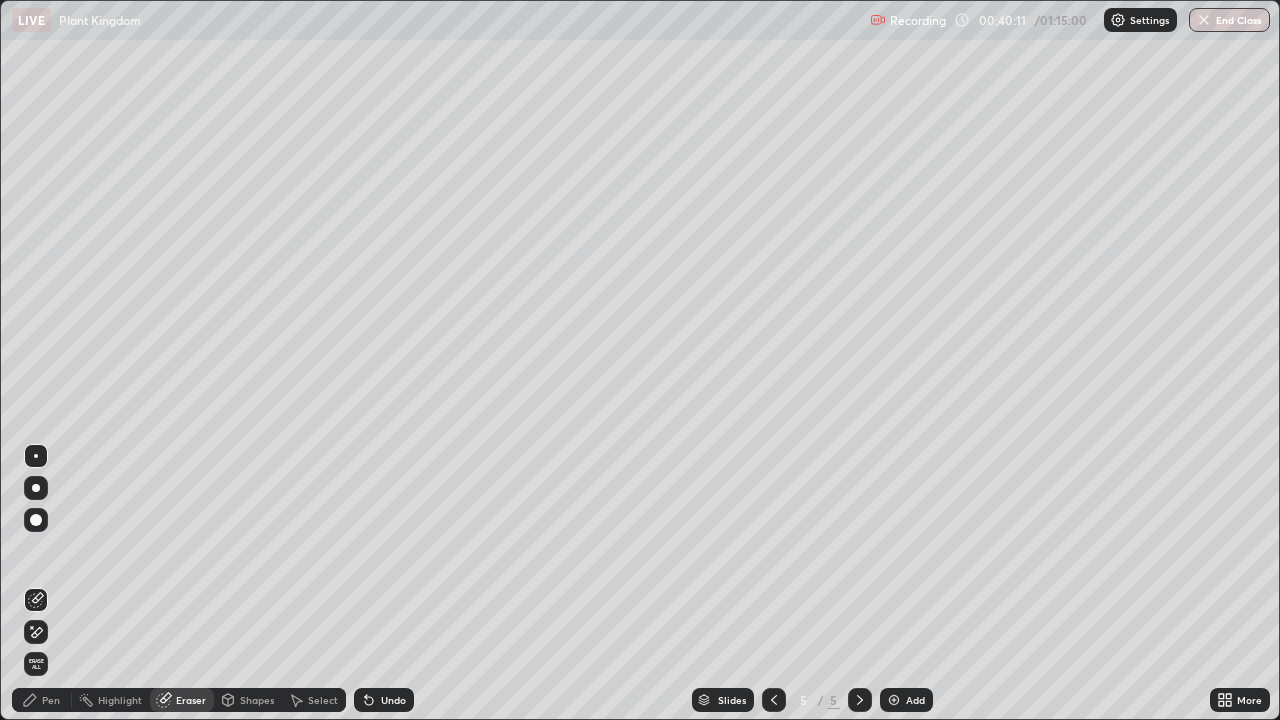 click 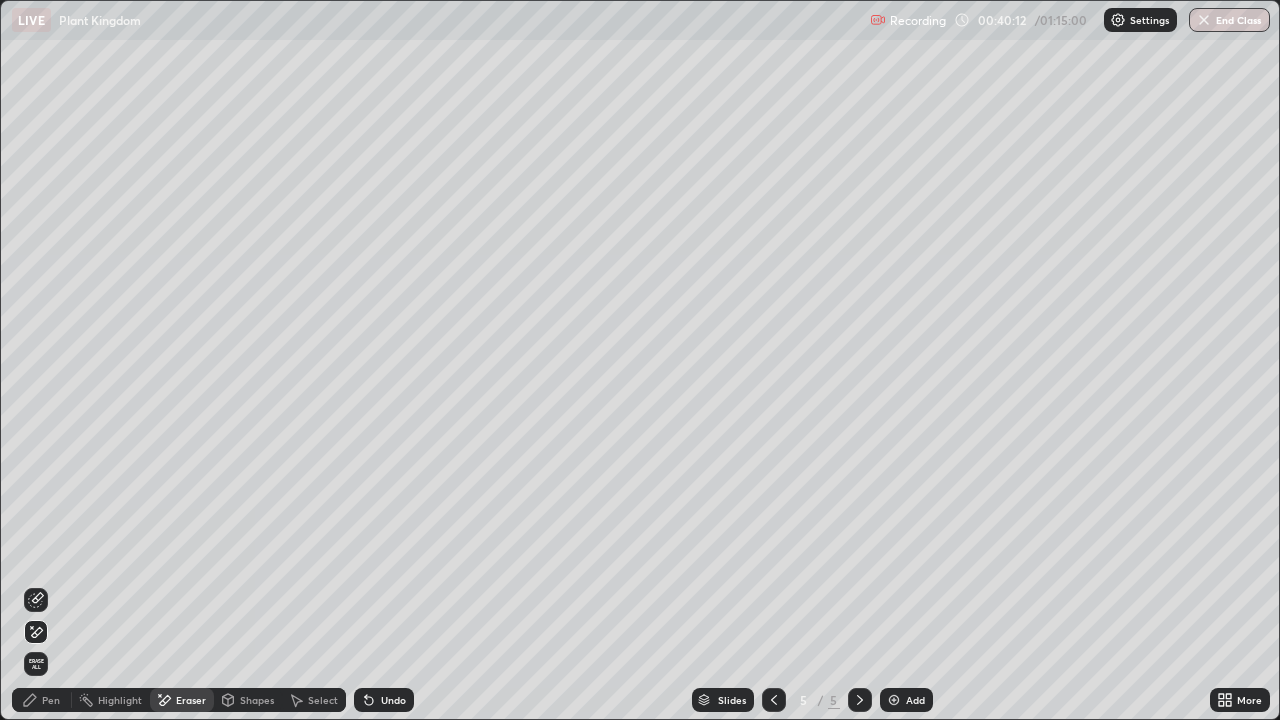 click 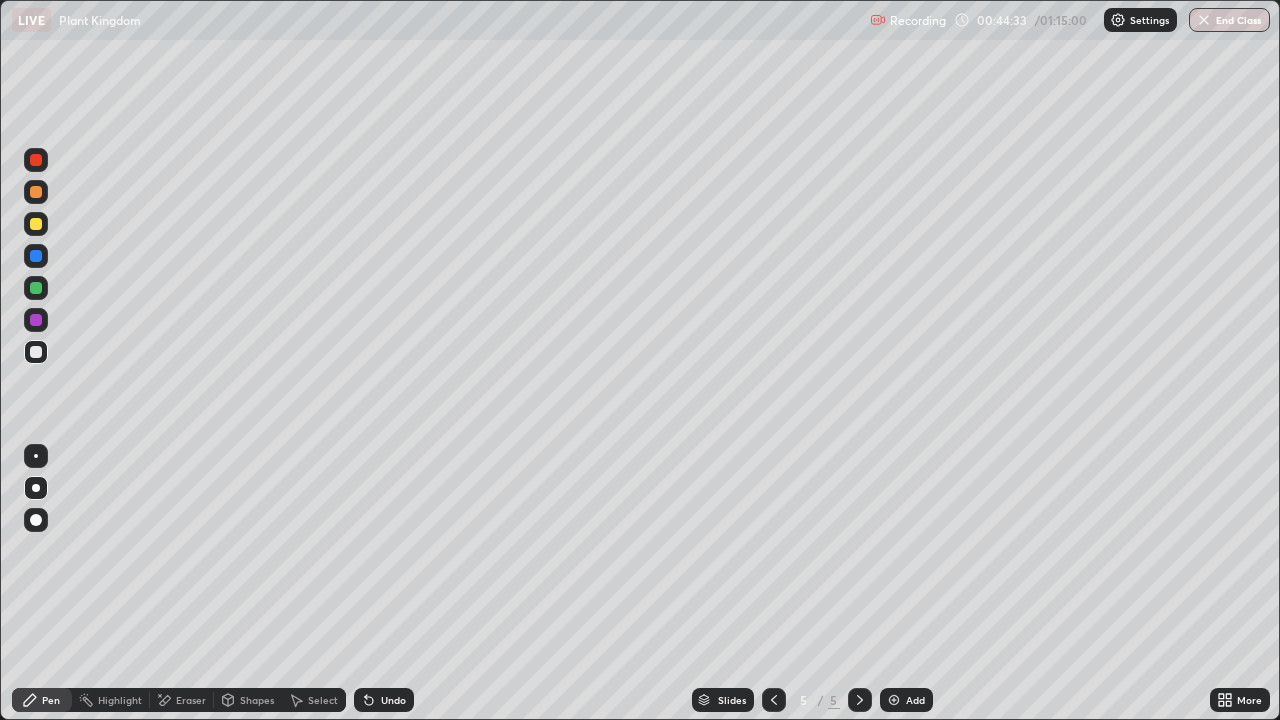 click on "Add" at bounding box center (915, 700) 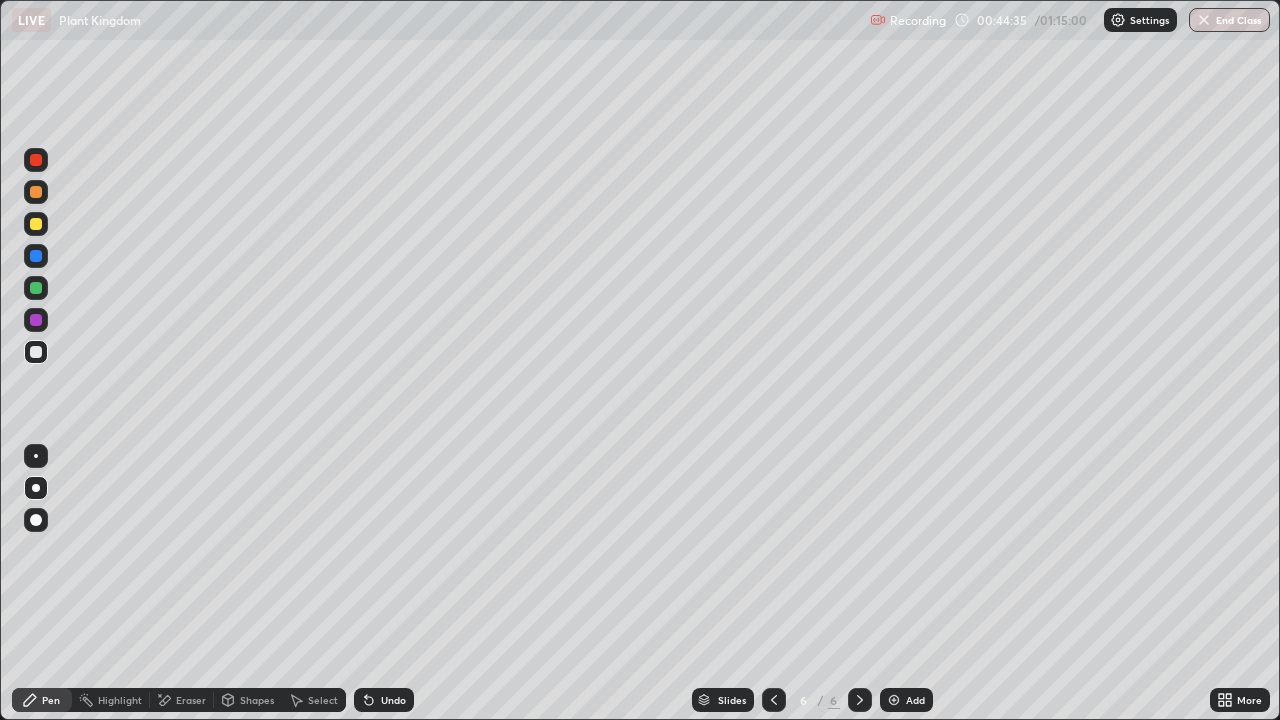 click at bounding box center [36, 352] 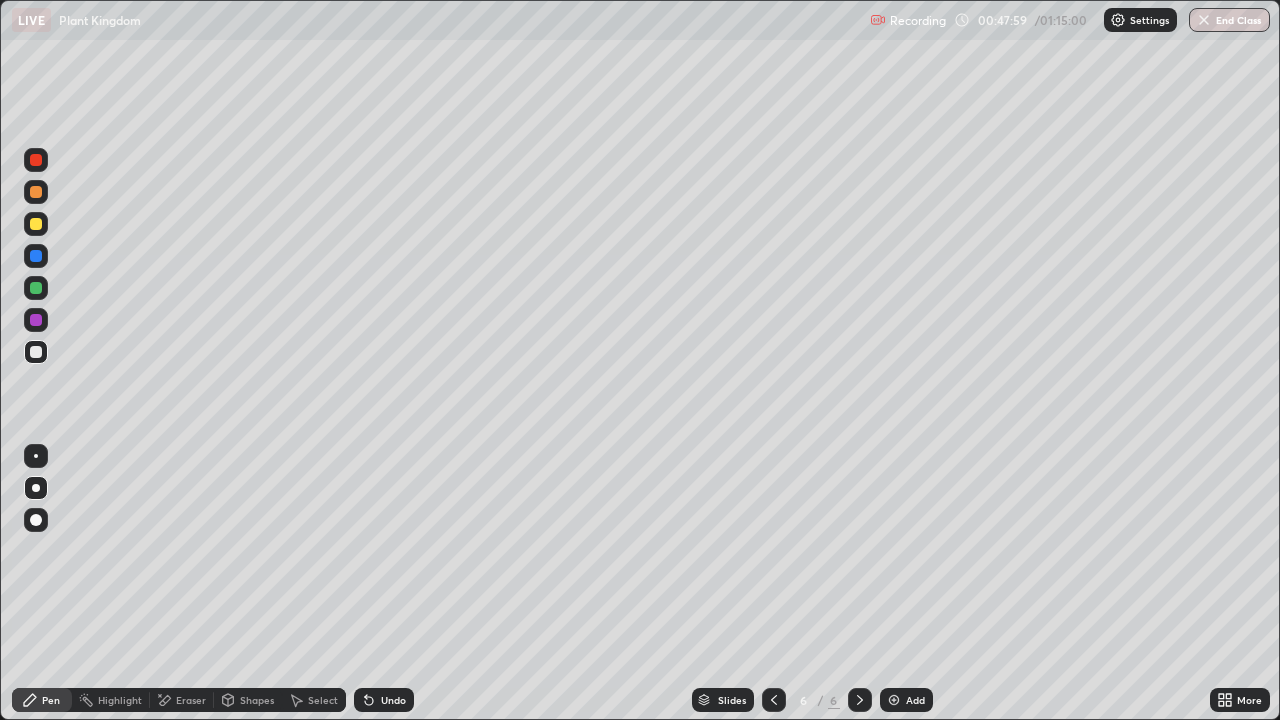click at bounding box center (36, 224) 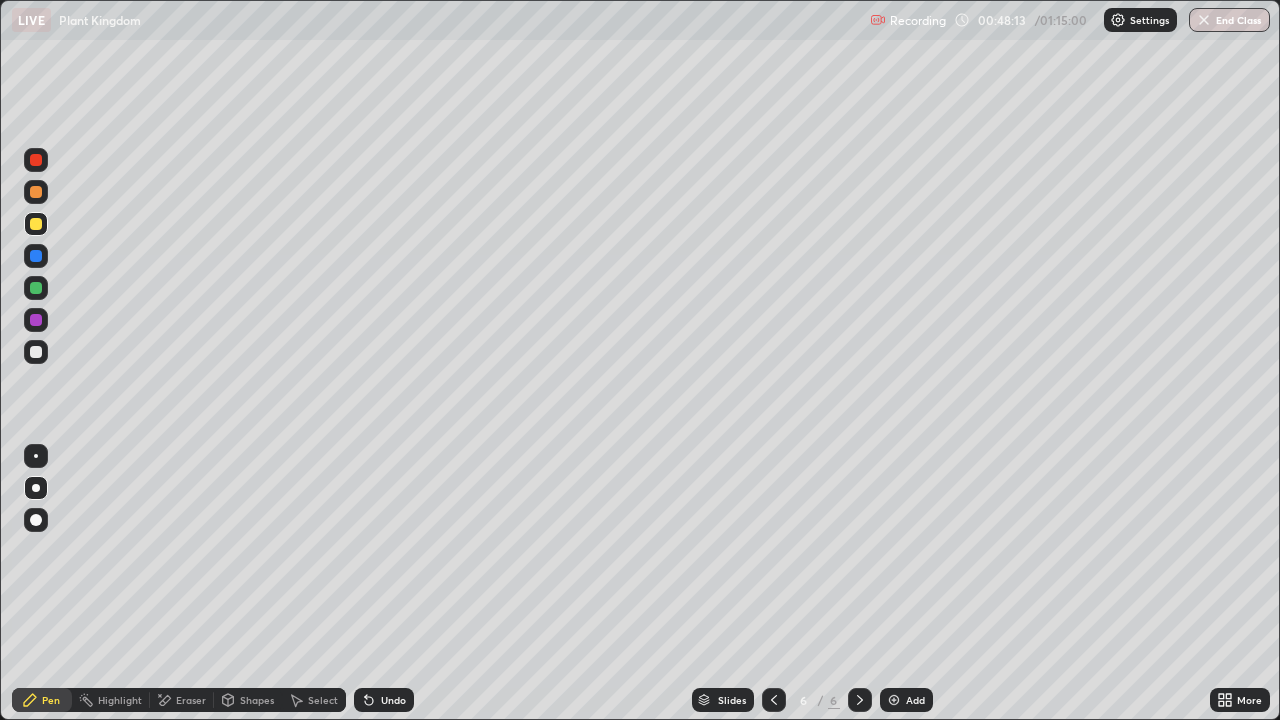 click at bounding box center (36, 352) 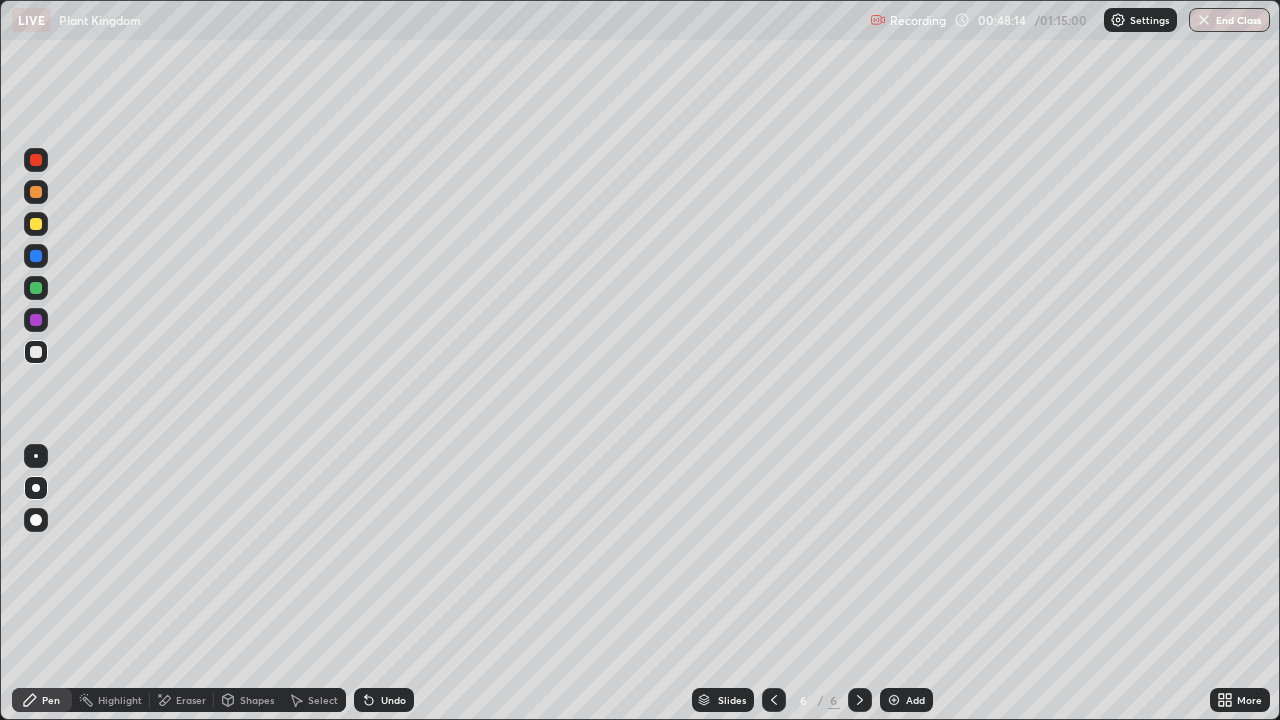 click at bounding box center (36, 352) 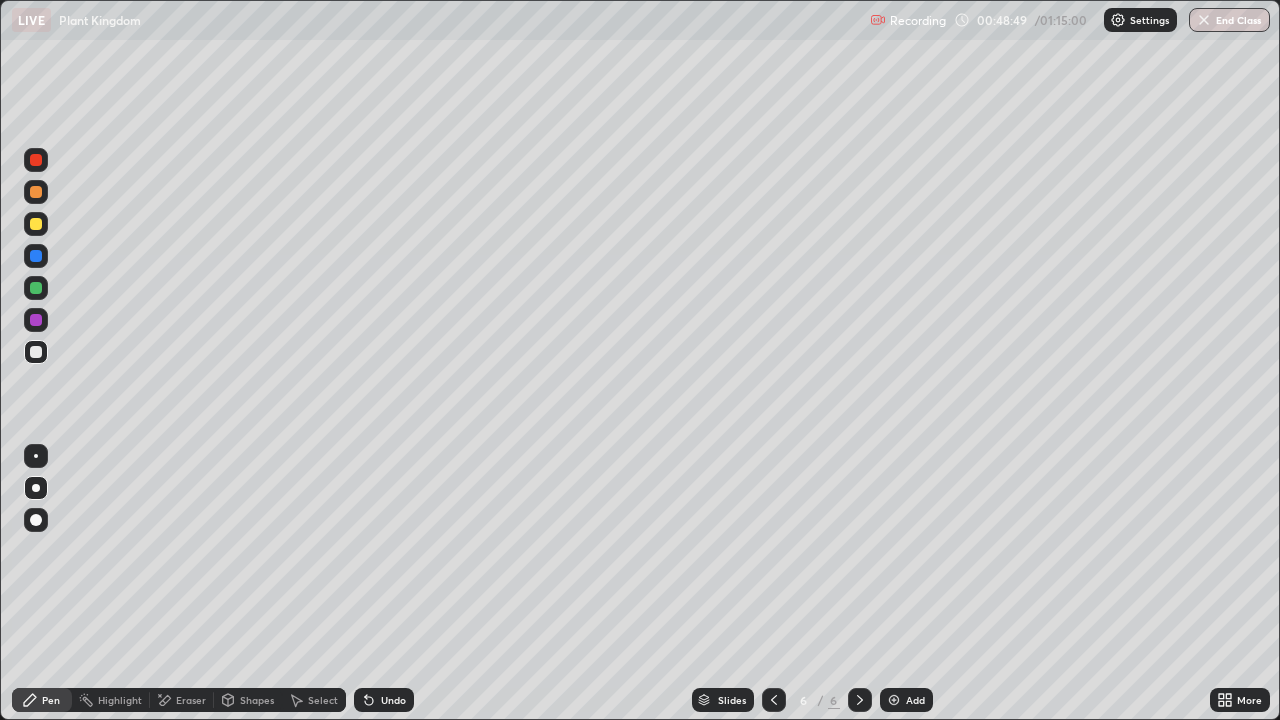 click at bounding box center [36, 256] 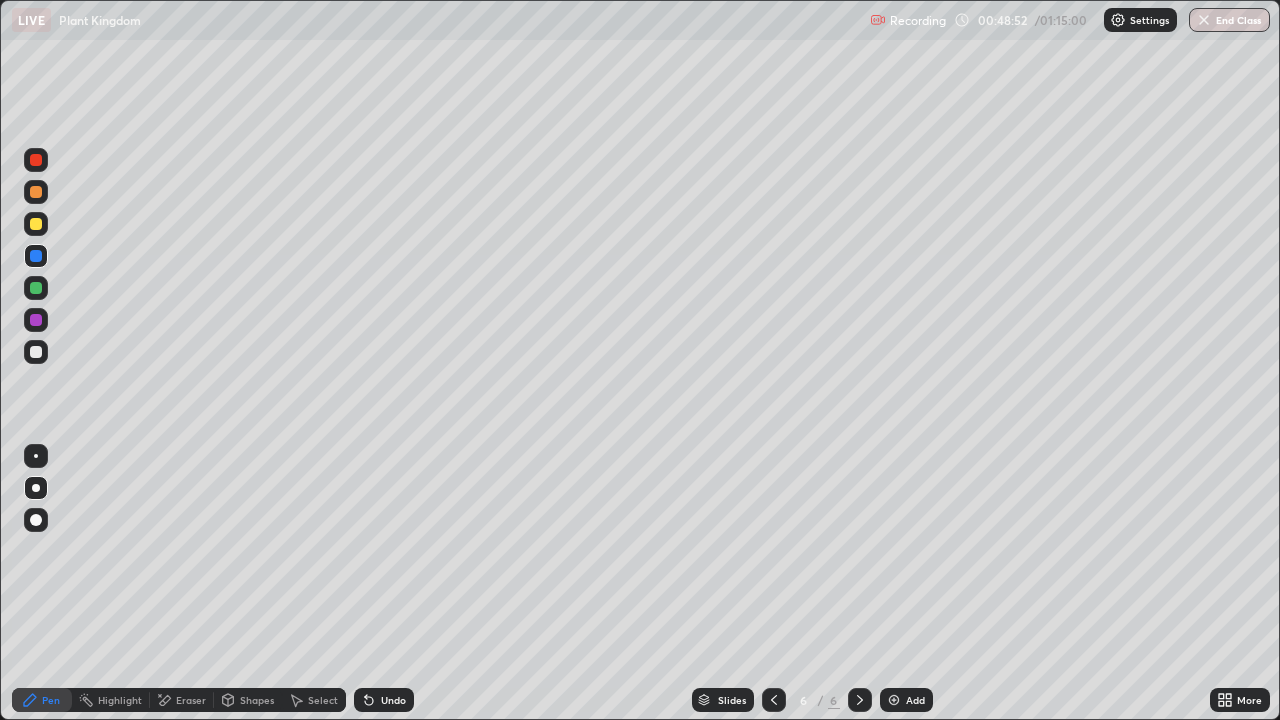 click at bounding box center [36, 352] 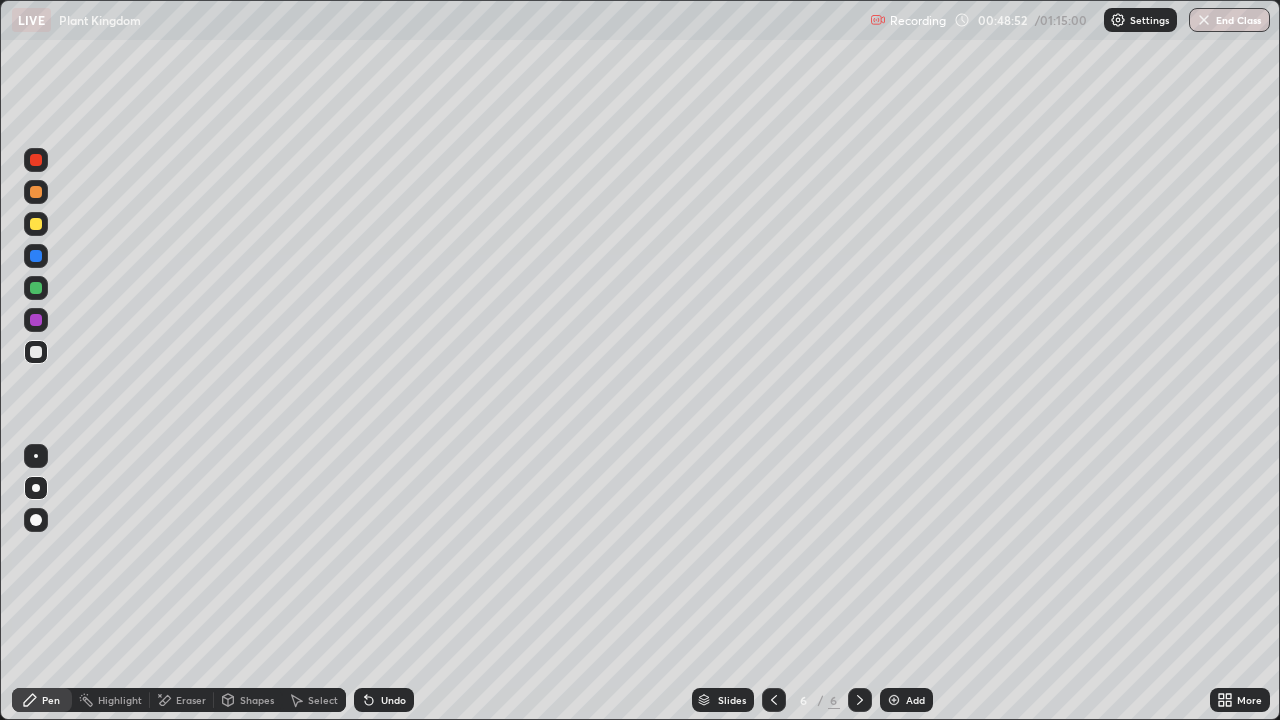 click at bounding box center [36, 352] 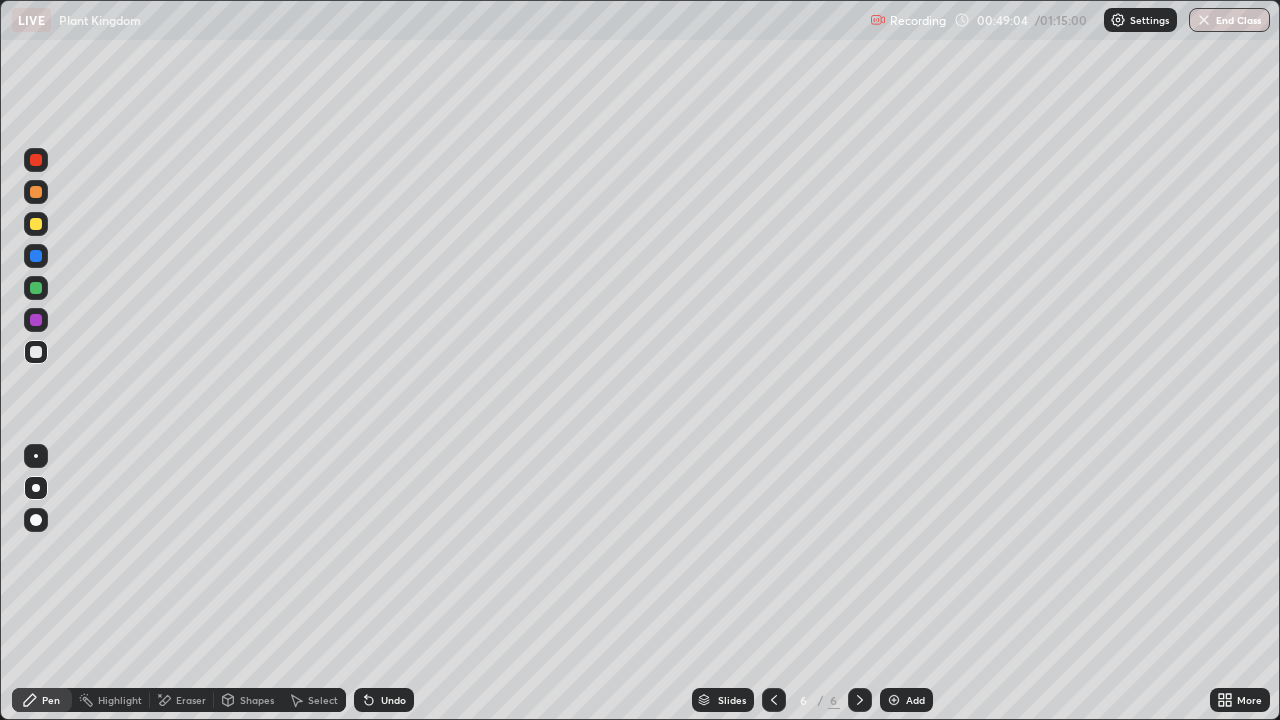 click at bounding box center (36, 256) 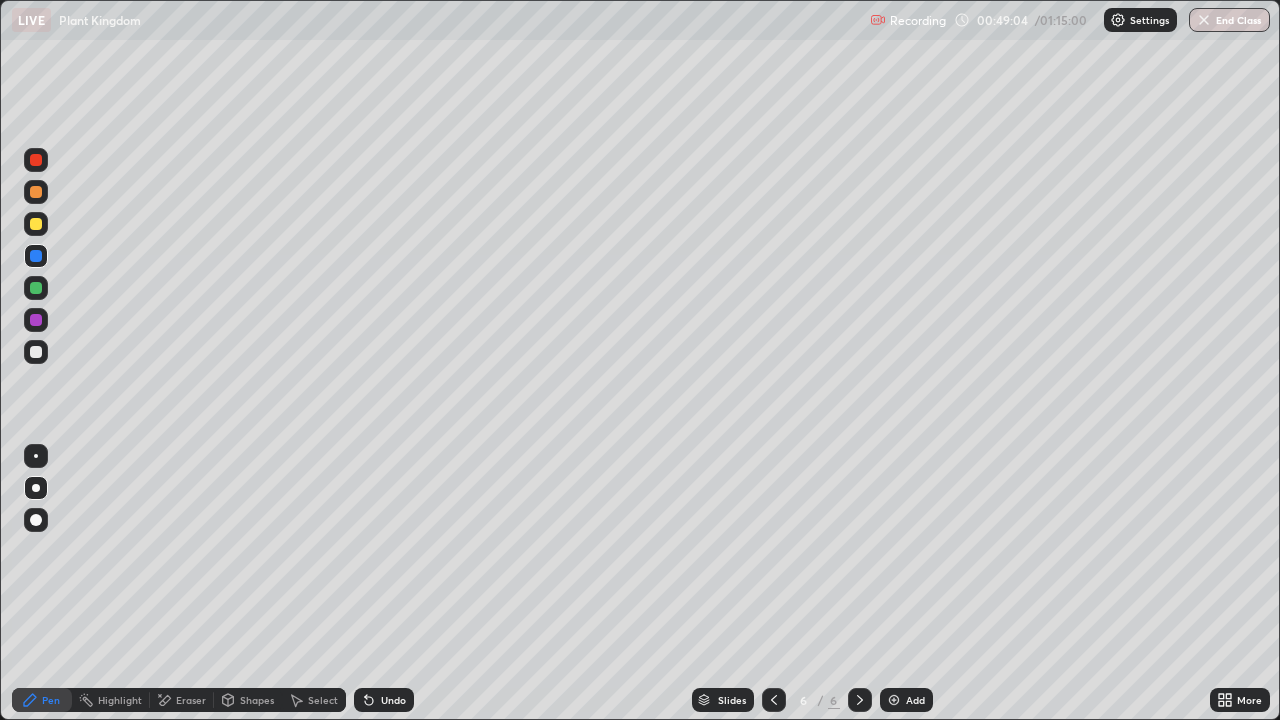 click at bounding box center (36, 256) 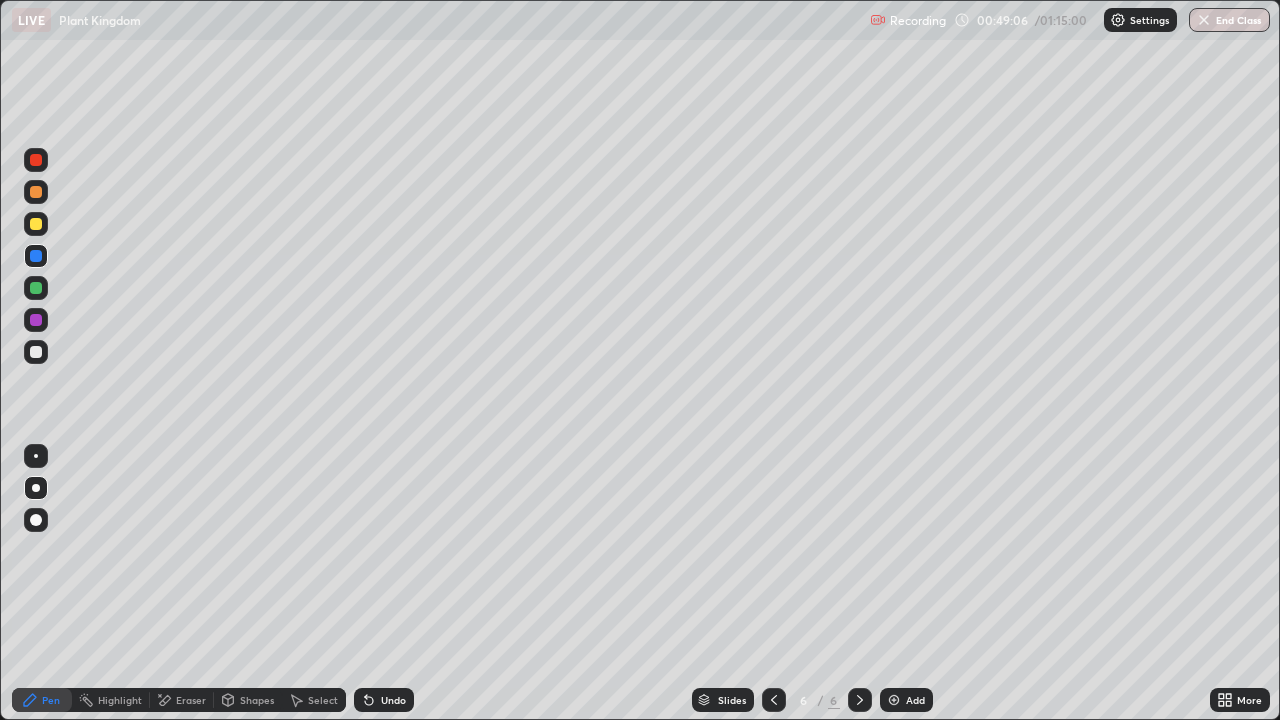 click at bounding box center [36, 352] 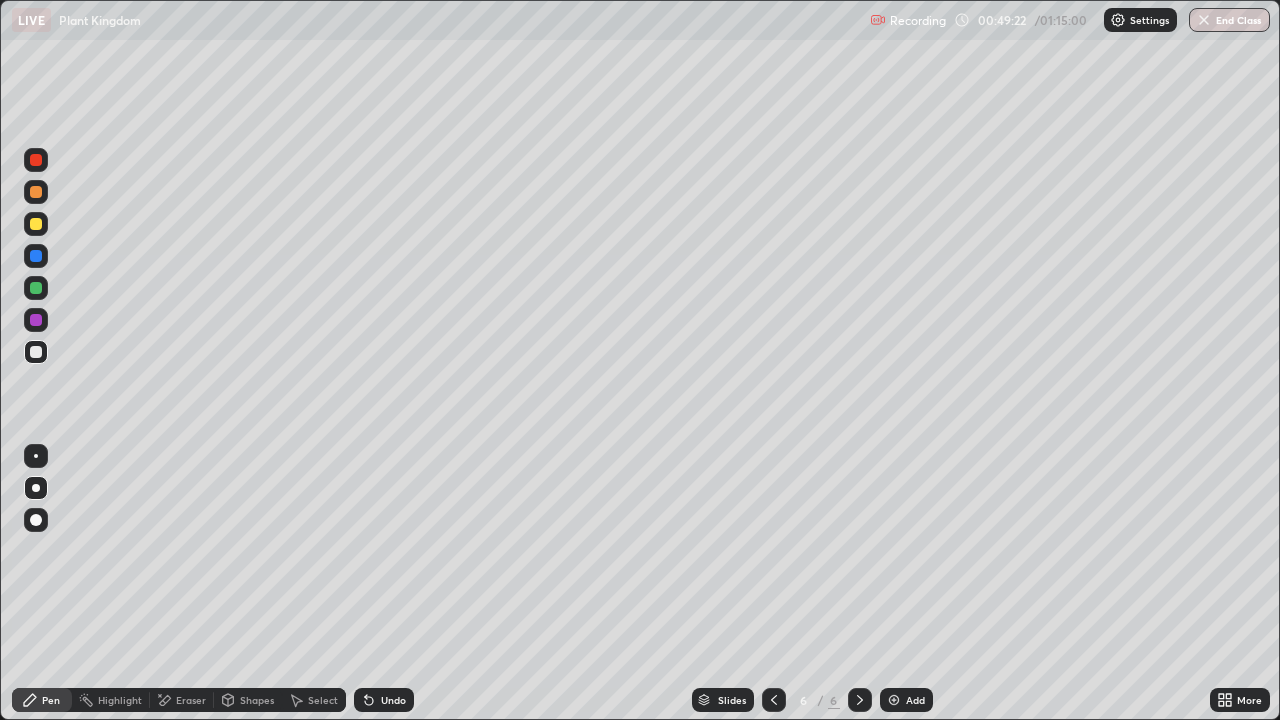 click at bounding box center [36, 288] 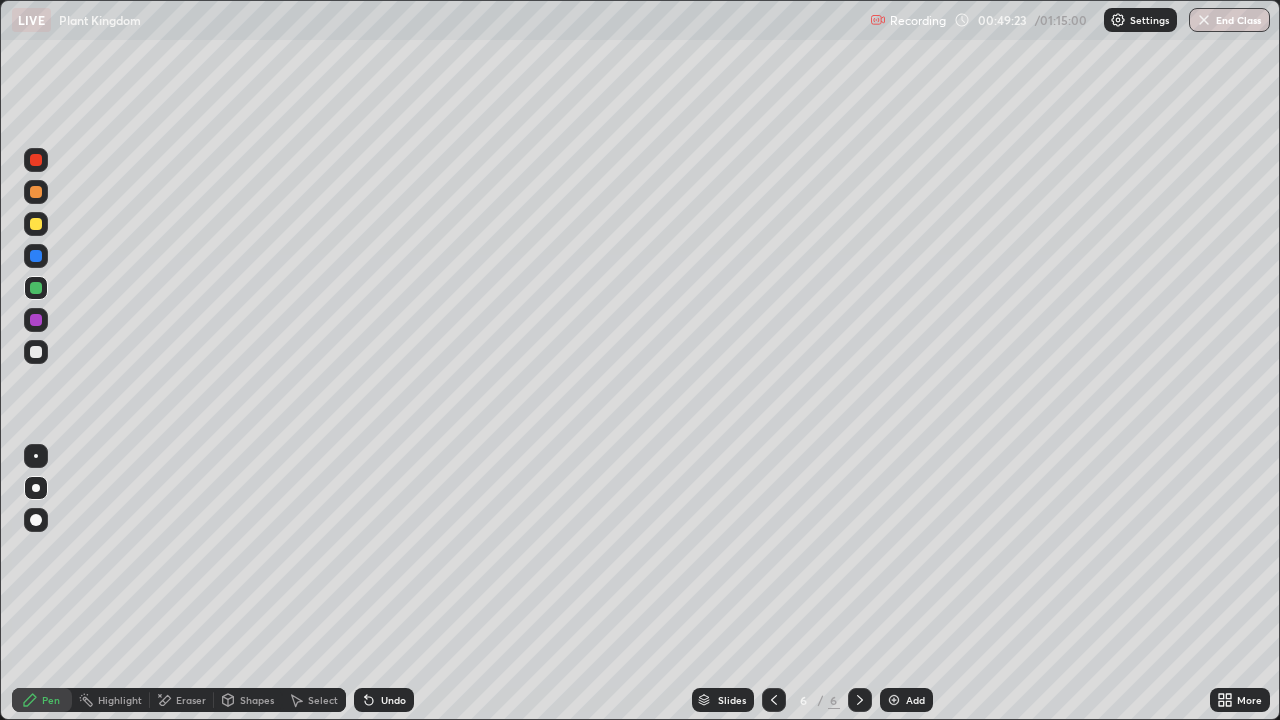 click at bounding box center [36, 288] 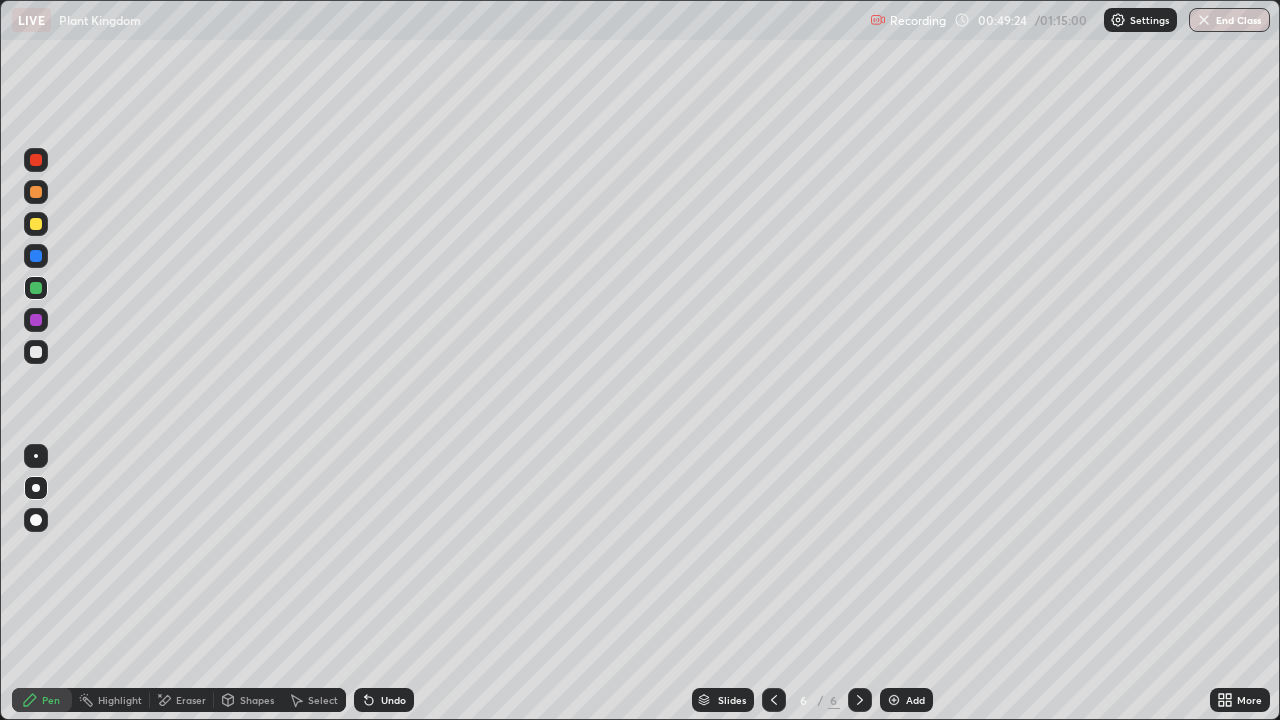 click at bounding box center (36, 224) 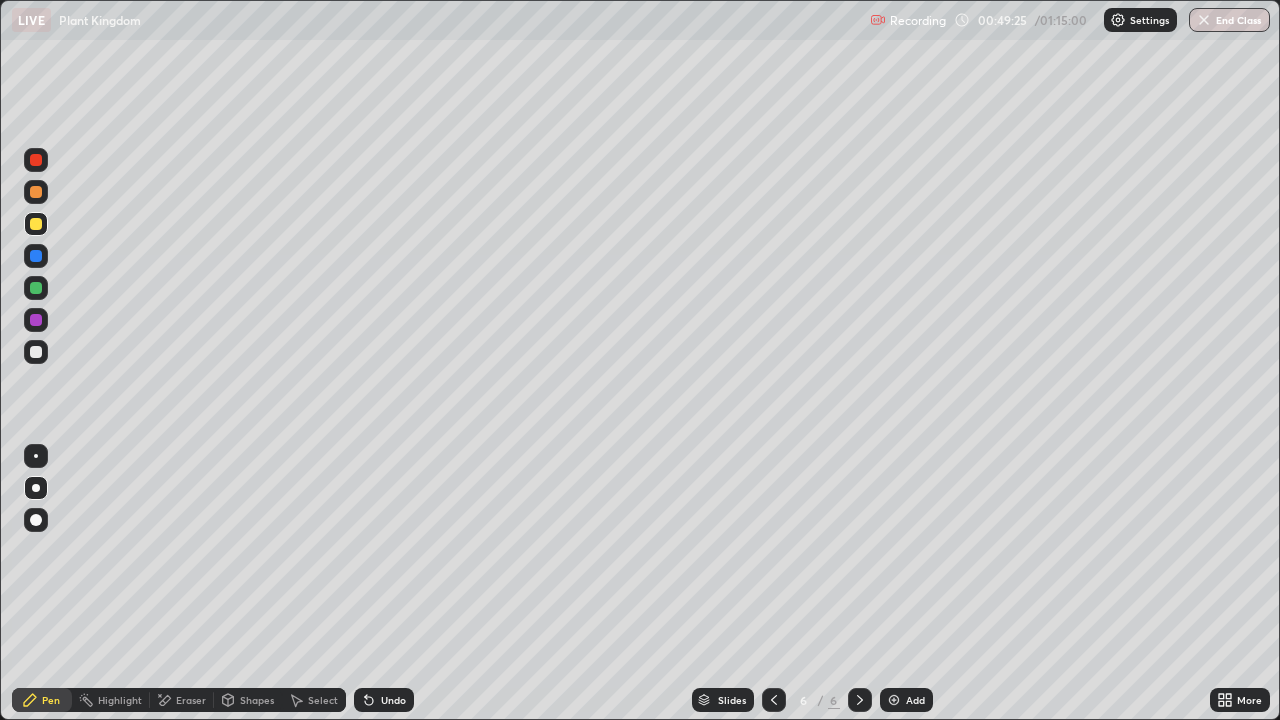 click at bounding box center (36, 320) 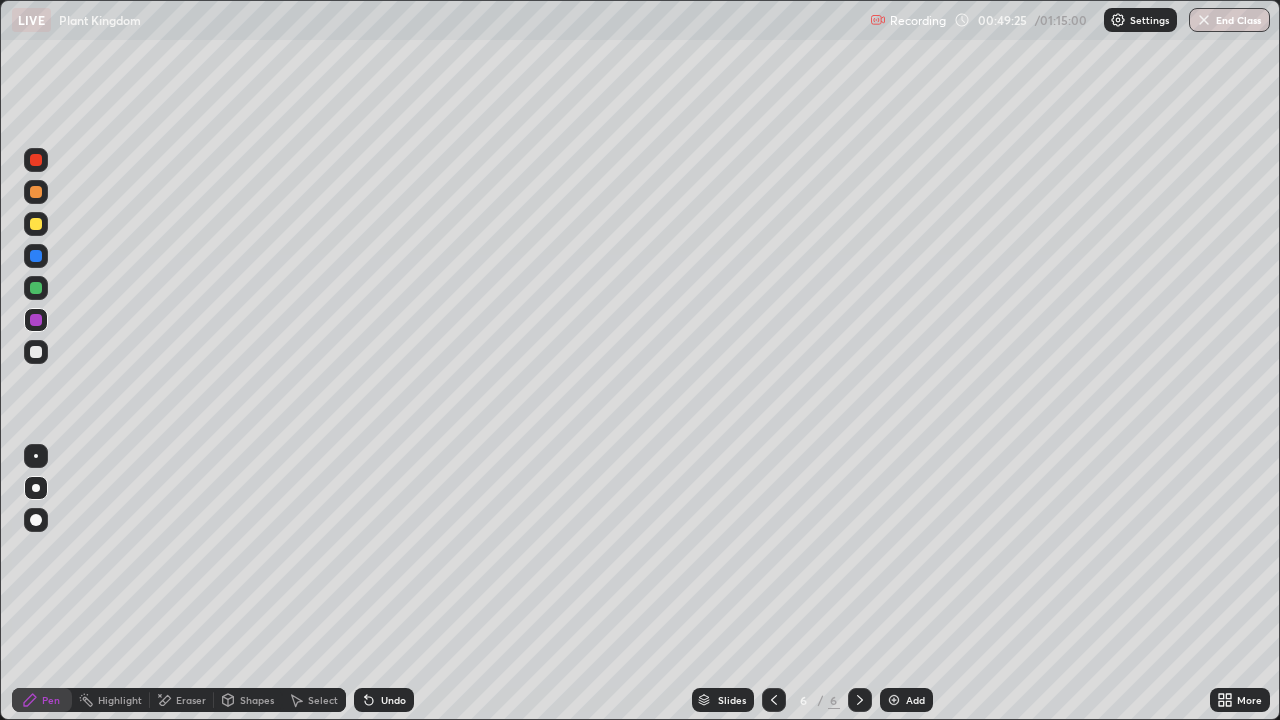 click at bounding box center (36, 320) 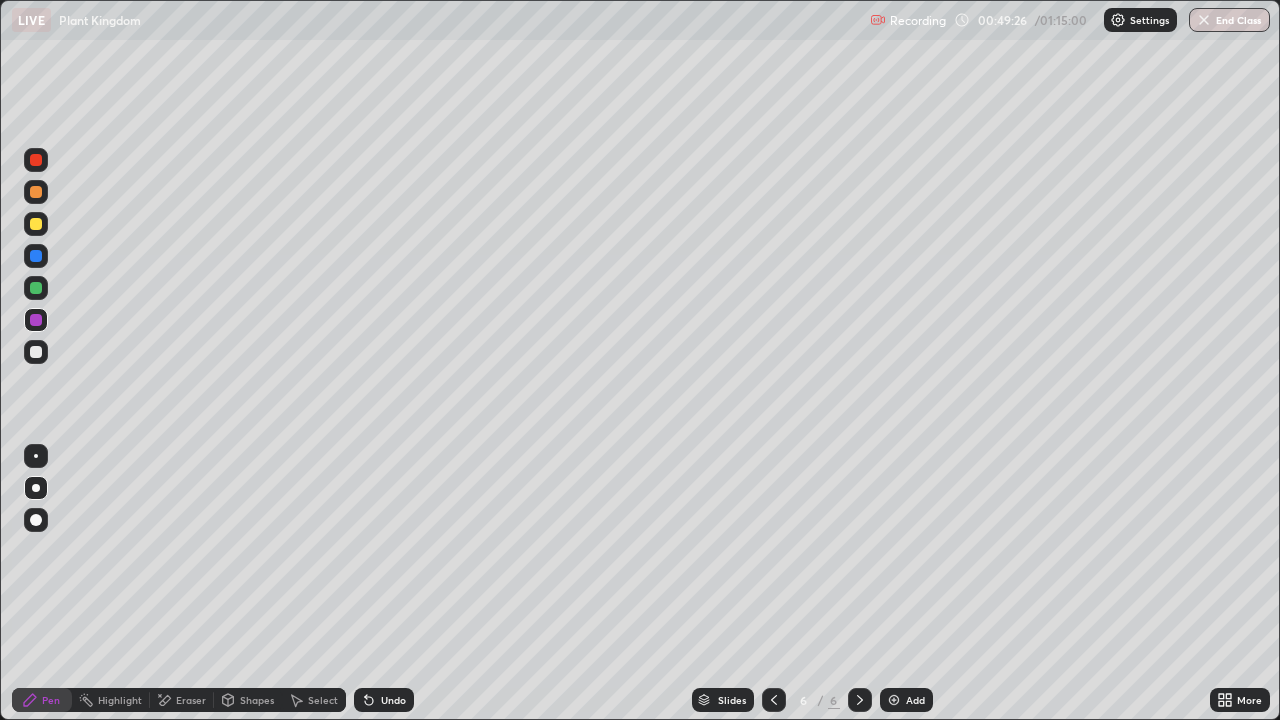 click at bounding box center (36, 320) 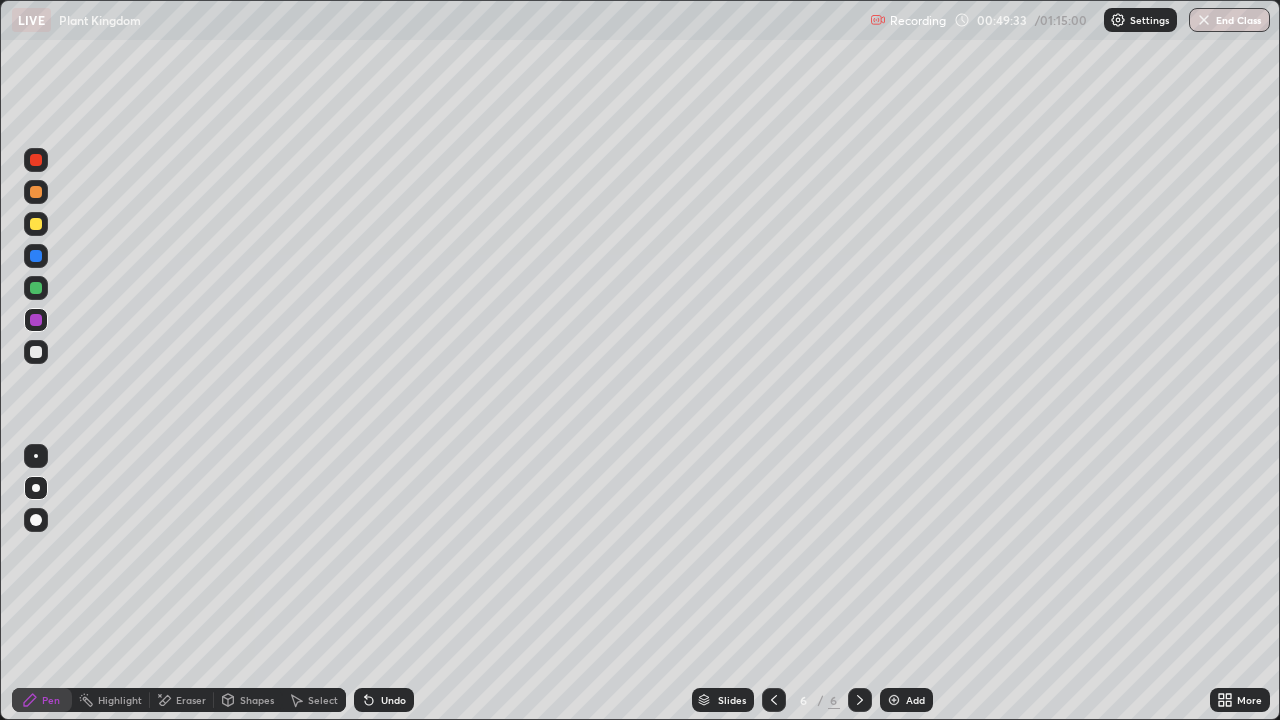 click at bounding box center (36, 352) 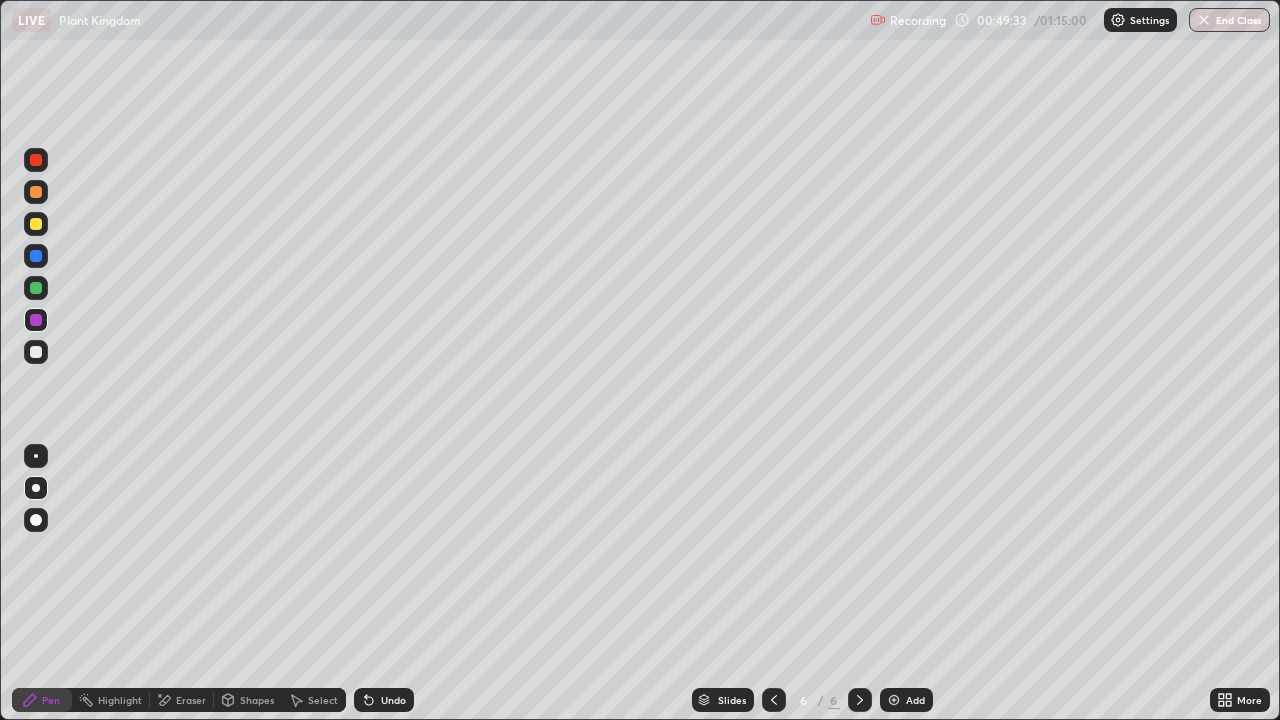 click at bounding box center (36, 352) 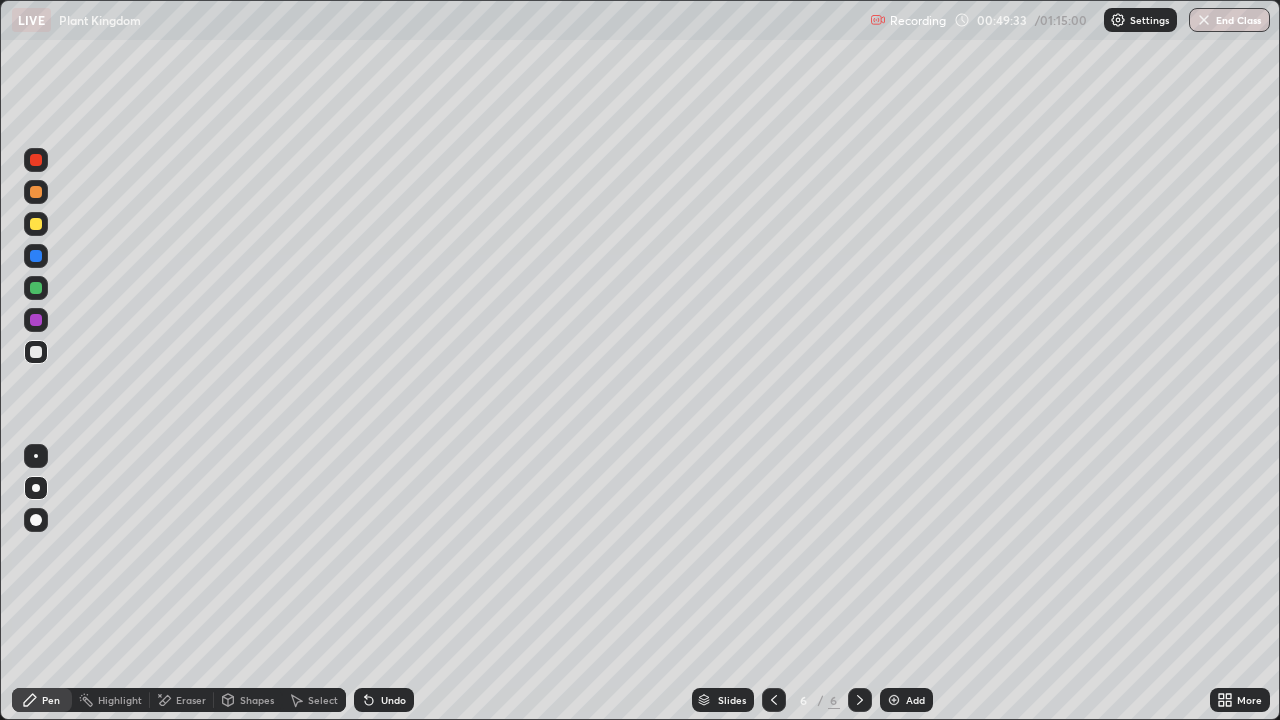 click at bounding box center [36, 352] 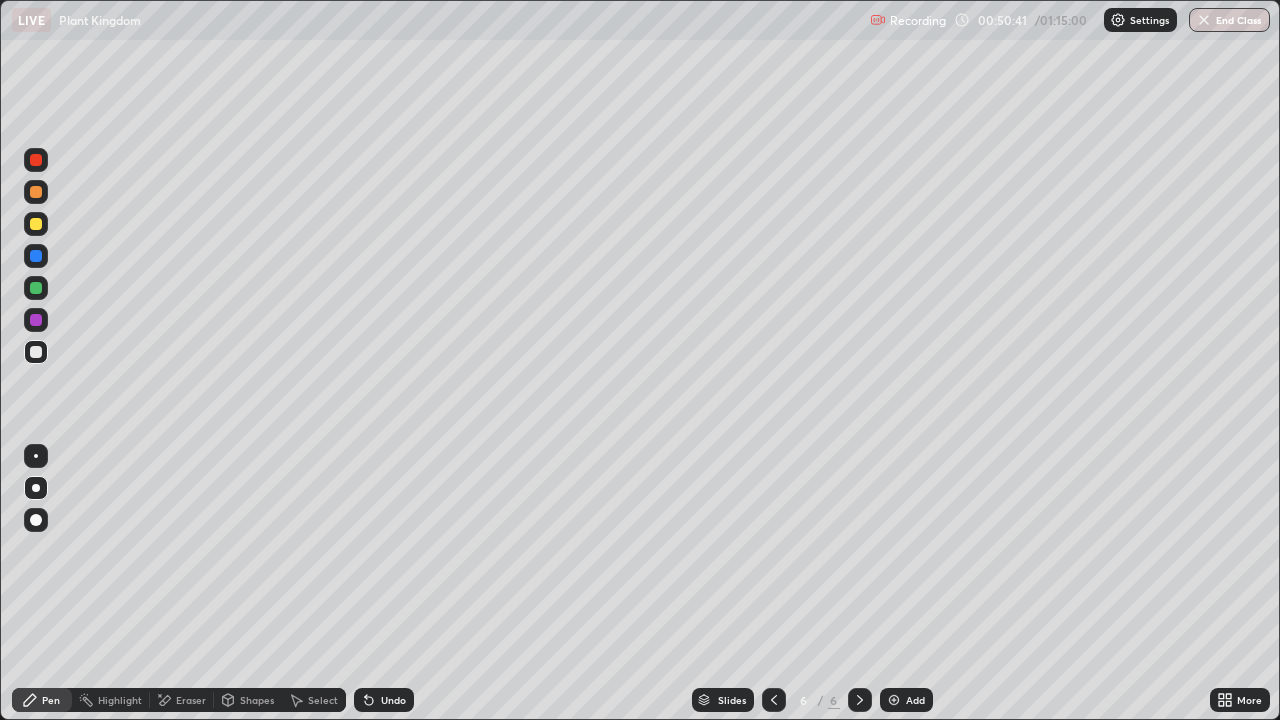 click at bounding box center (36, 160) 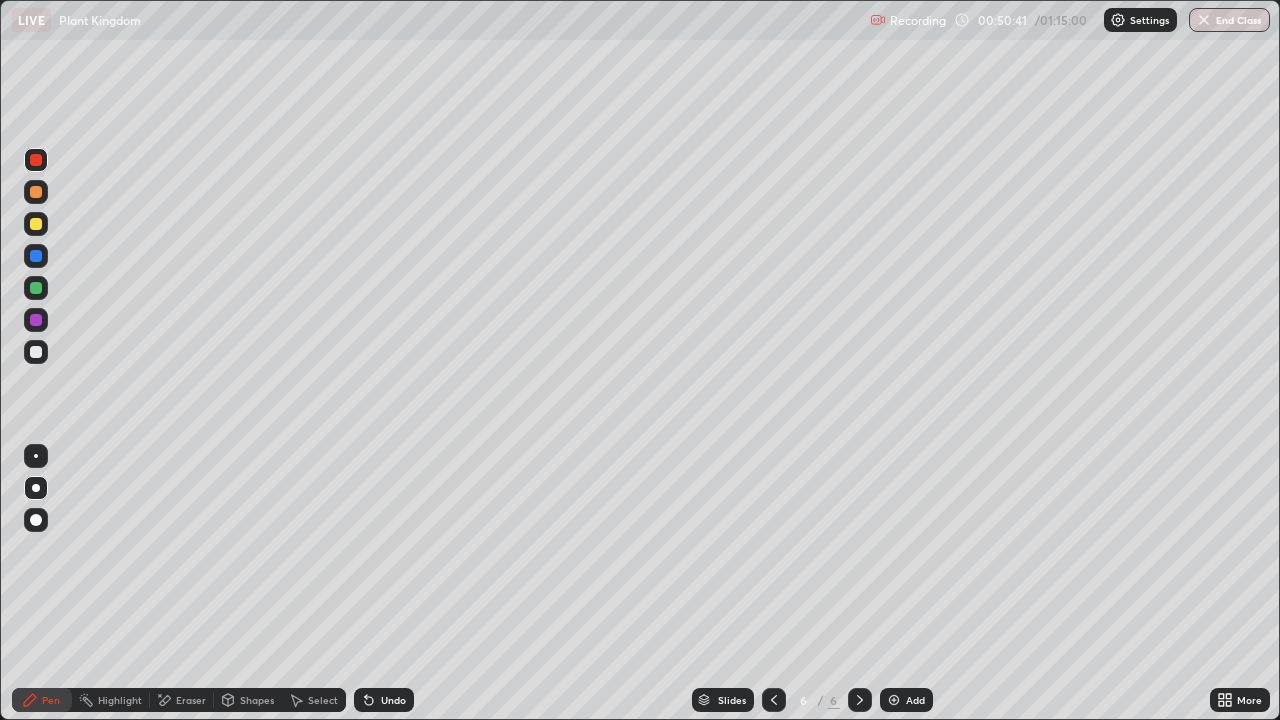 click at bounding box center [36, 160] 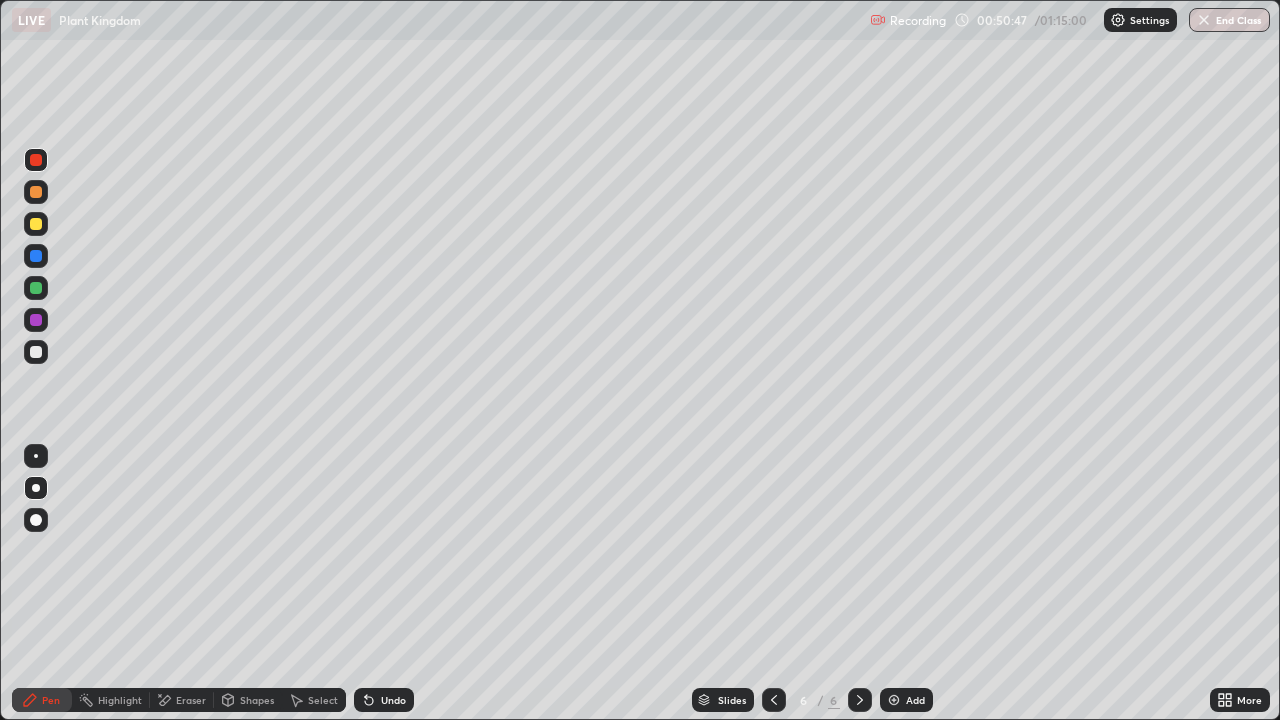 click at bounding box center (36, 352) 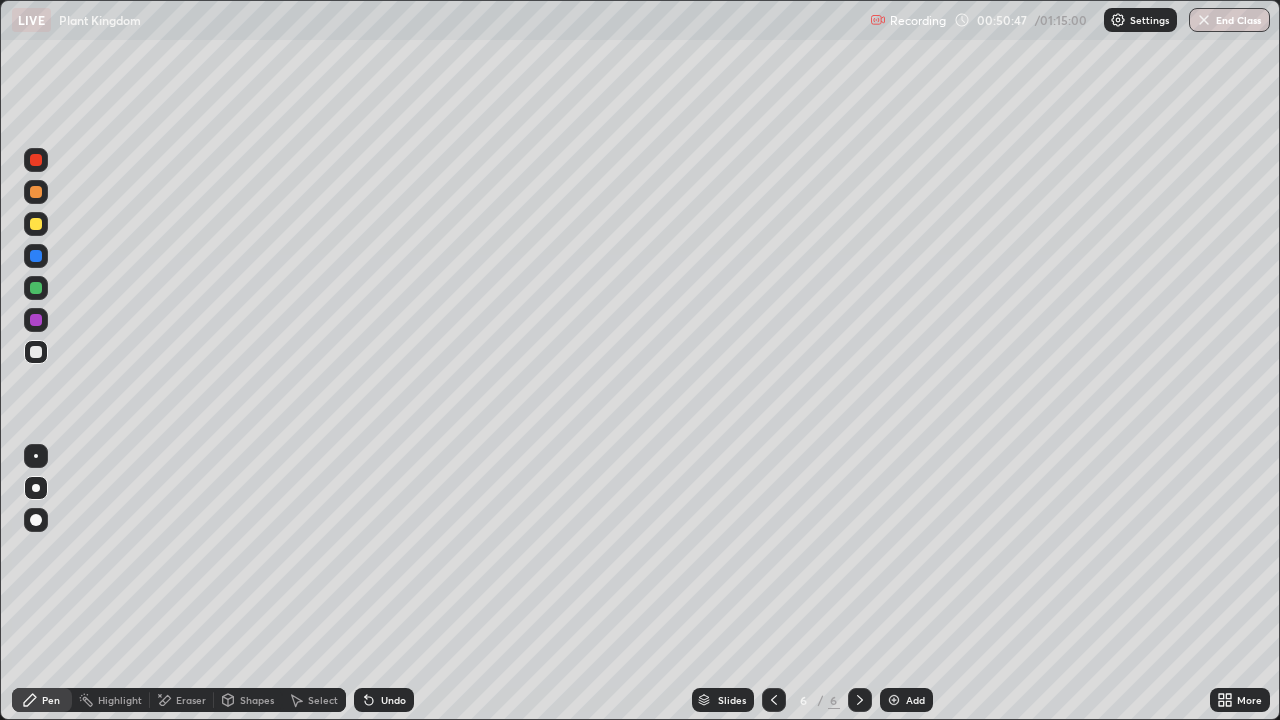 click at bounding box center [36, 352] 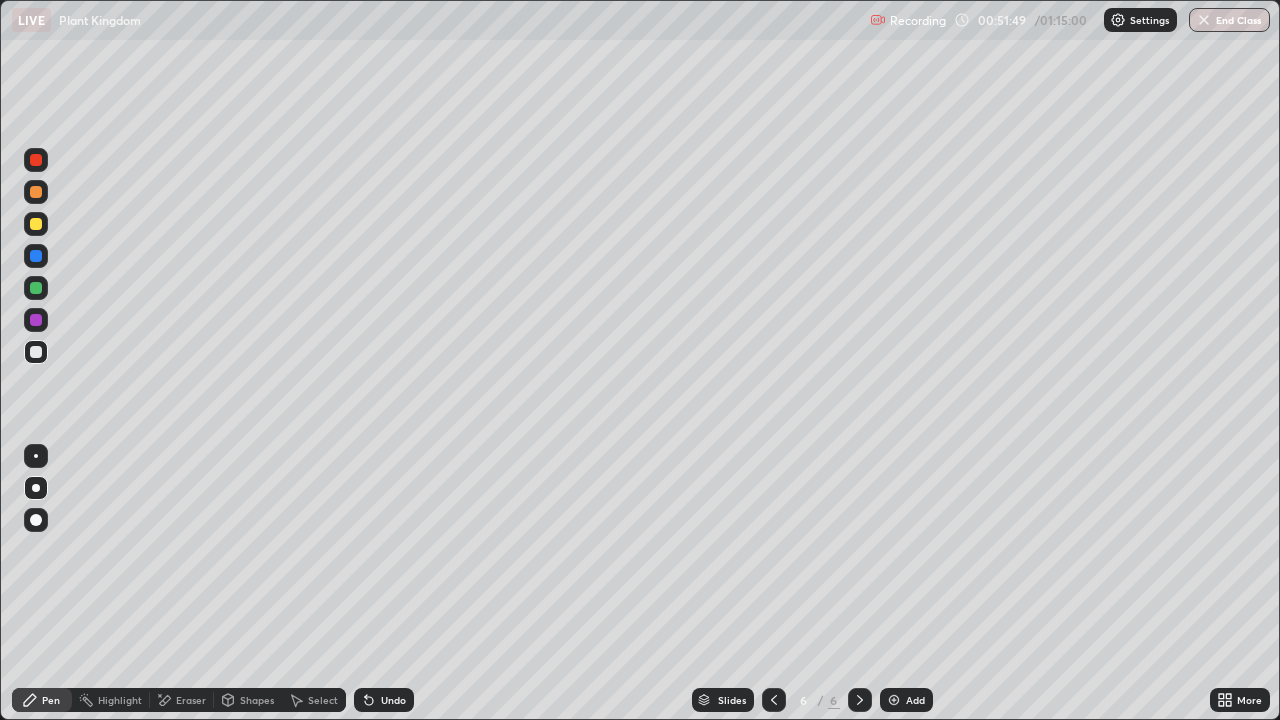 click on "Eraser" at bounding box center [191, 700] 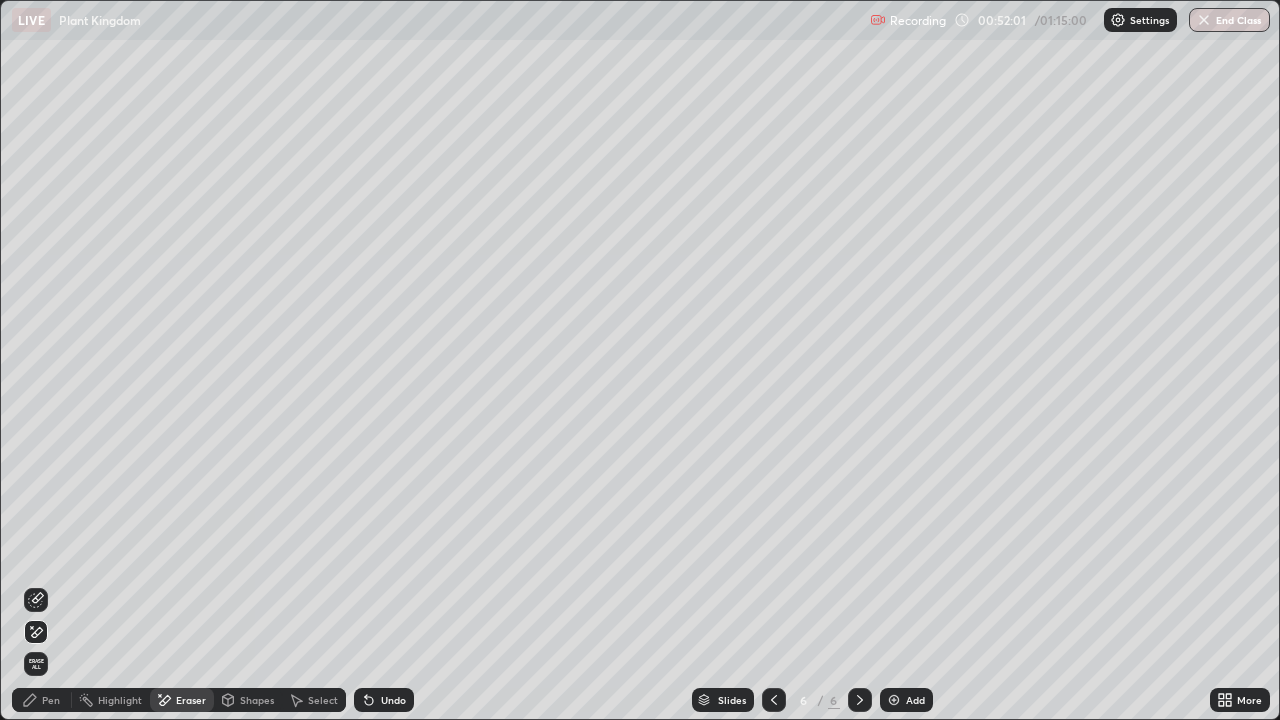 click on "Pen" at bounding box center [51, 700] 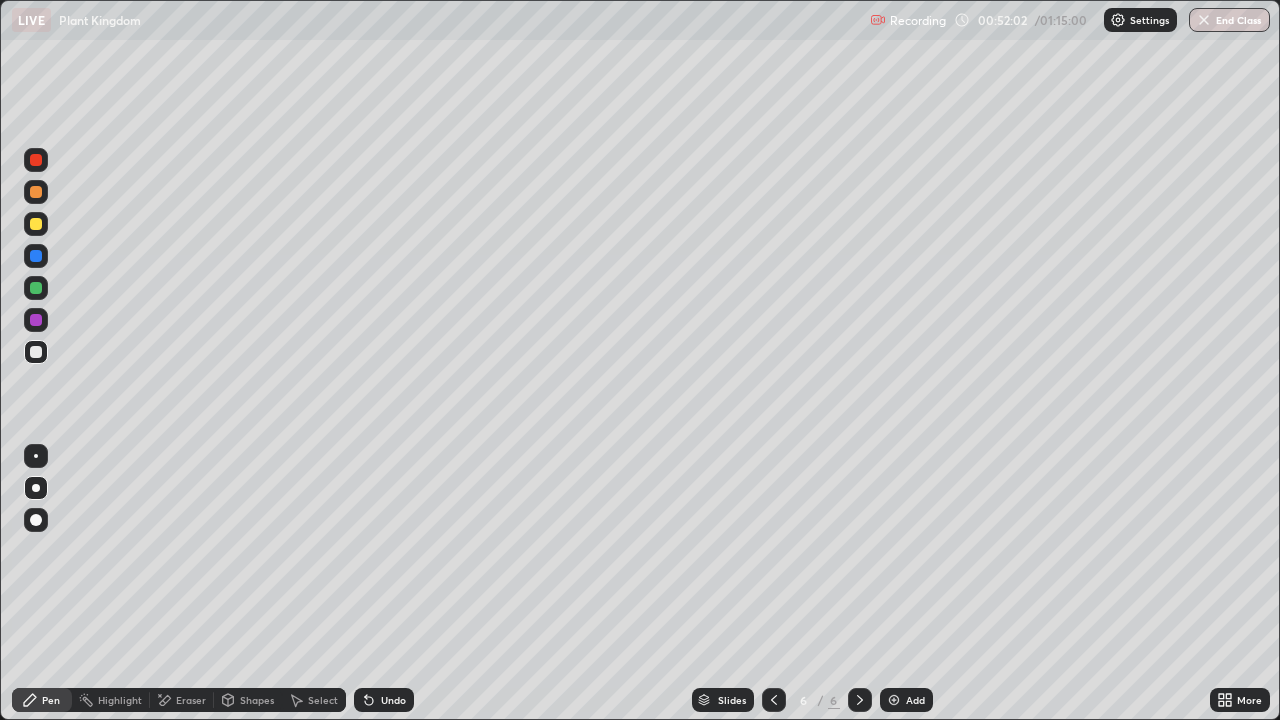 click at bounding box center (36, 352) 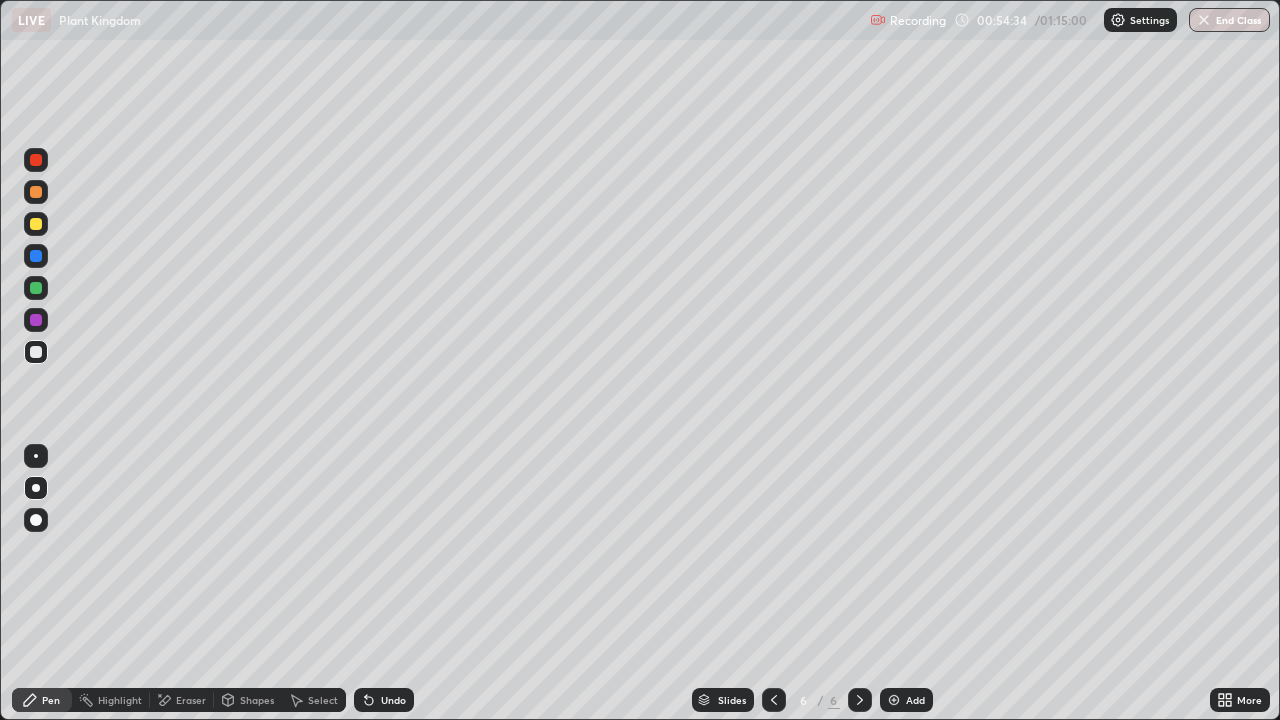 click on "Add" at bounding box center (906, 700) 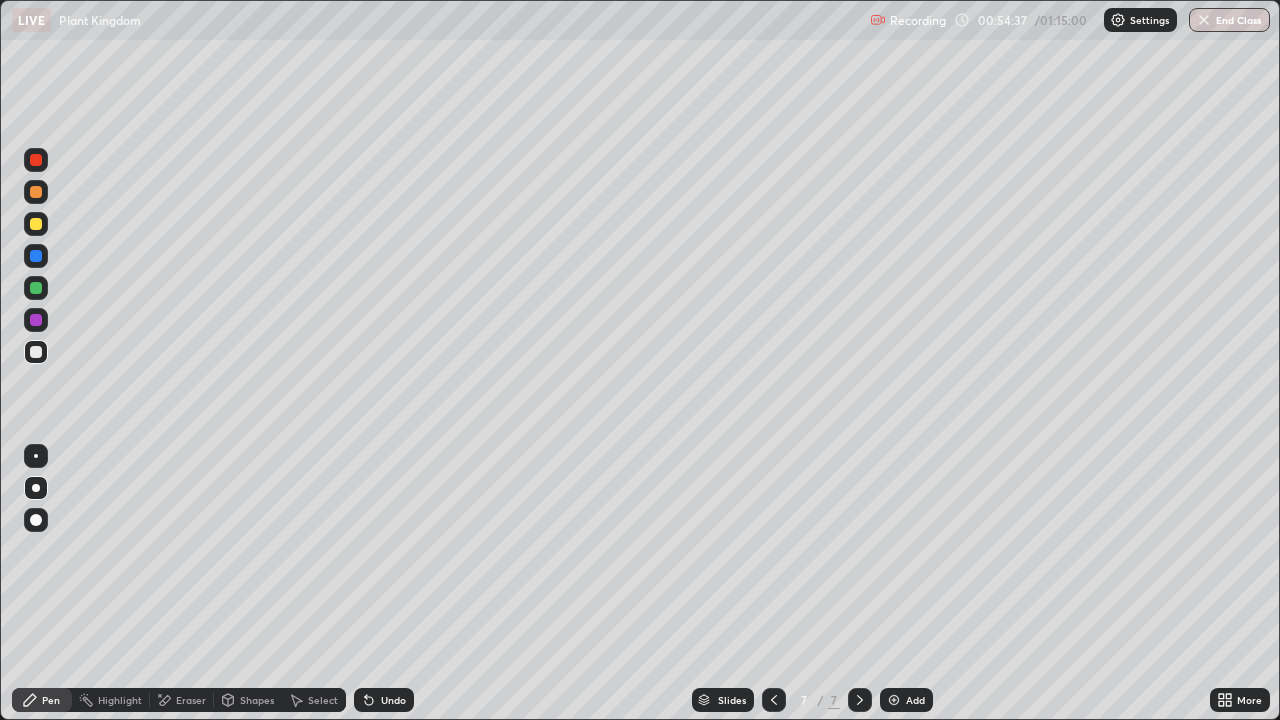 click at bounding box center (36, 352) 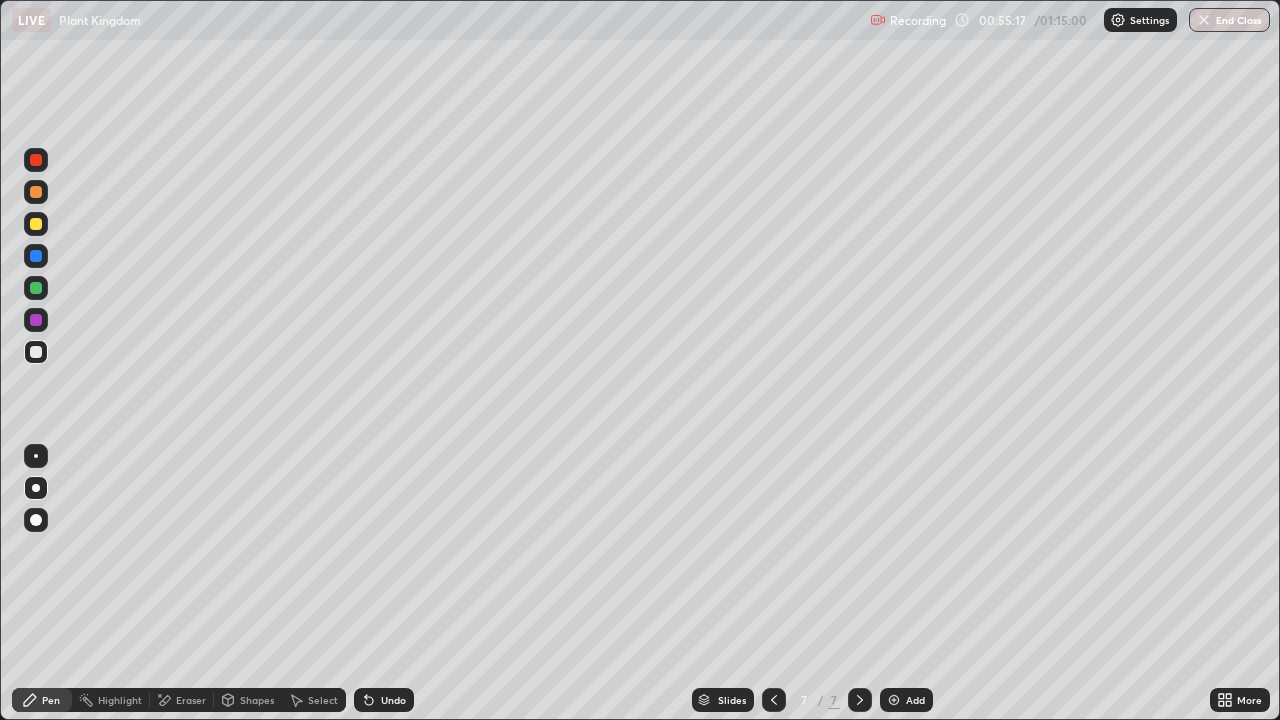 click at bounding box center (36, 224) 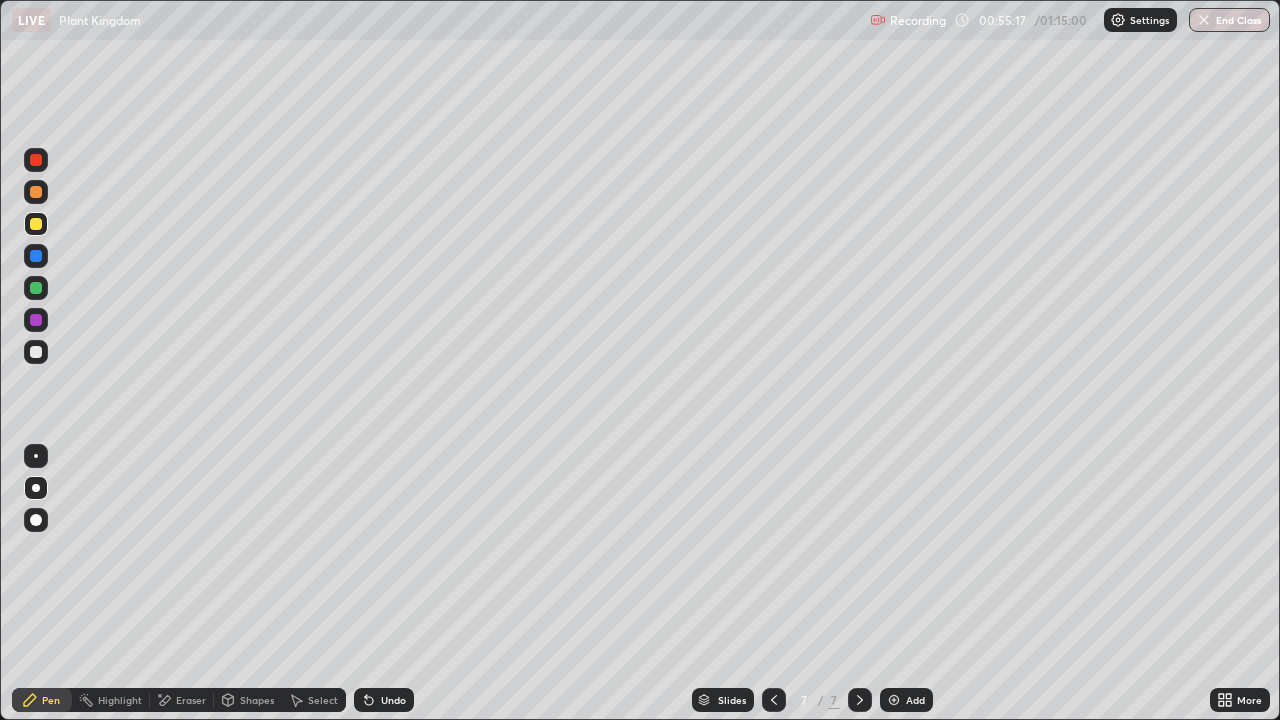 click at bounding box center [36, 224] 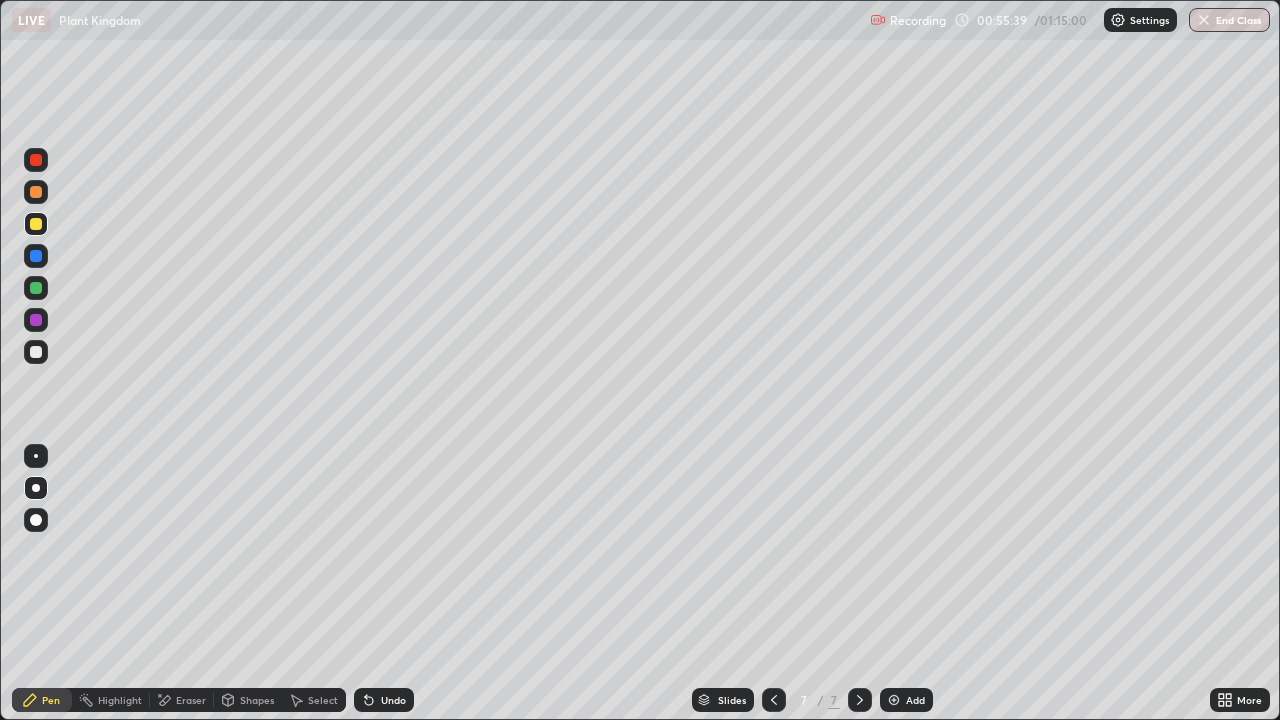 click at bounding box center (36, 160) 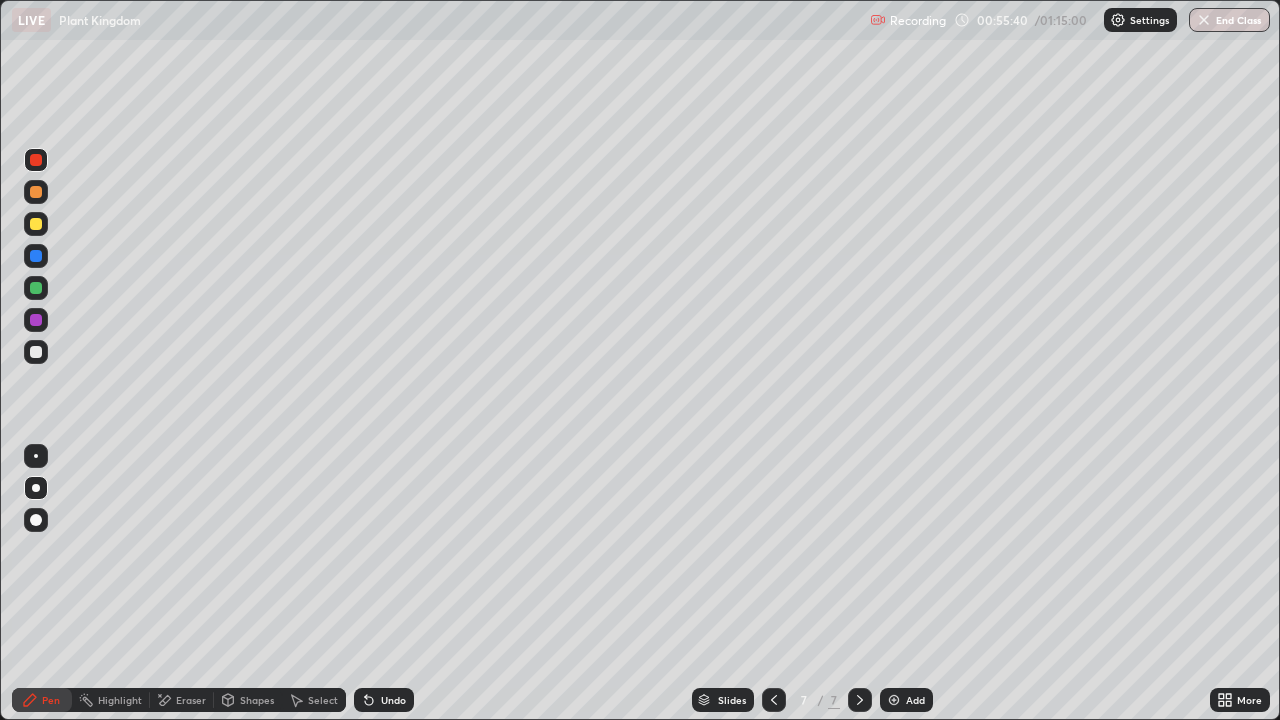 click at bounding box center [36, 160] 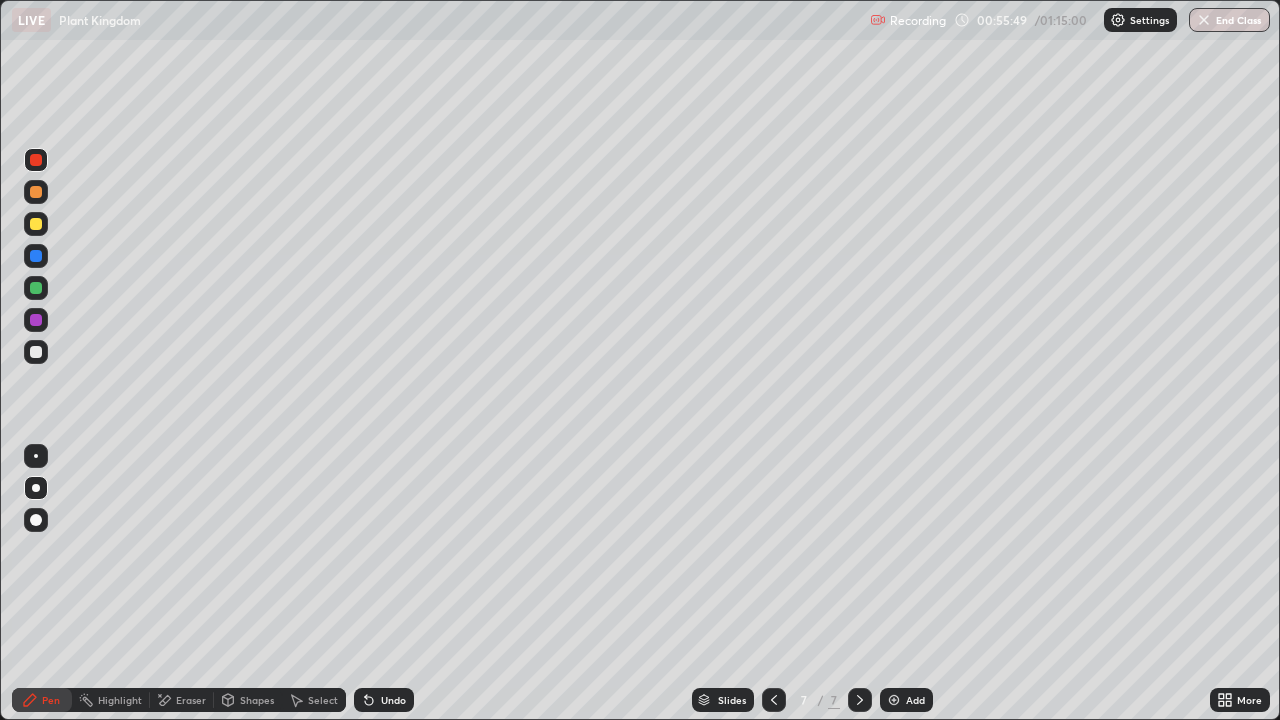 click at bounding box center [36, 352] 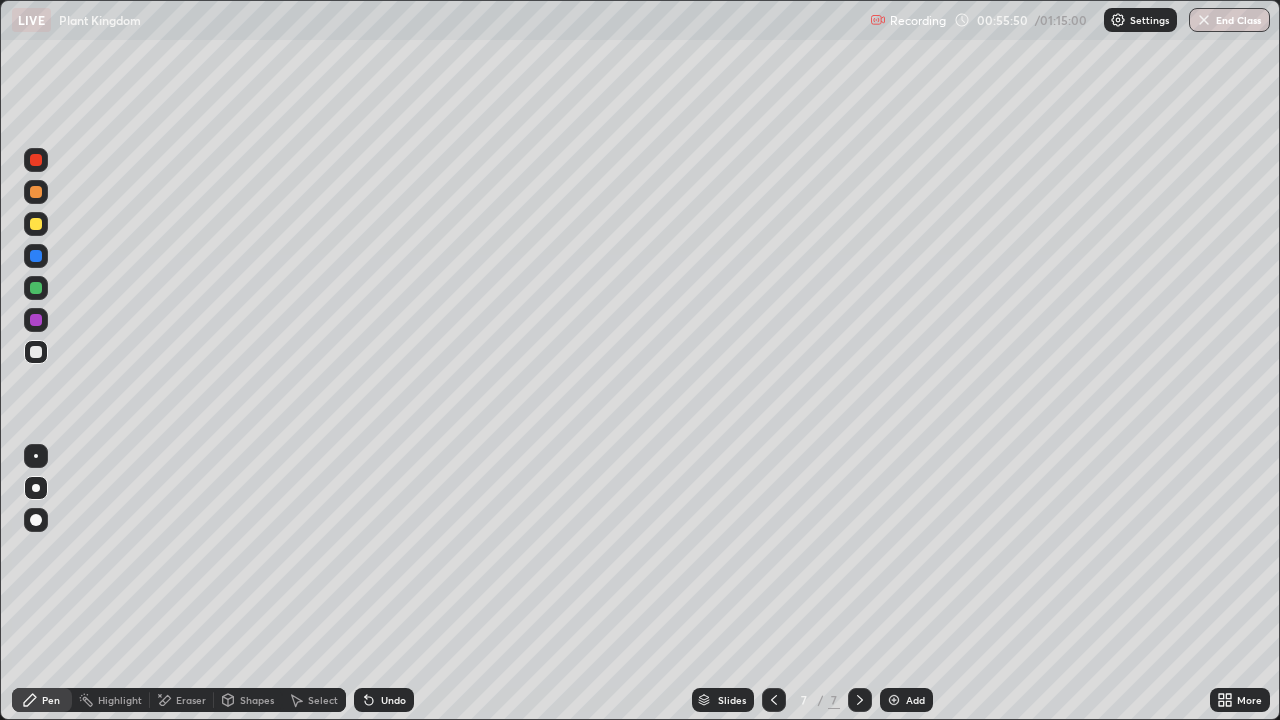click at bounding box center (36, 352) 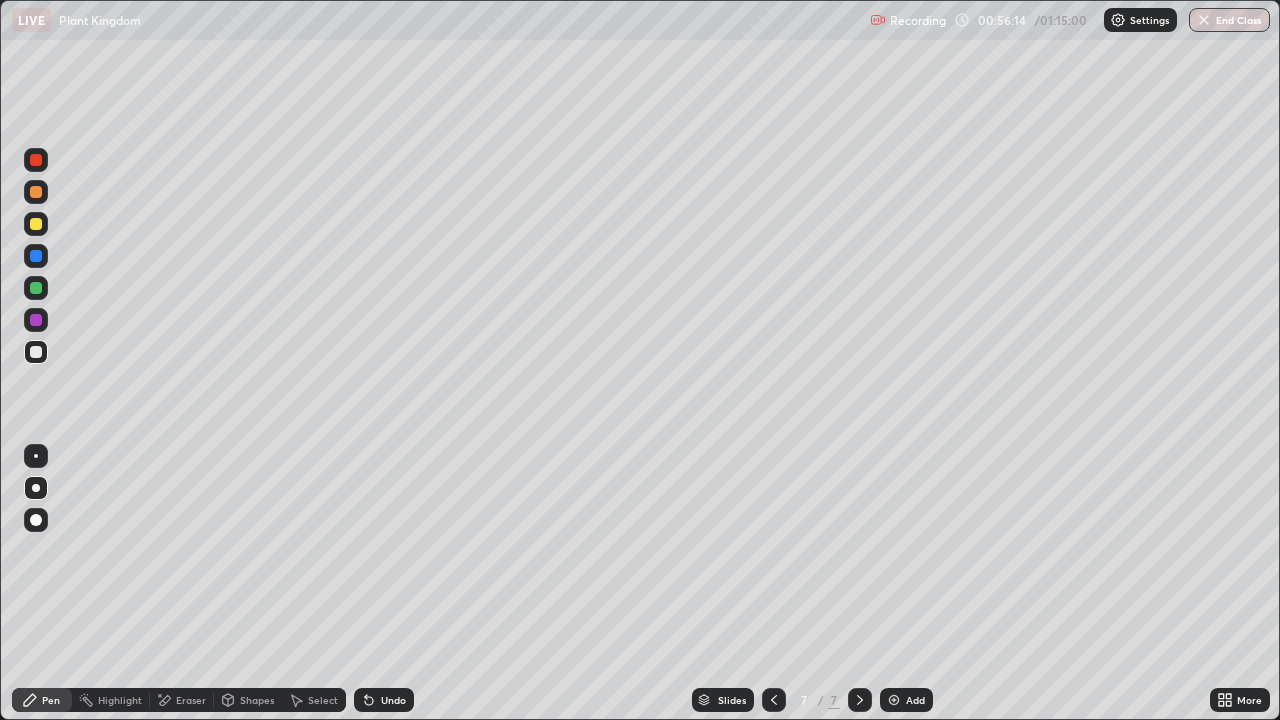 click at bounding box center [36, 288] 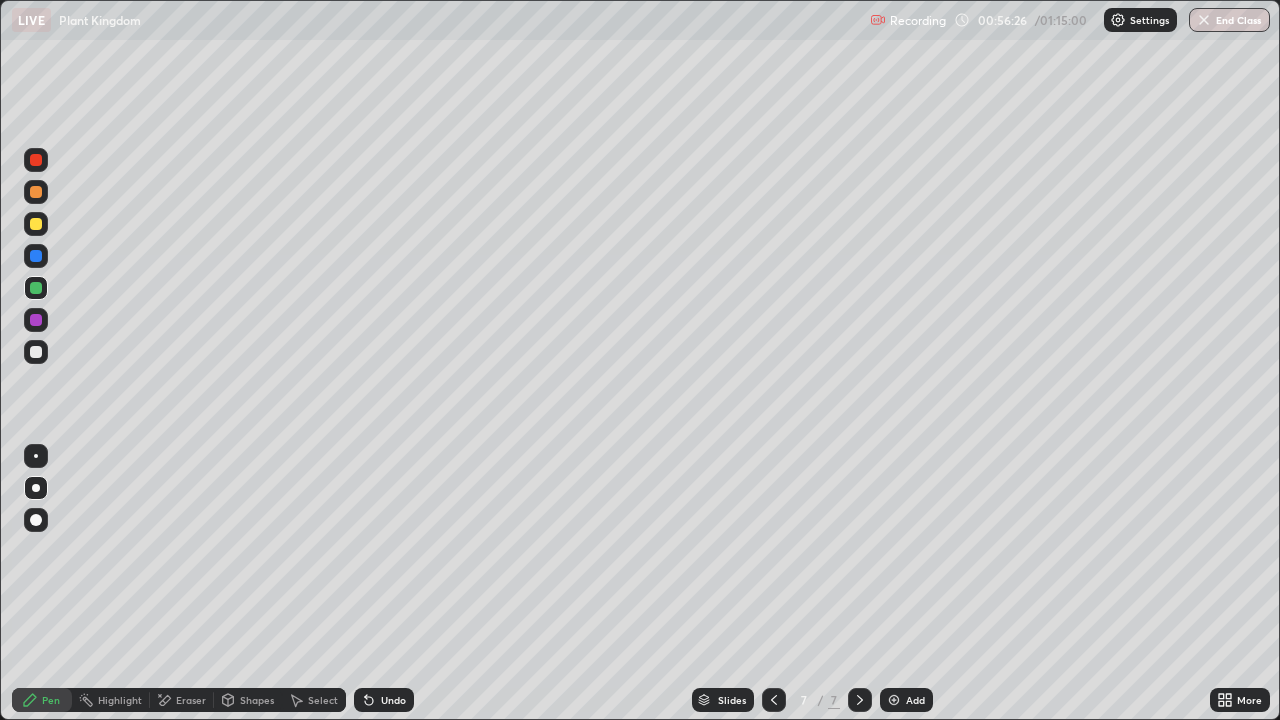 click at bounding box center (36, 352) 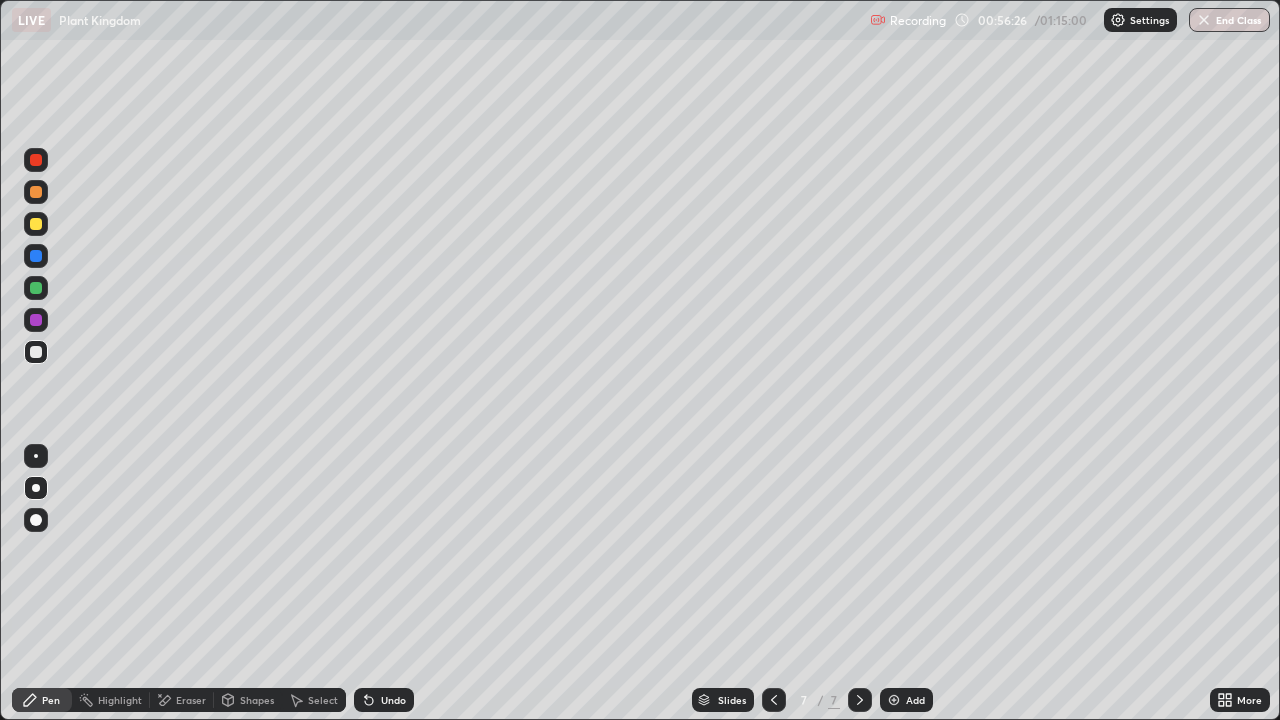 click at bounding box center [36, 352] 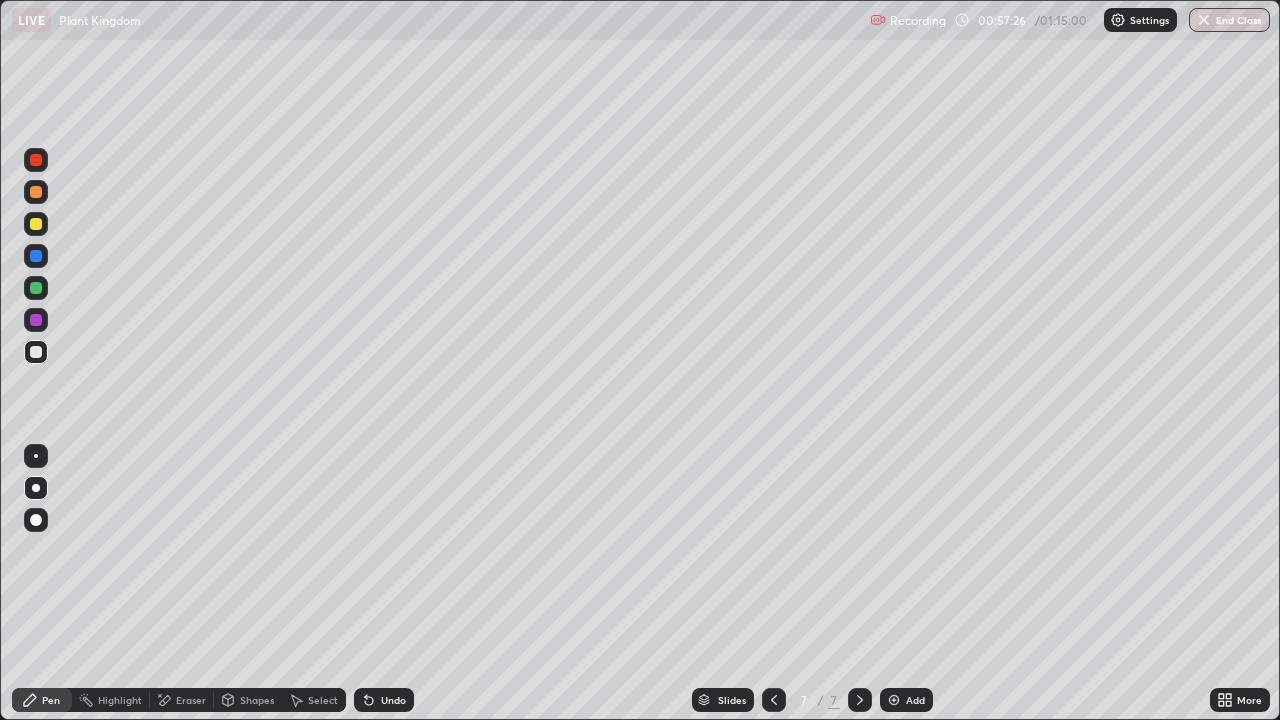 click at bounding box center [36, 256] 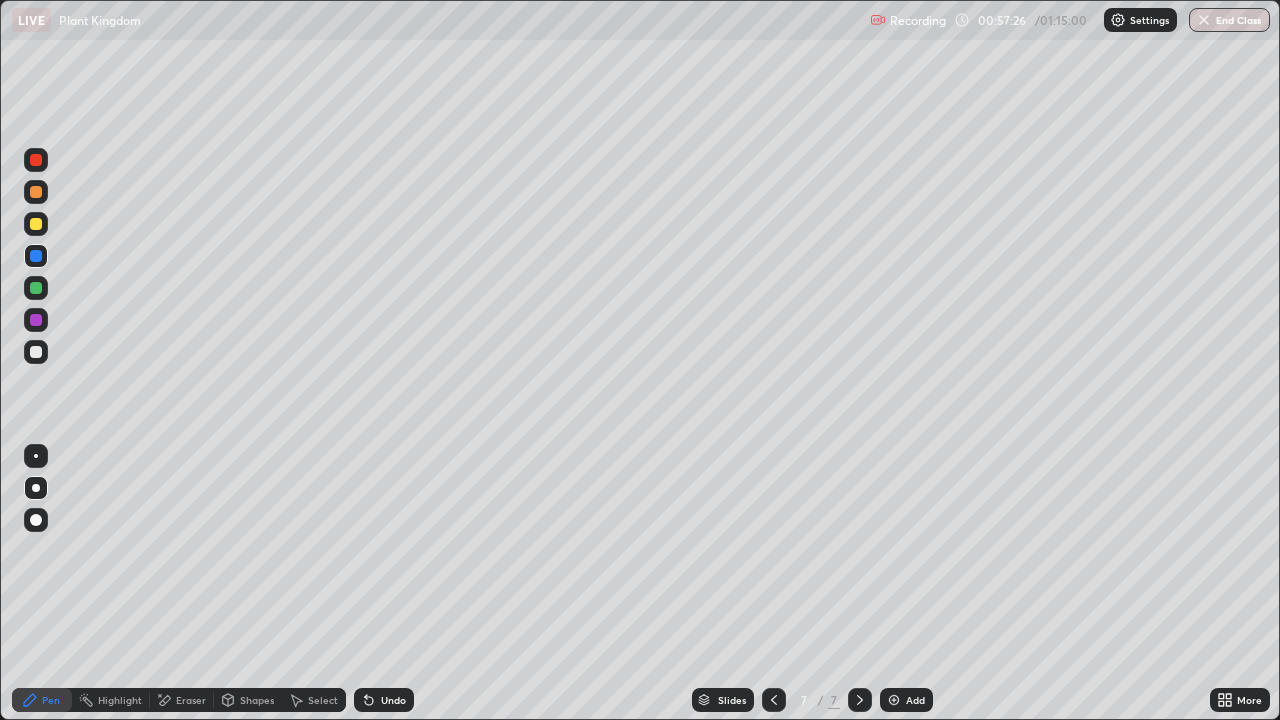 click at bounding box center [36, 256] 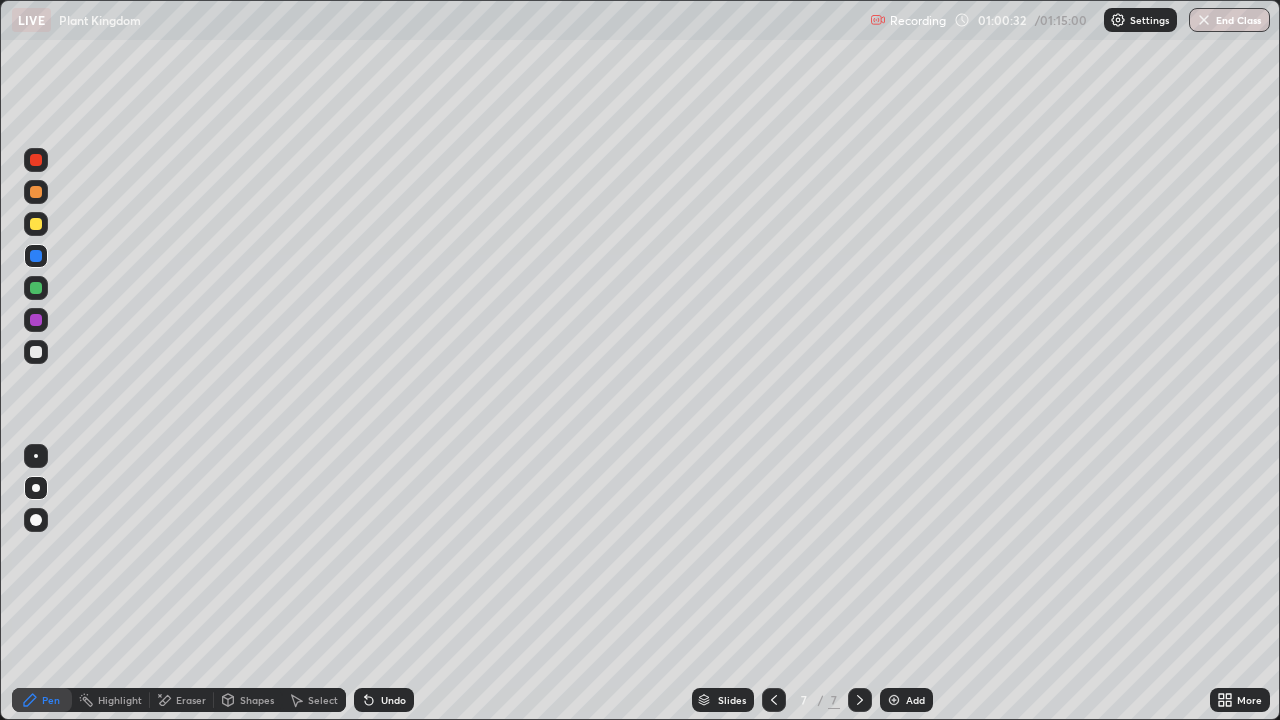 click at bounding box center (36, 352) 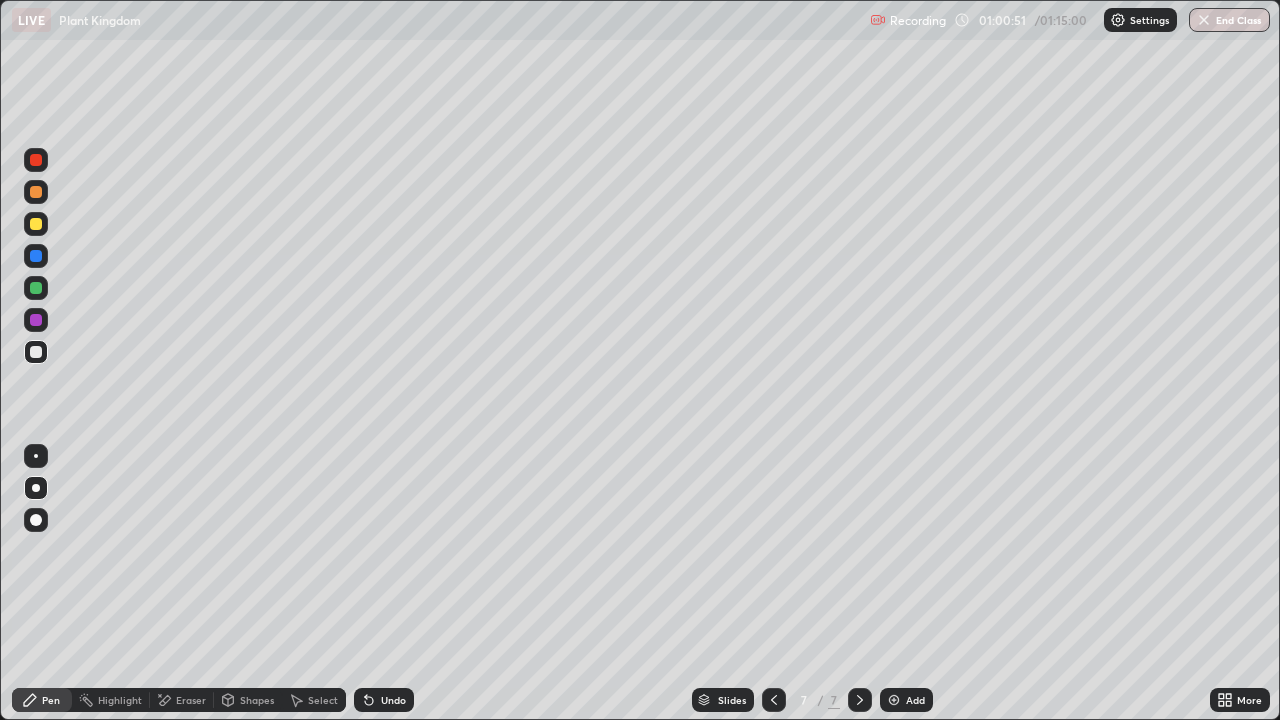 click on "Undo" at bounding box center [393, 700] 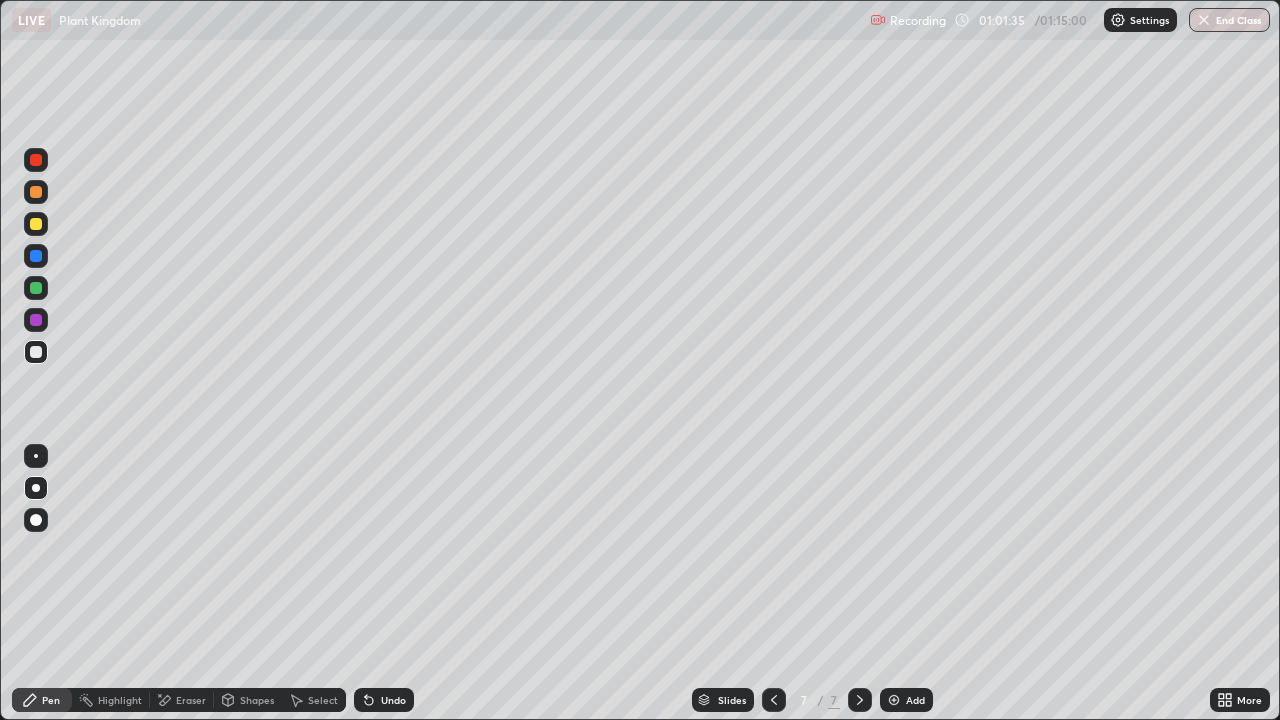 click on "Undo" at bounding box center [393, 700] 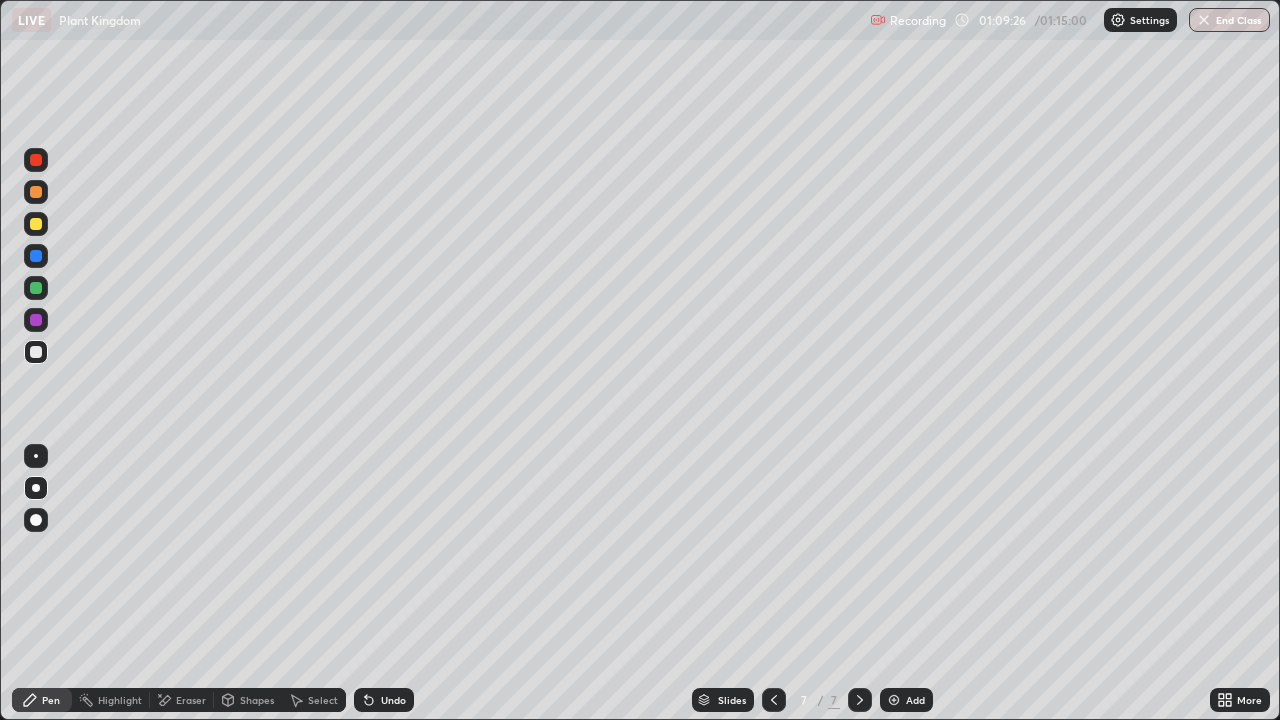 click on "Add" at bounding box center [915, 700] 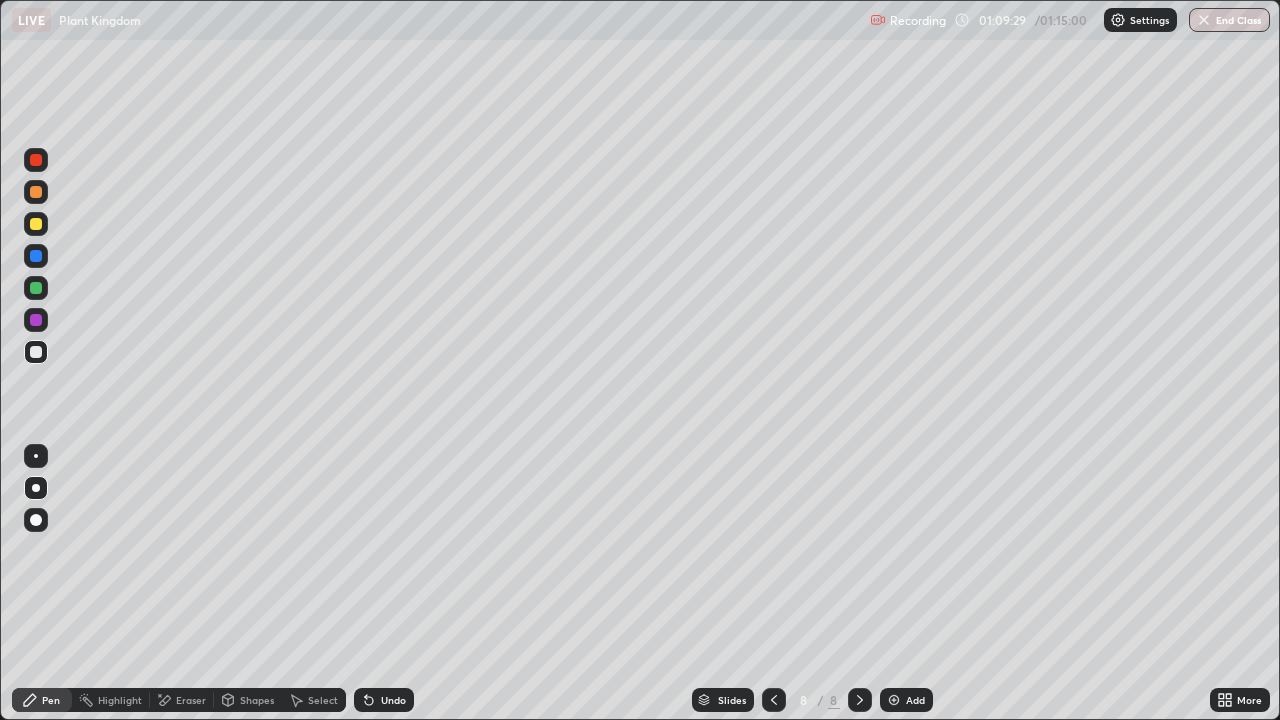 click at bounding box center [36, 224] 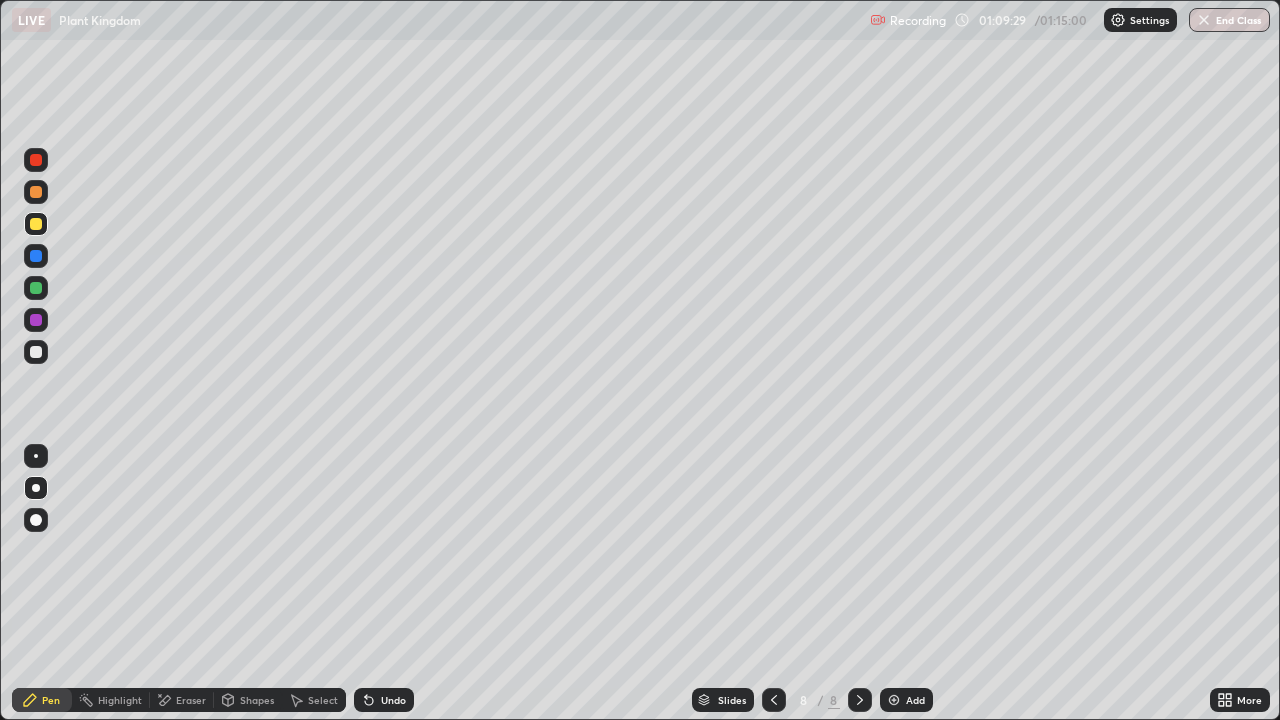 click at bounding box center [36, 224] 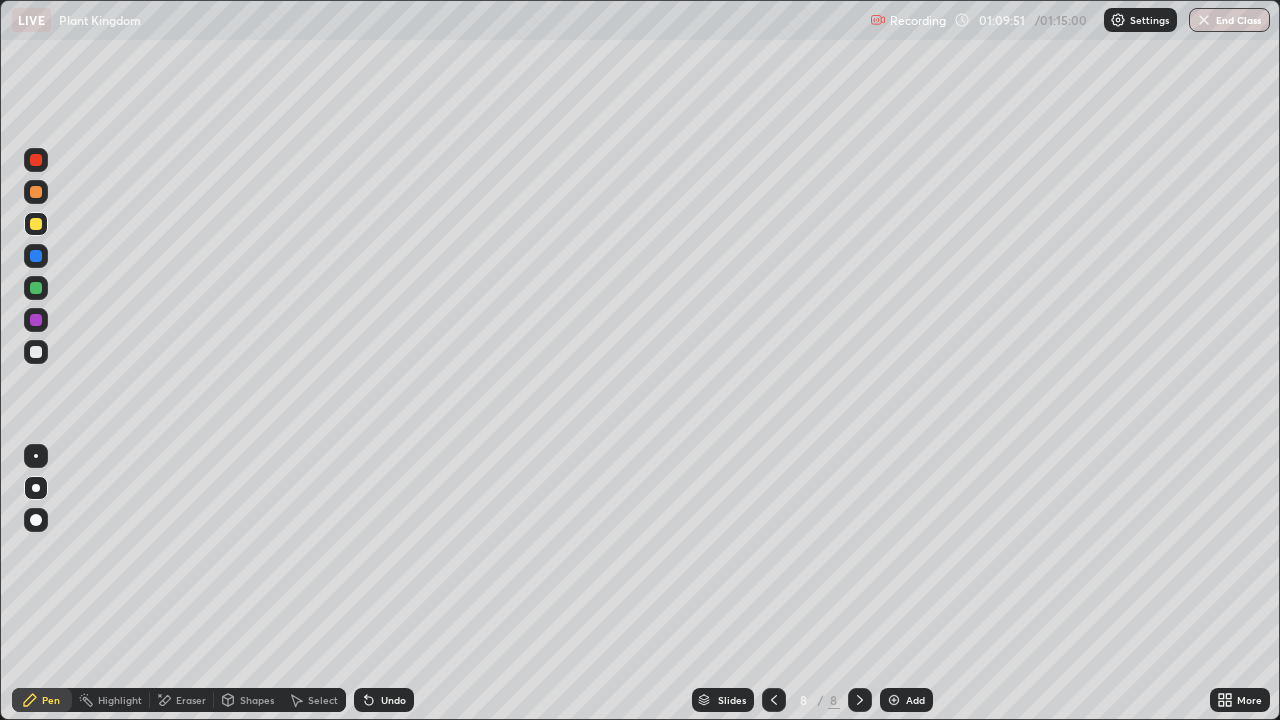 click at bounding box center [36, 352] 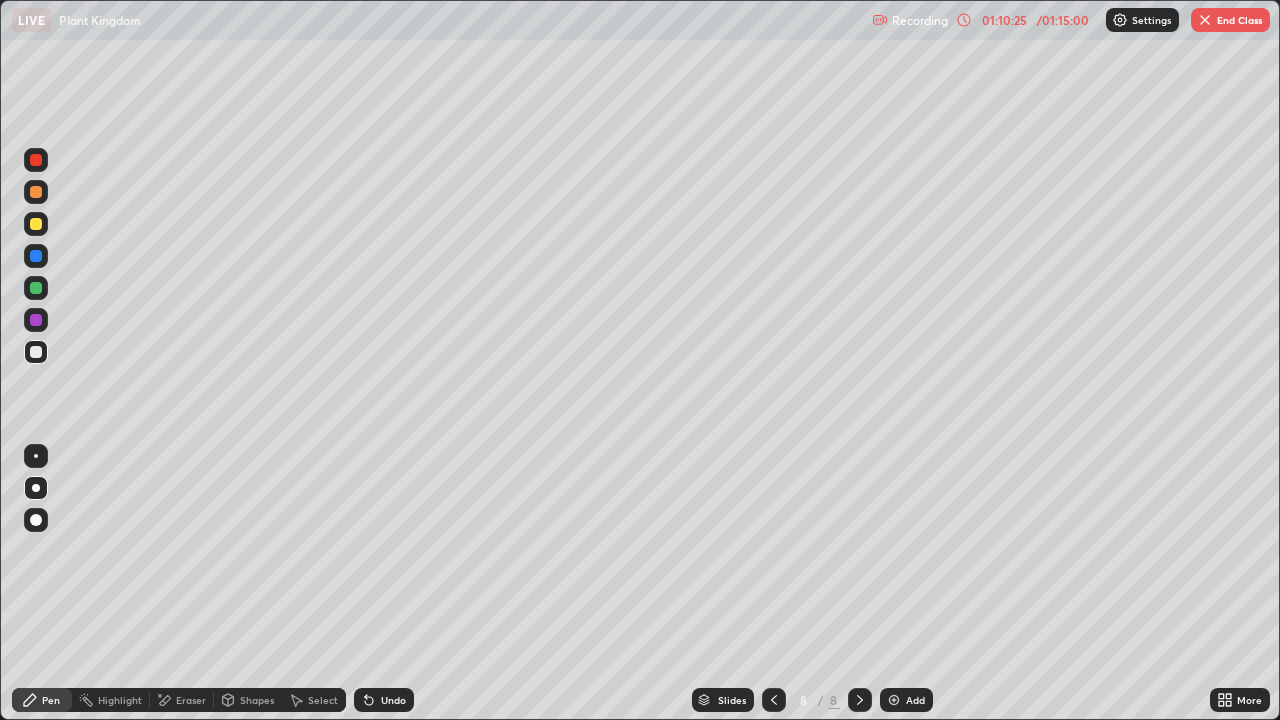 click at bounding box center (36, 352) 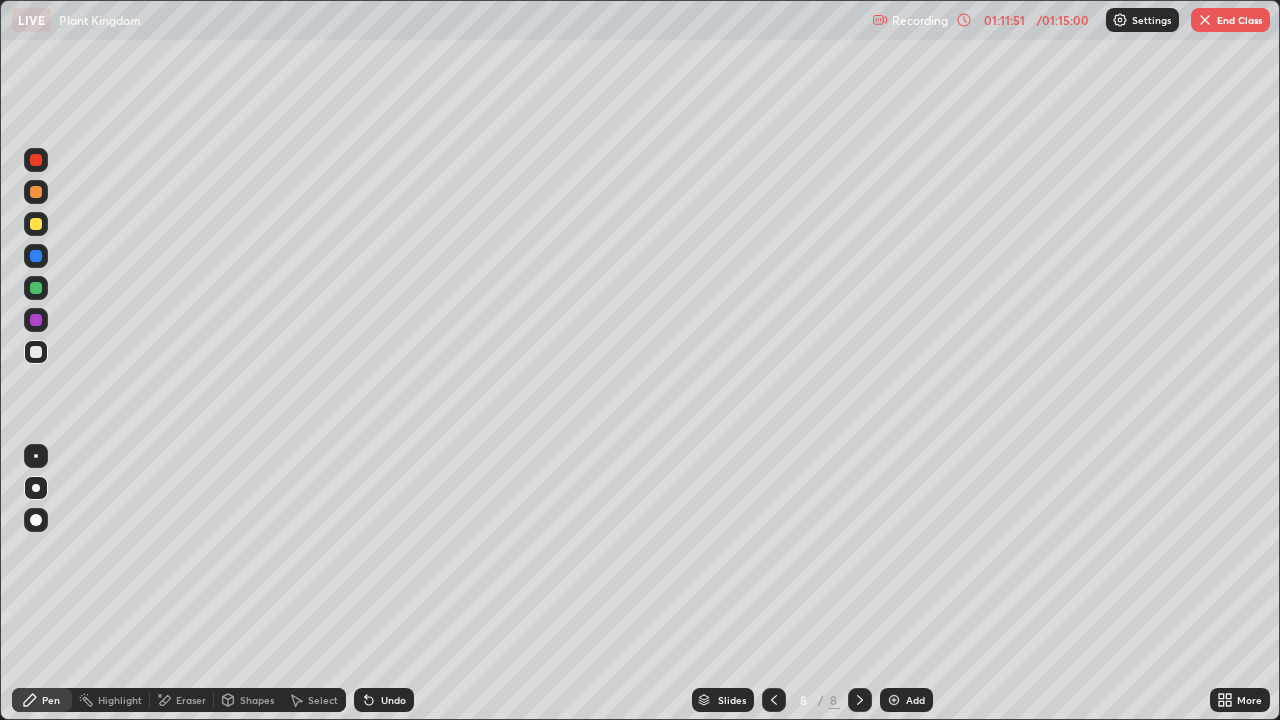 click at bounding box center [36, 224] 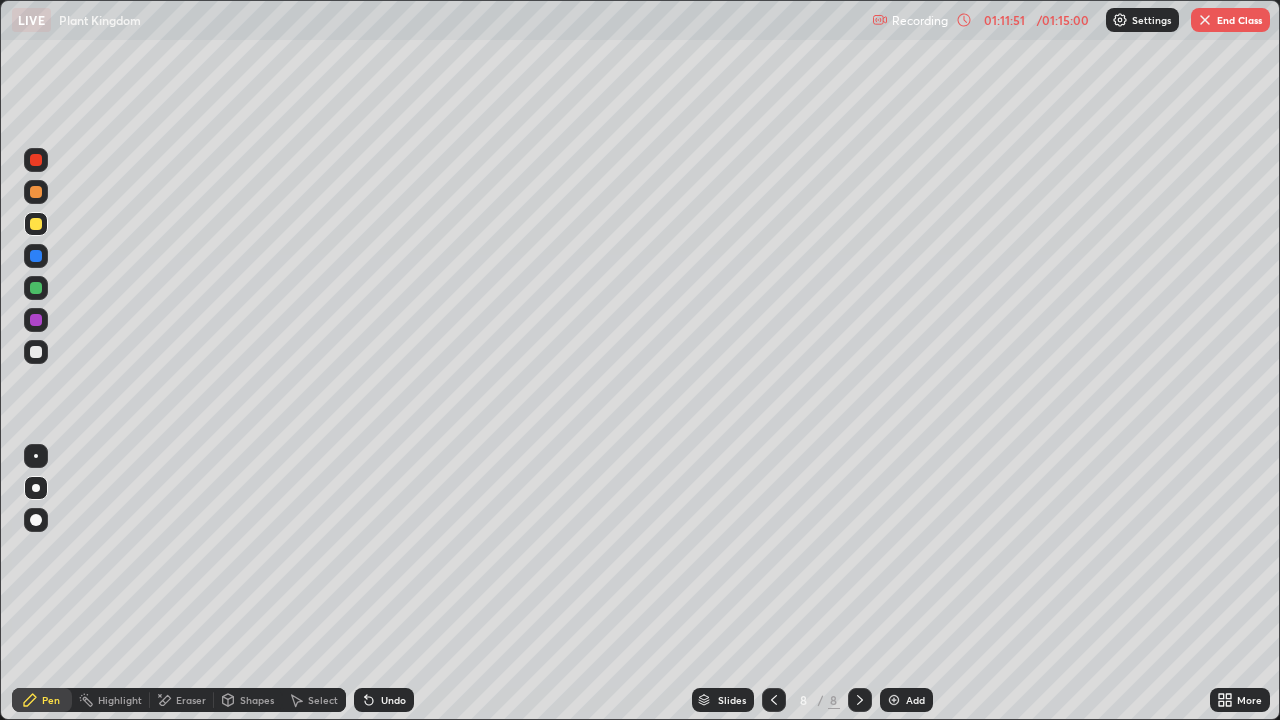 click at bounding box center (36, 224) 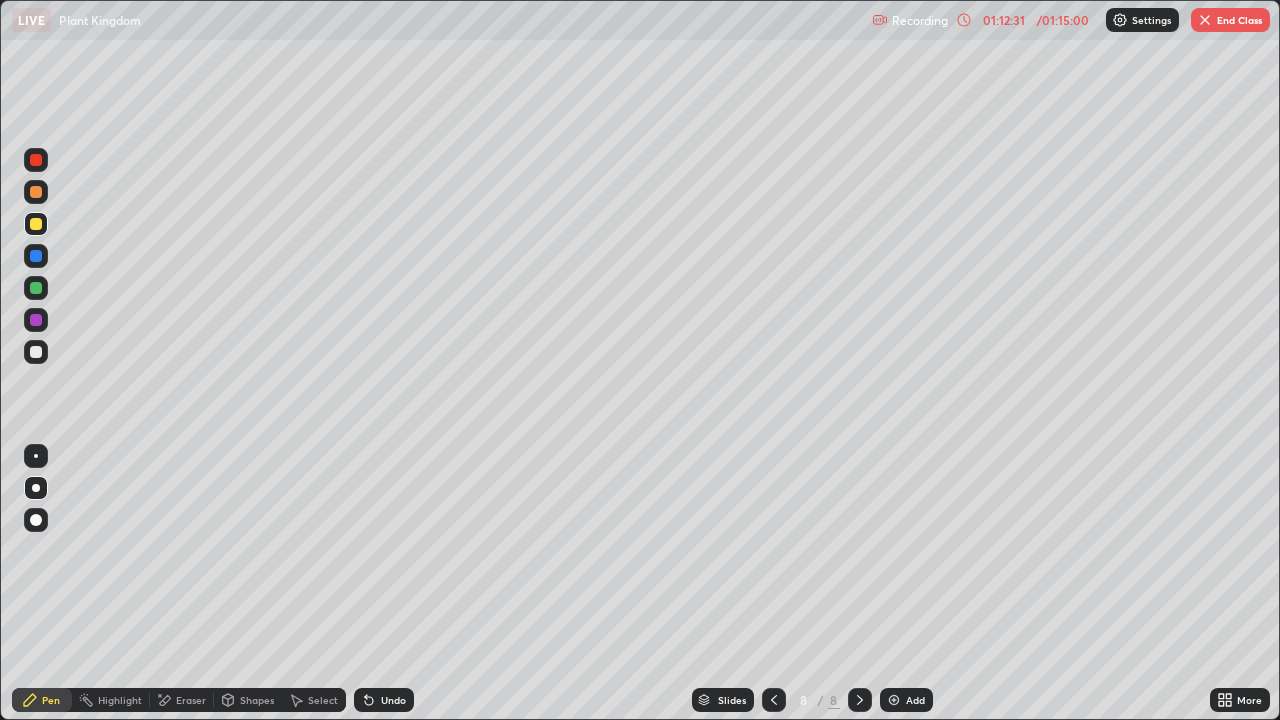click at bounding box center (36, 352) 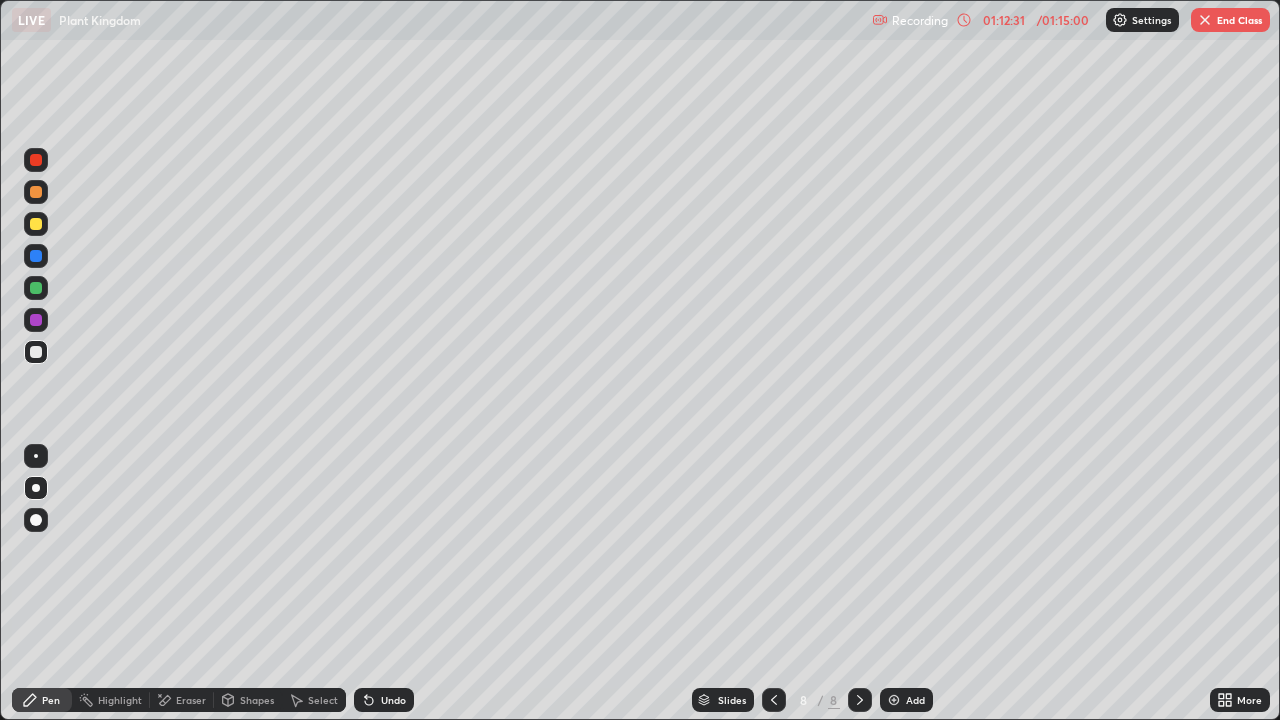 click at bounding box center [36, 352] 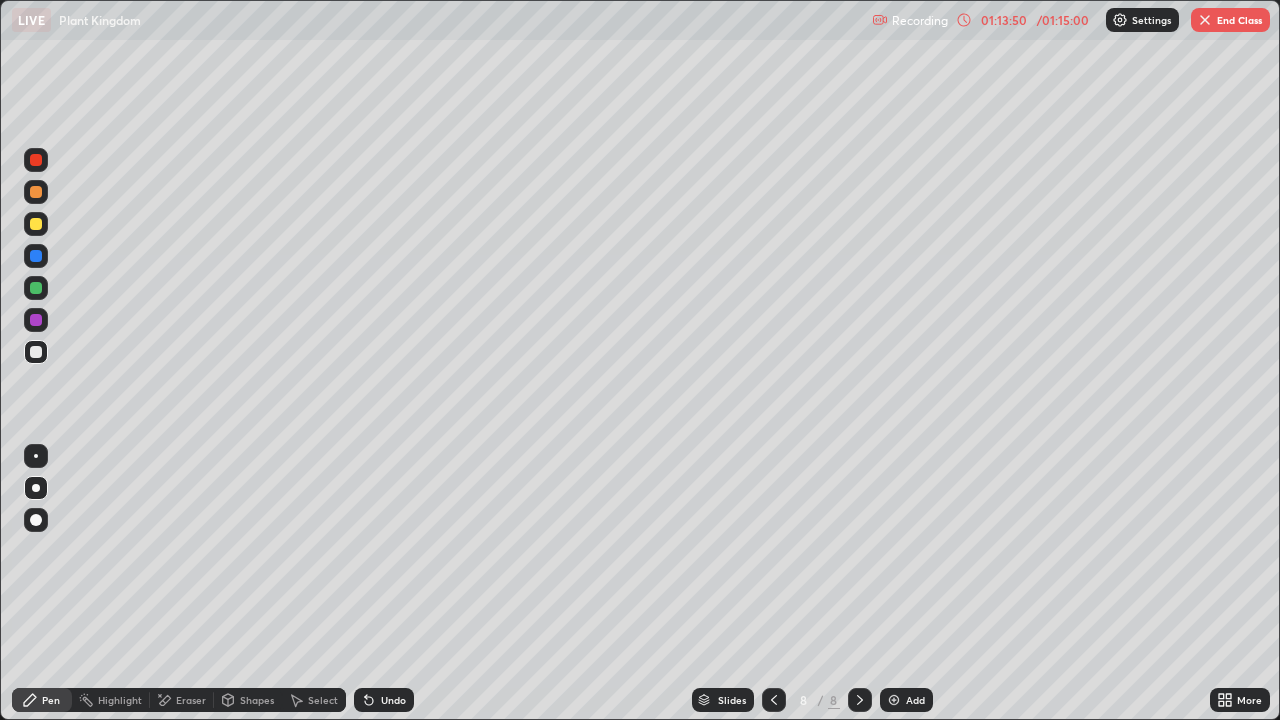 click on "Undo" at bounding box center [384, 700] 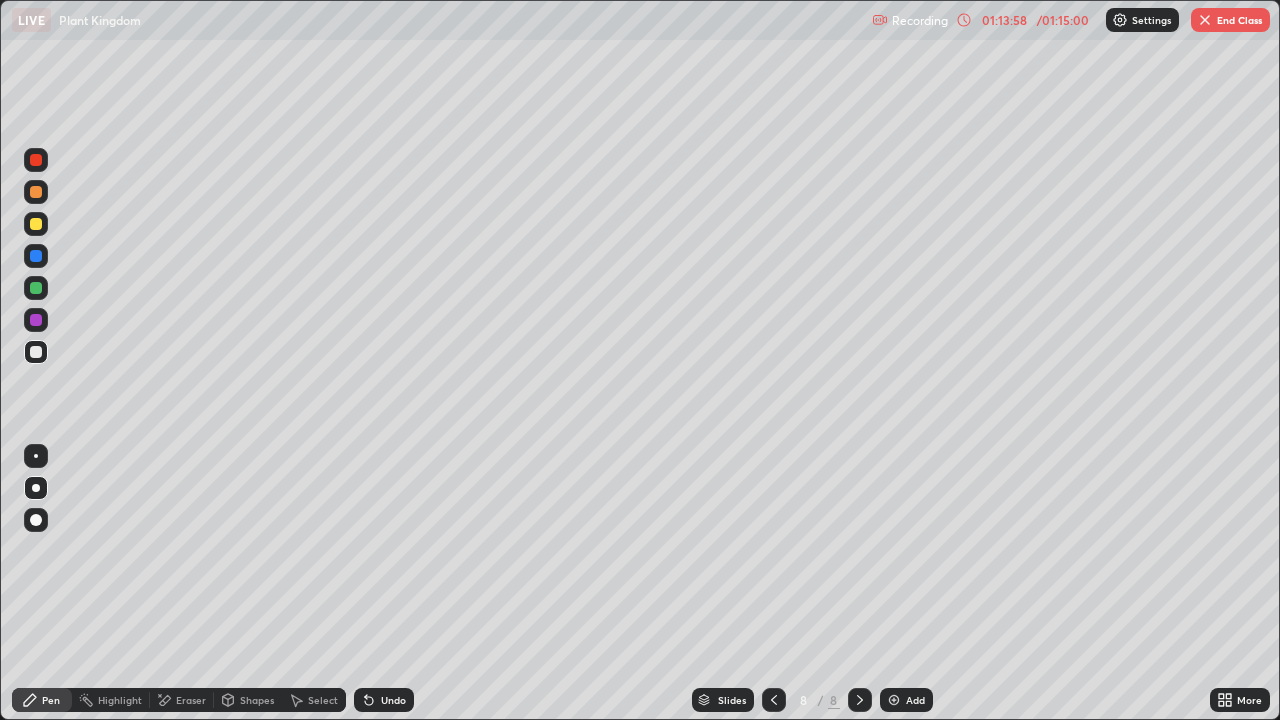 click on "Undo" at bounding box center [384, 700] 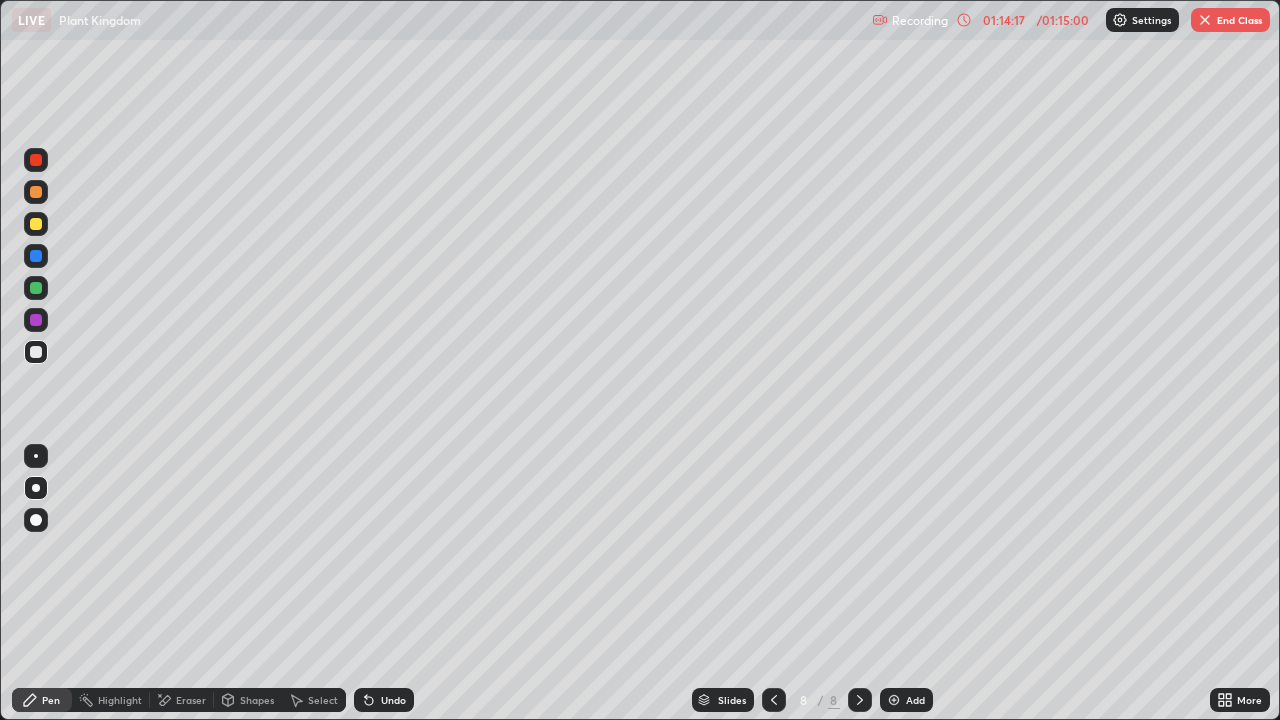click on "Undo" at bounding box center (384, 700) 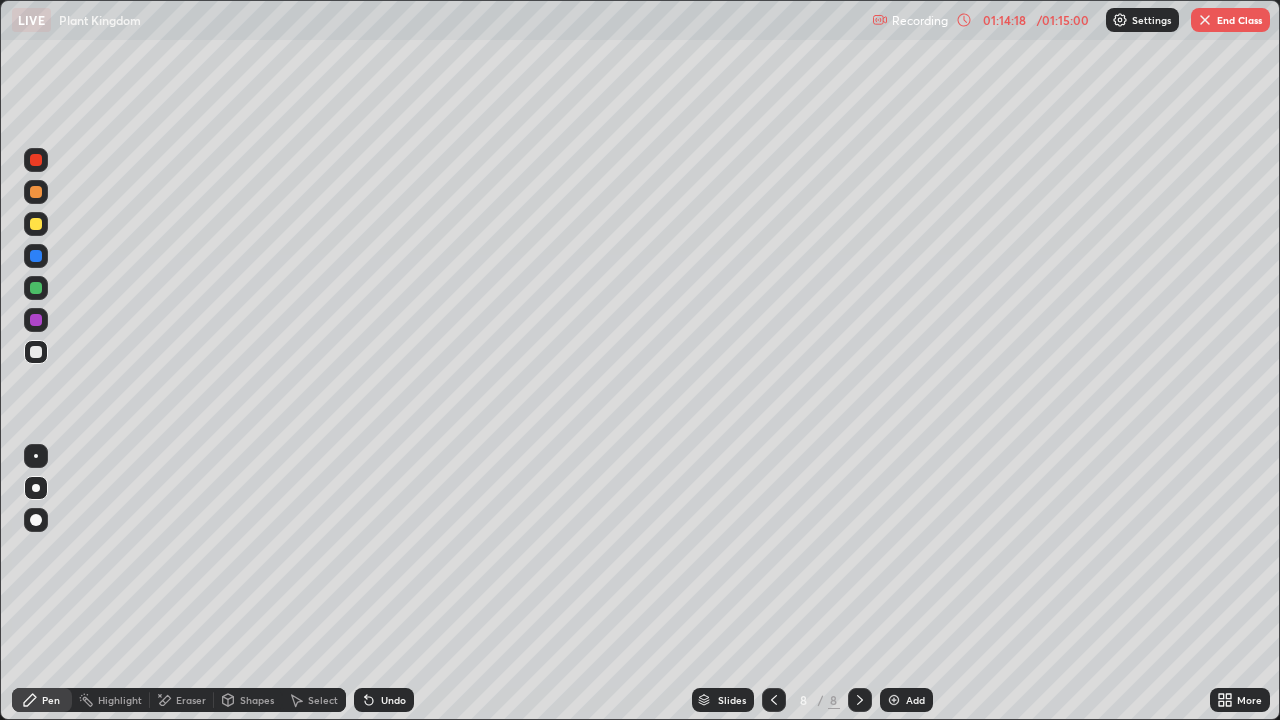 click on "Undo" at bounding box center [393, 700] 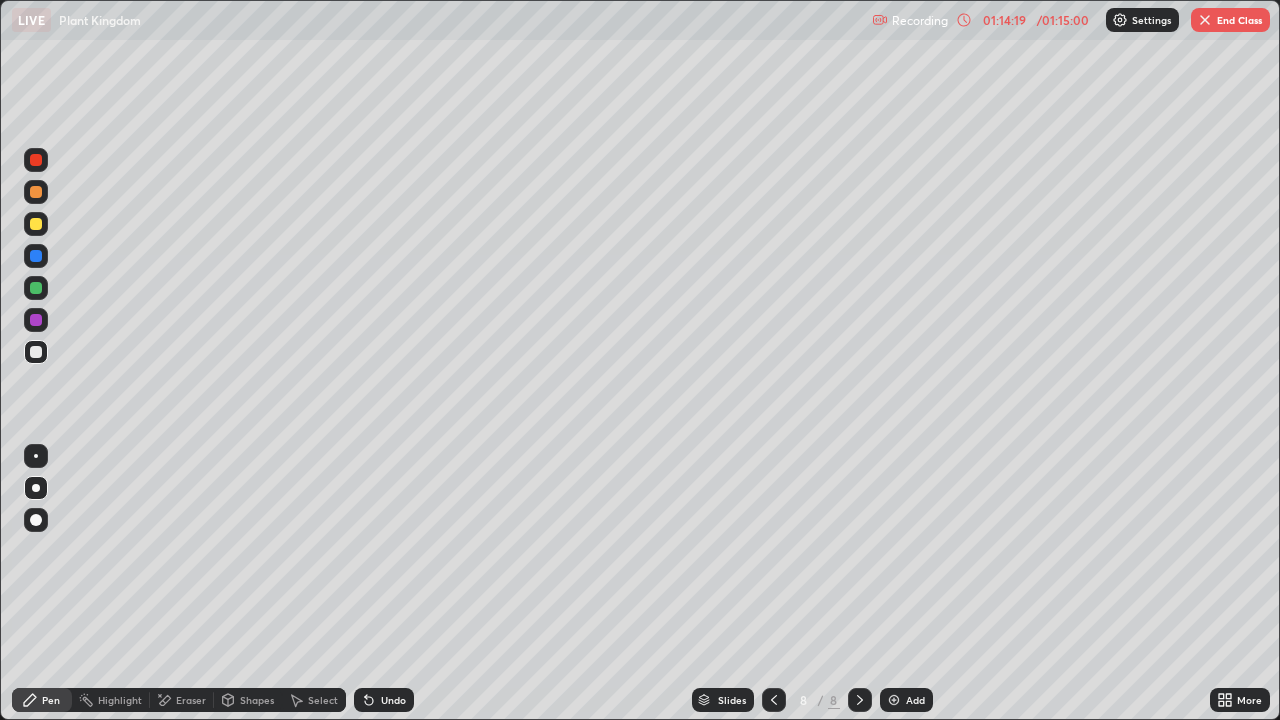 click at bounding box center [36, 224] 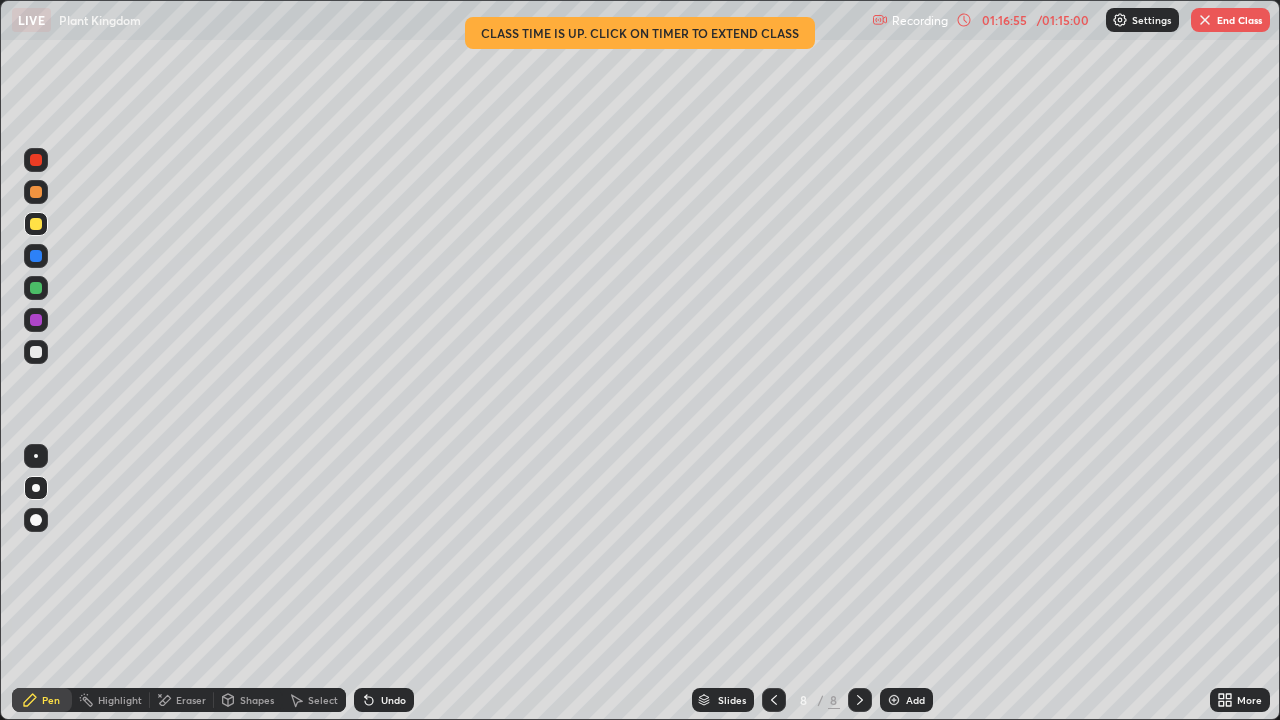click on "End Class" at bounding box center (1230, 20) 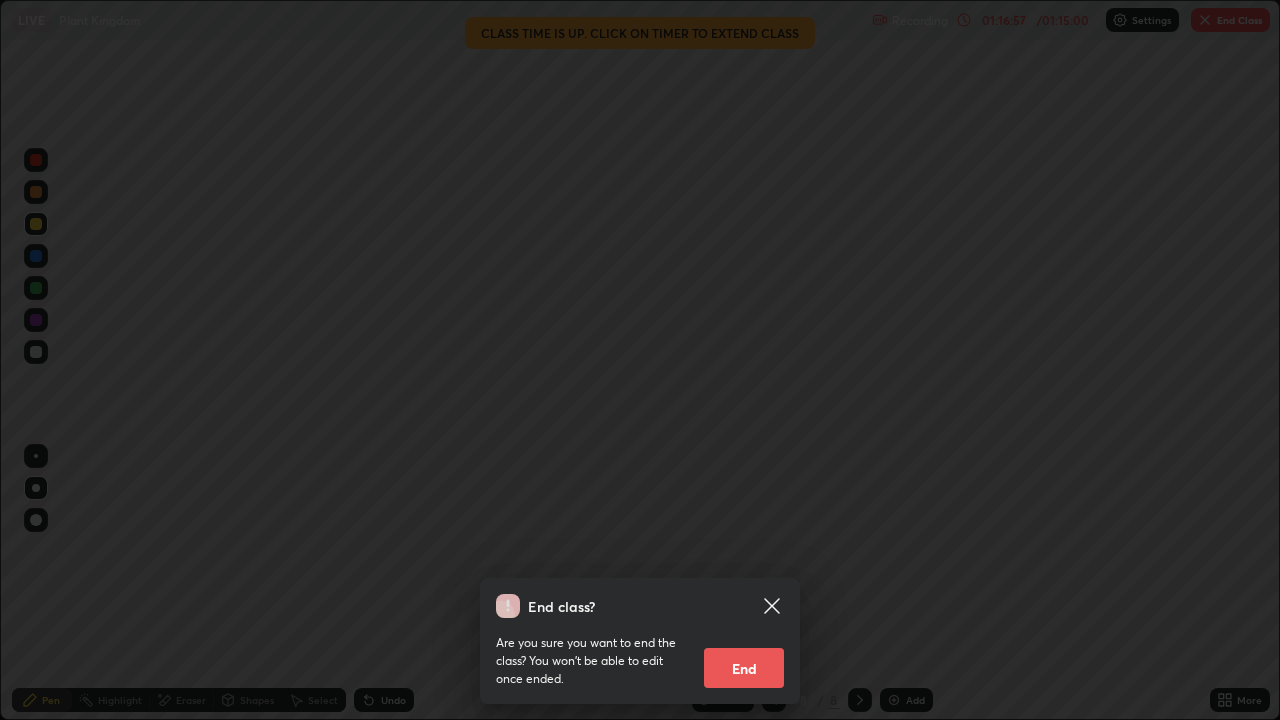 click on "End" at bounding box center [744, 668] 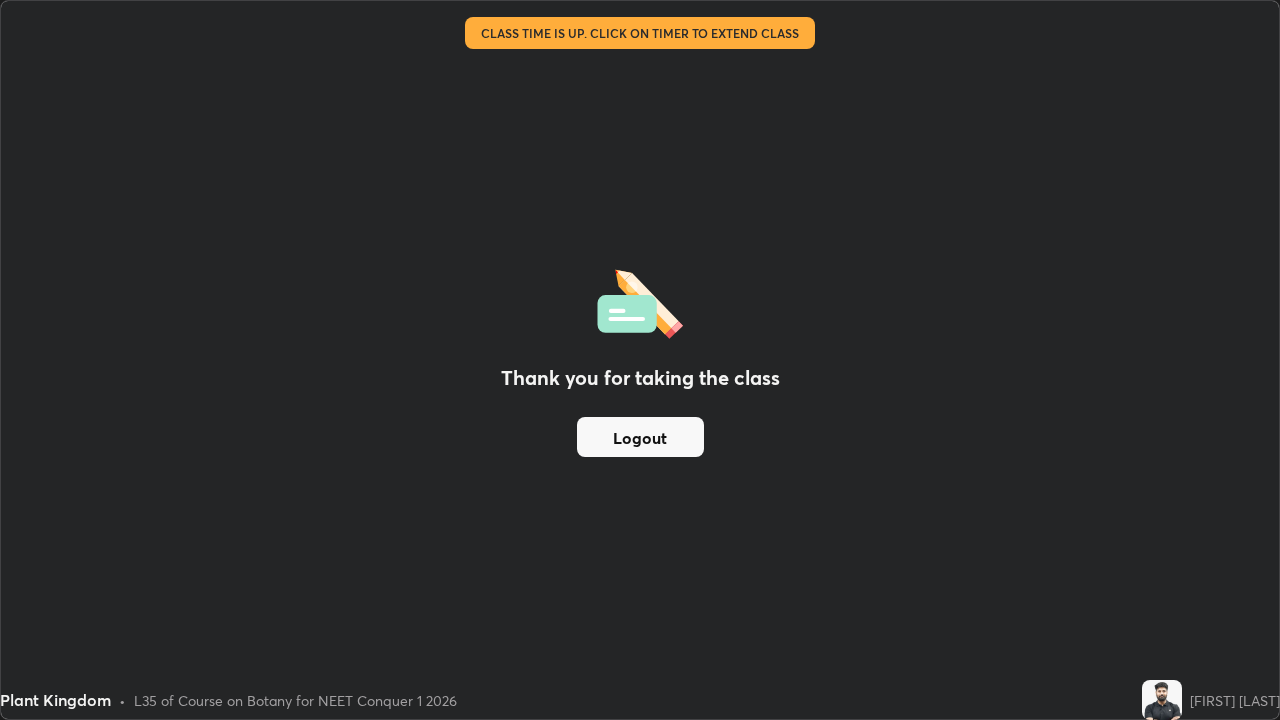 click on "Logout" at bounding box center (640, 437) 